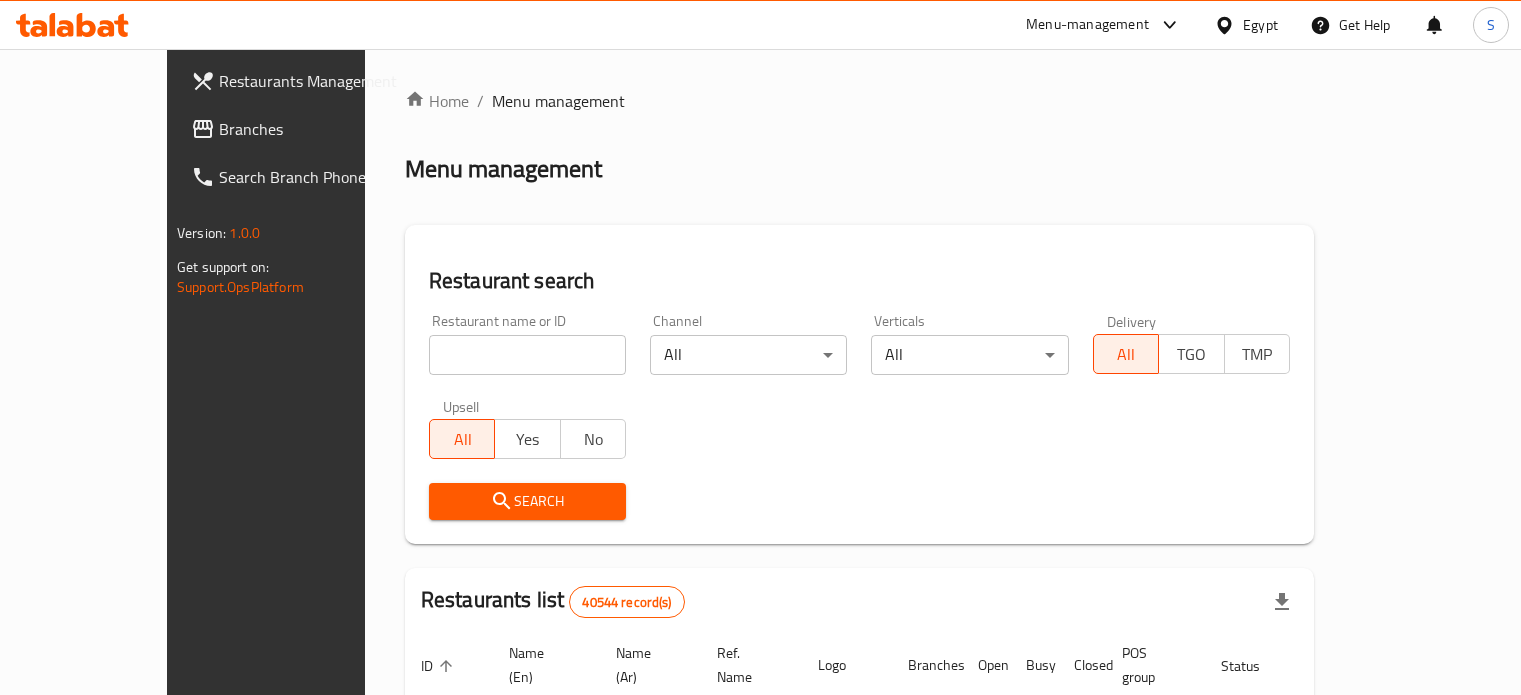 scroll, scrollTop: 0, scrollLeft: 0, axis: both 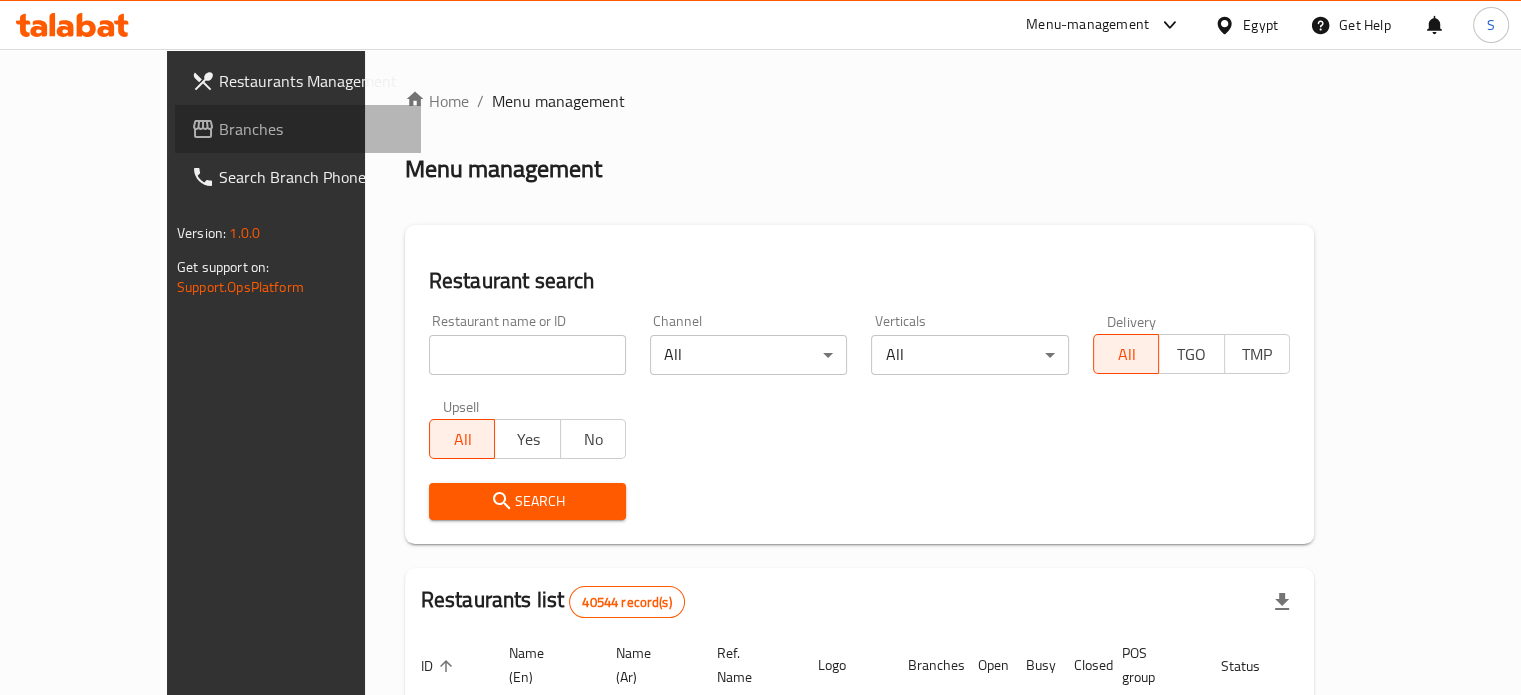 click on "Branches" at bounding box center (312, 129) 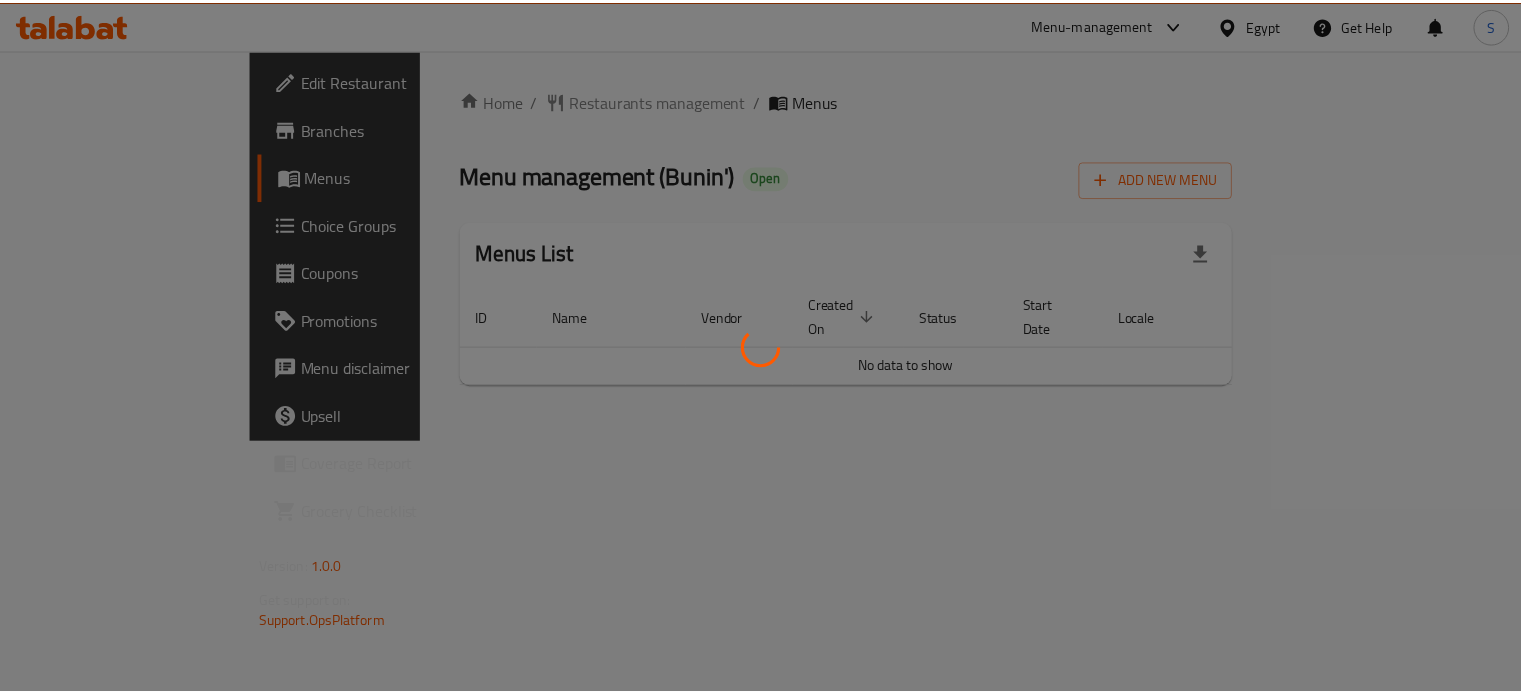 scroll, scrollTop: 0, scrollLeft: 0, axis: both 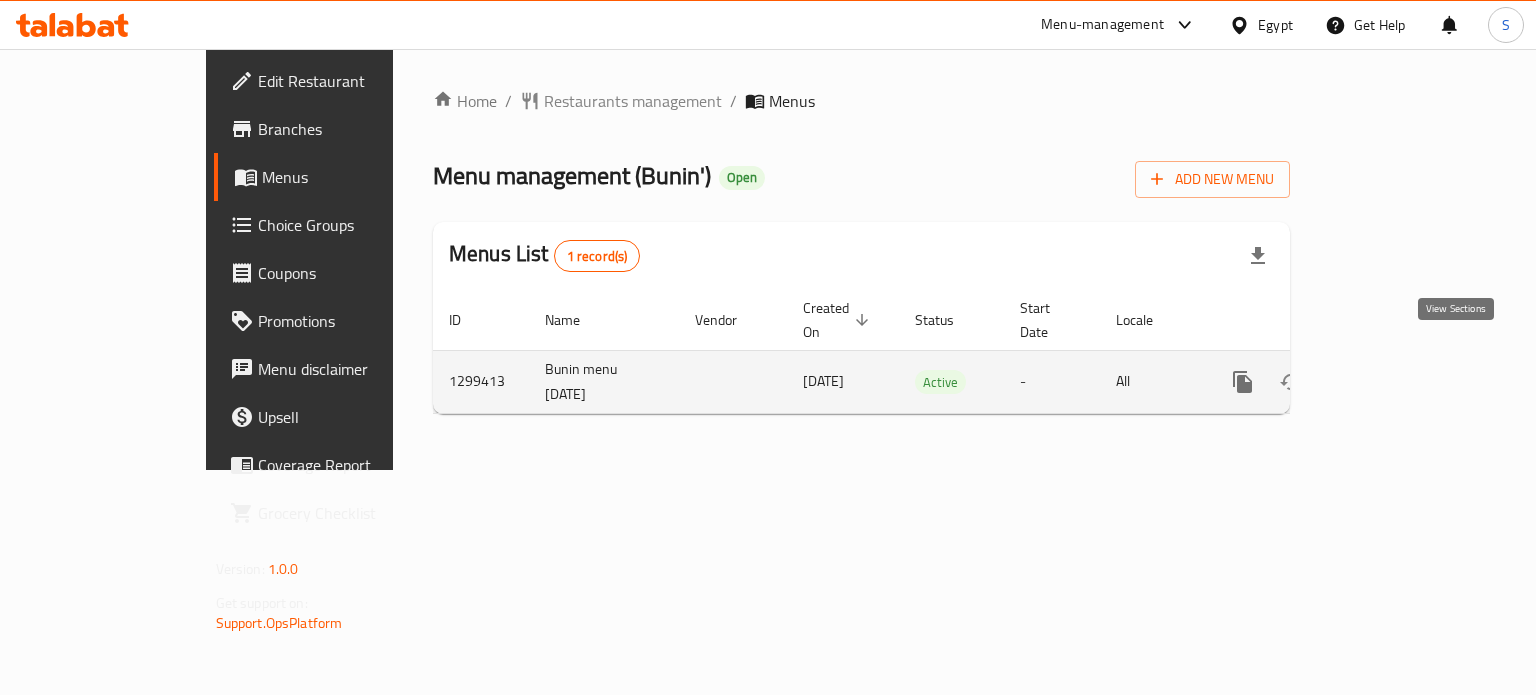 click 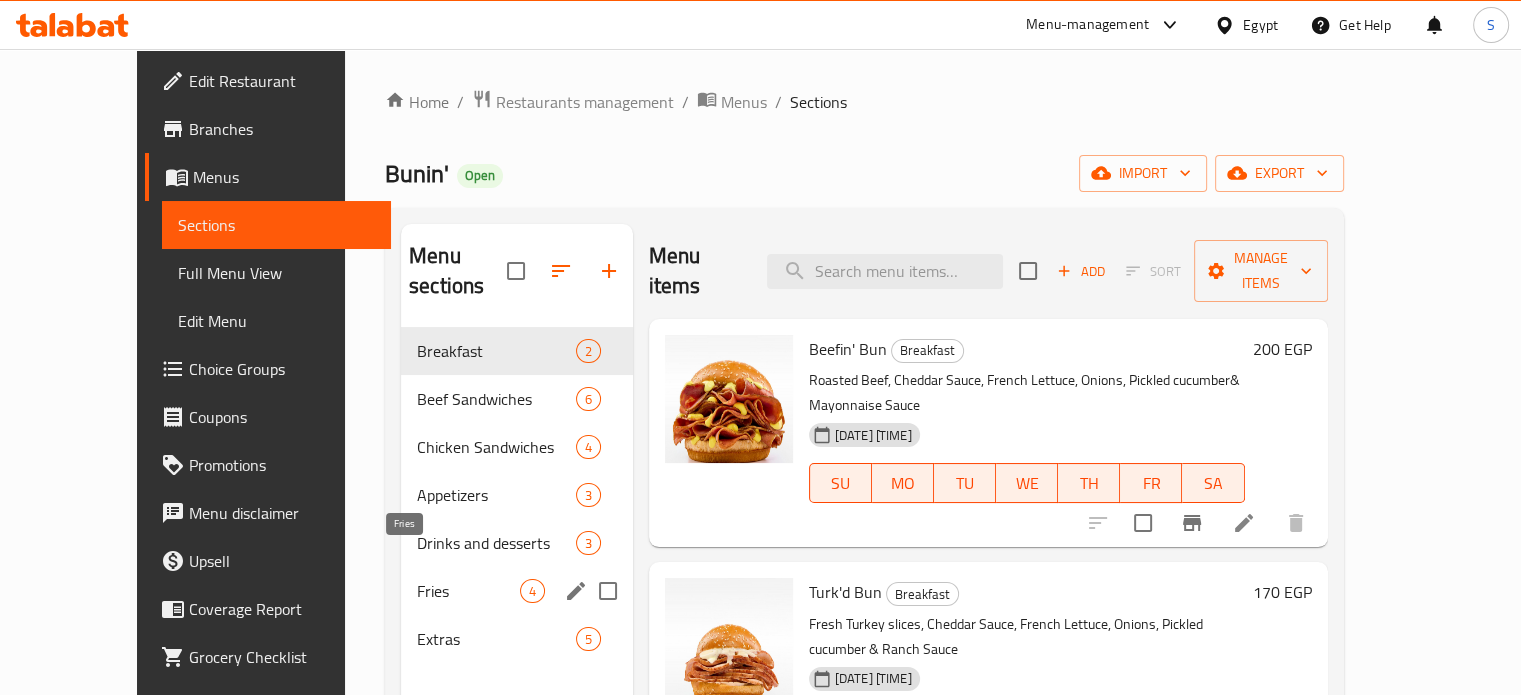 click on "Fries" at bounding box center [468, 591] 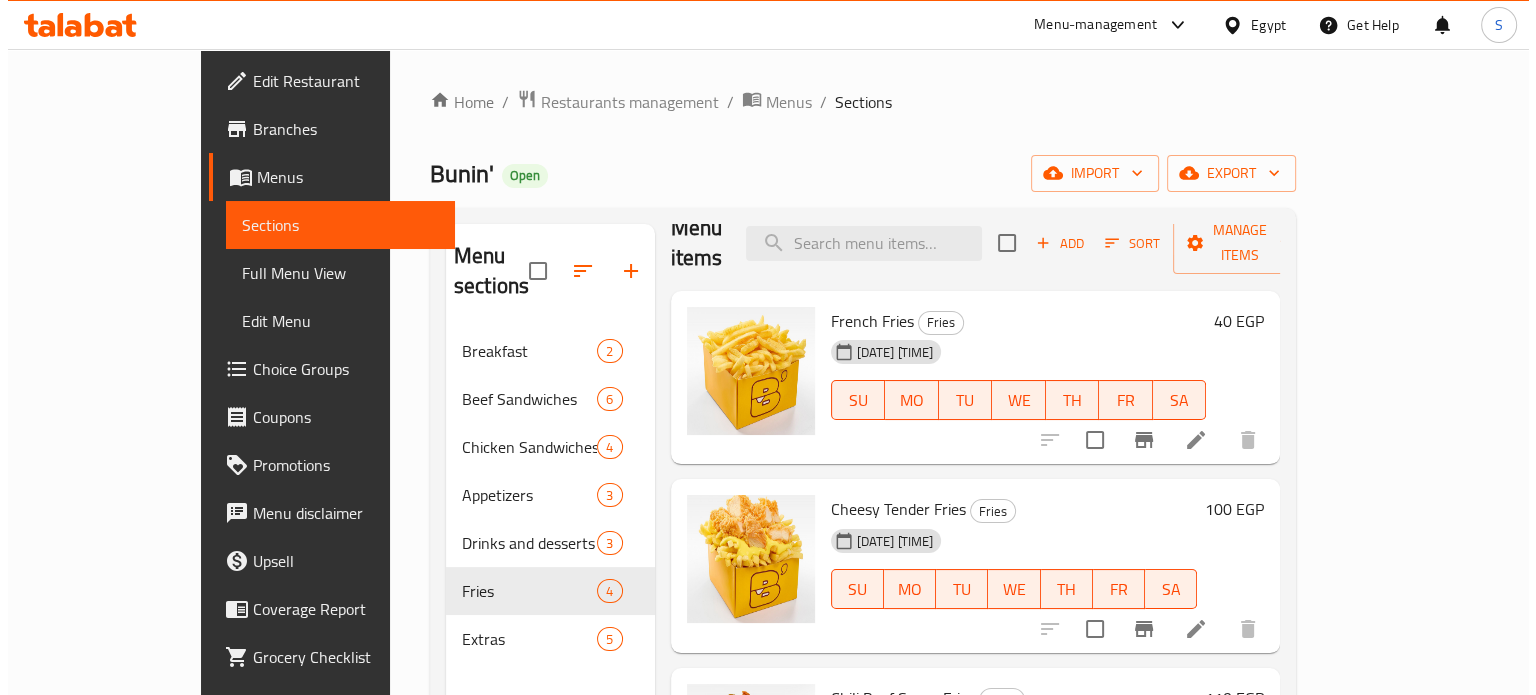 scroll, scrollTop: 0, scrollLeft: 0, axis: both 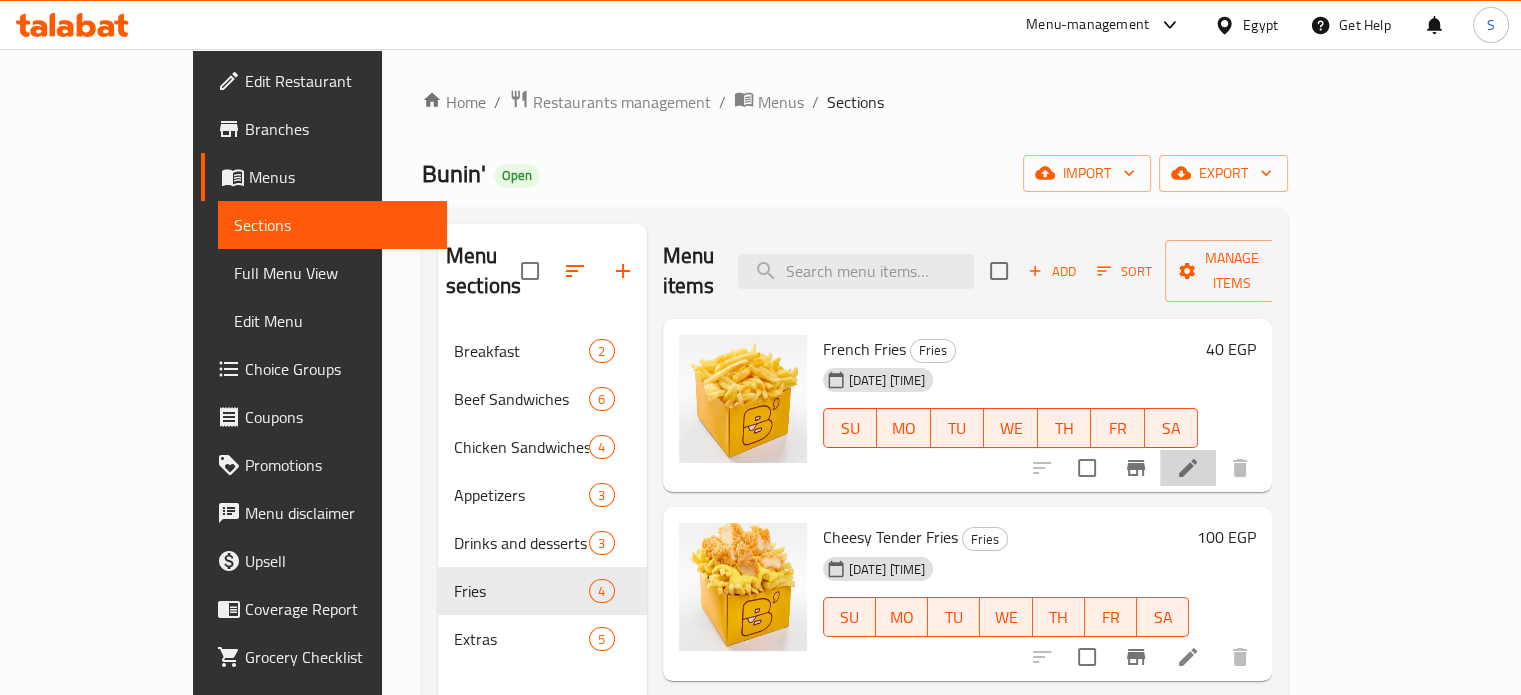 click at bounding box center [1188, 468] 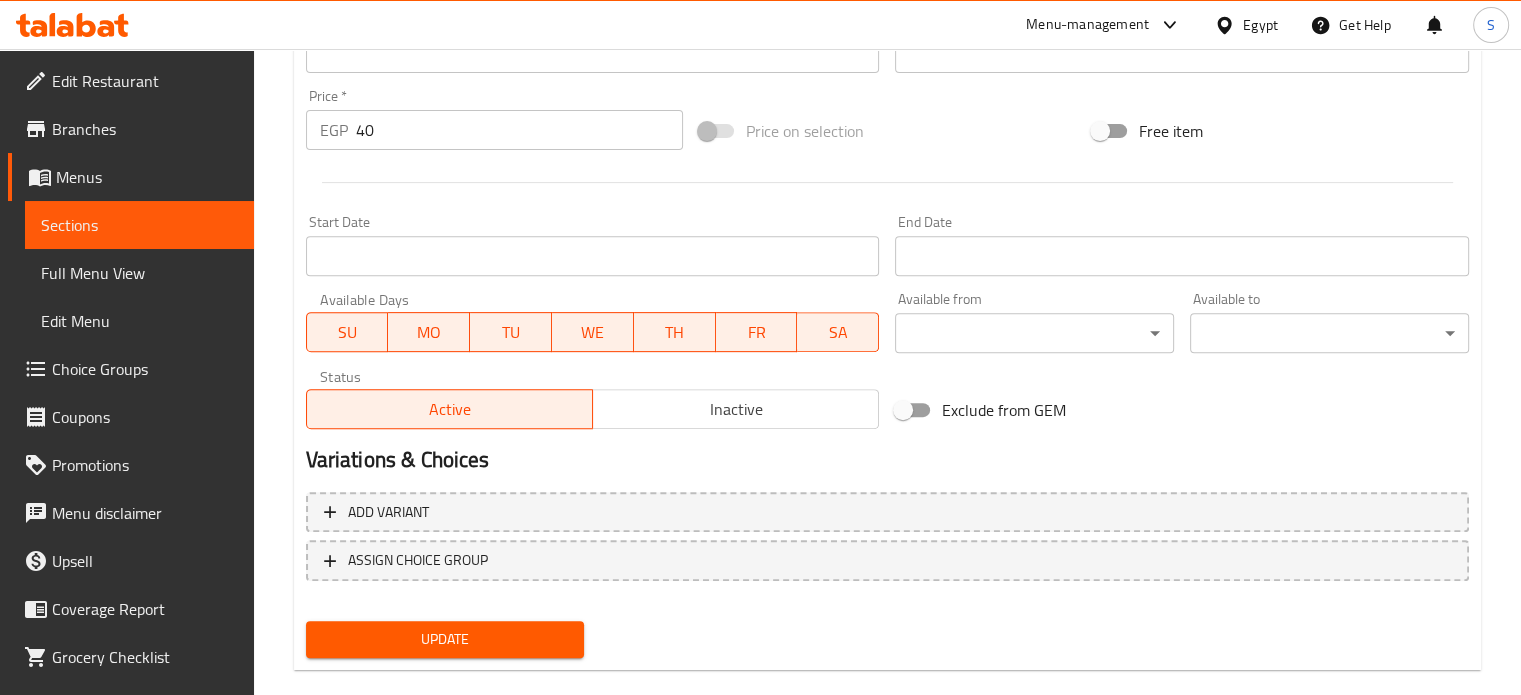 scroll, scrollTop: 732, scrollLeft: 0, axis: vertical 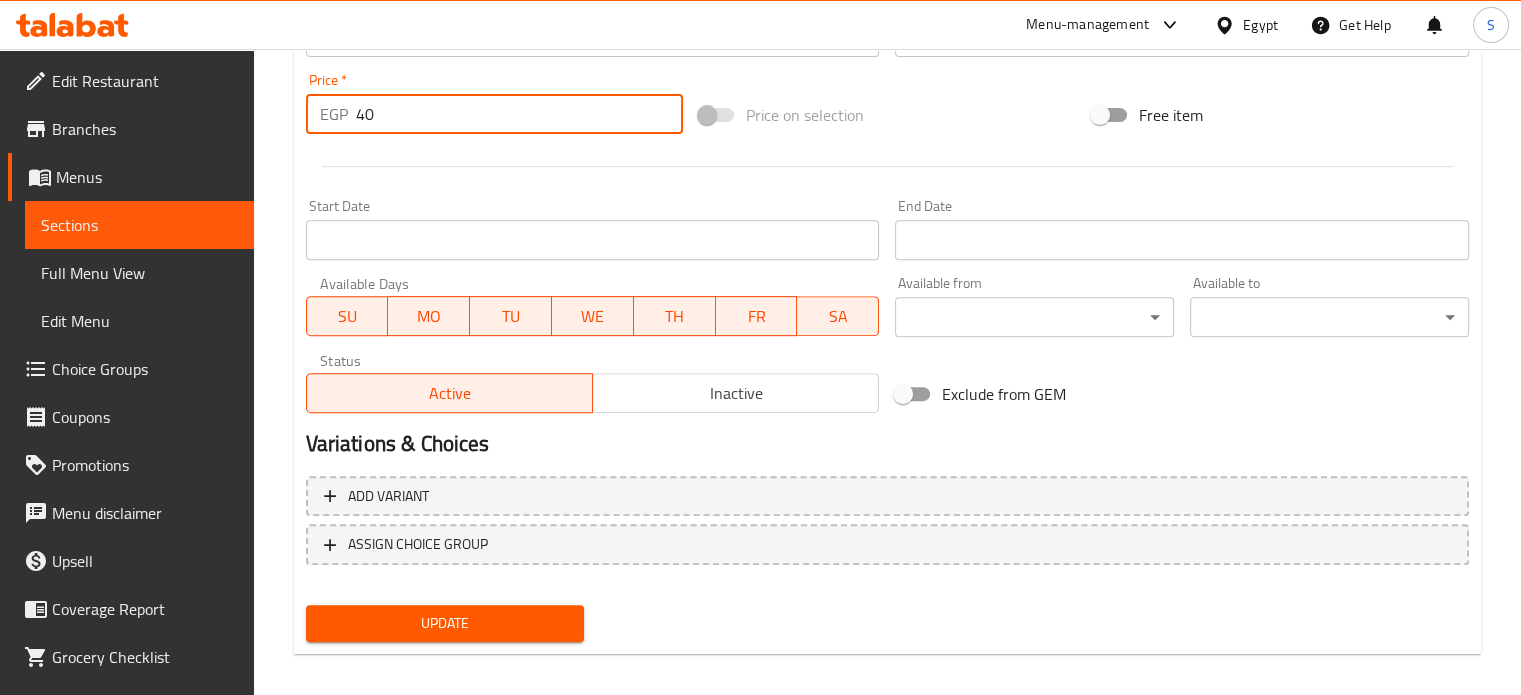 click on "40" at bounding box center [519, 114] 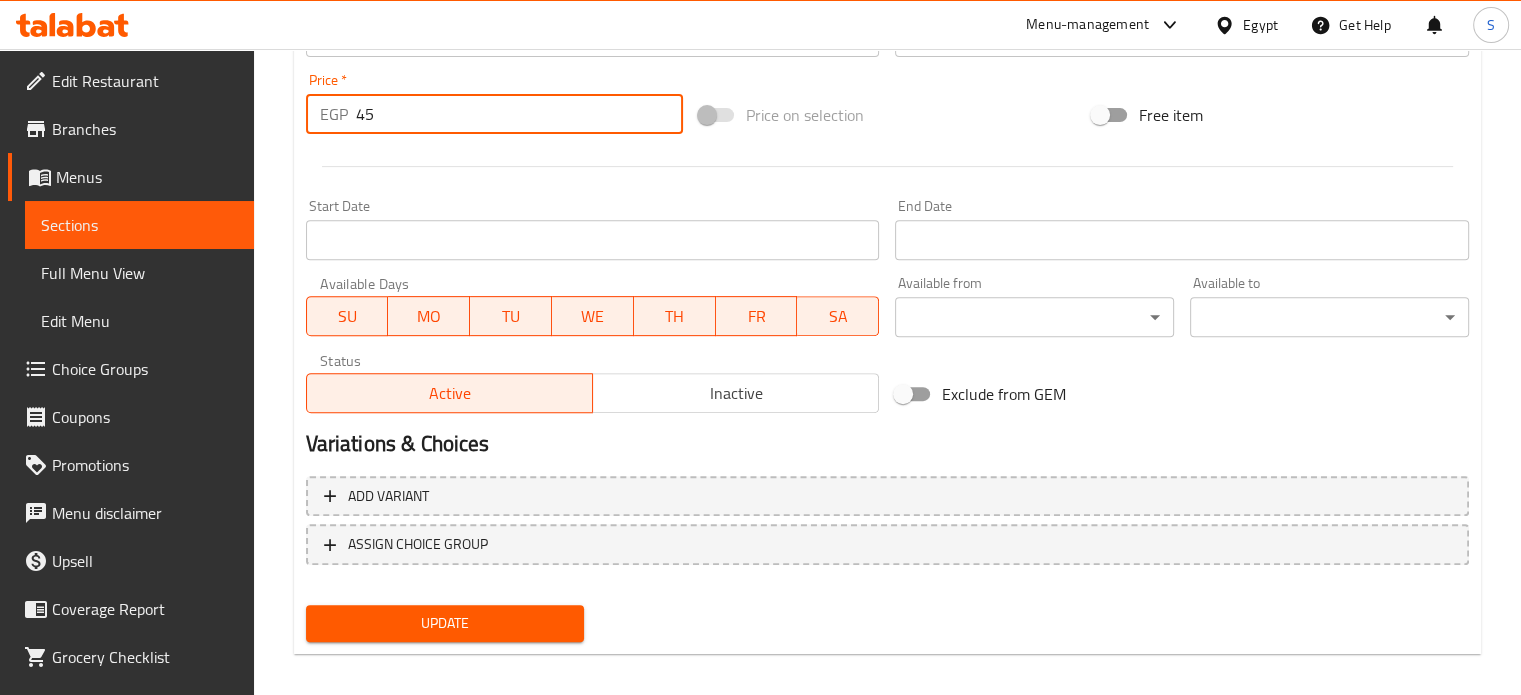 type on "45" 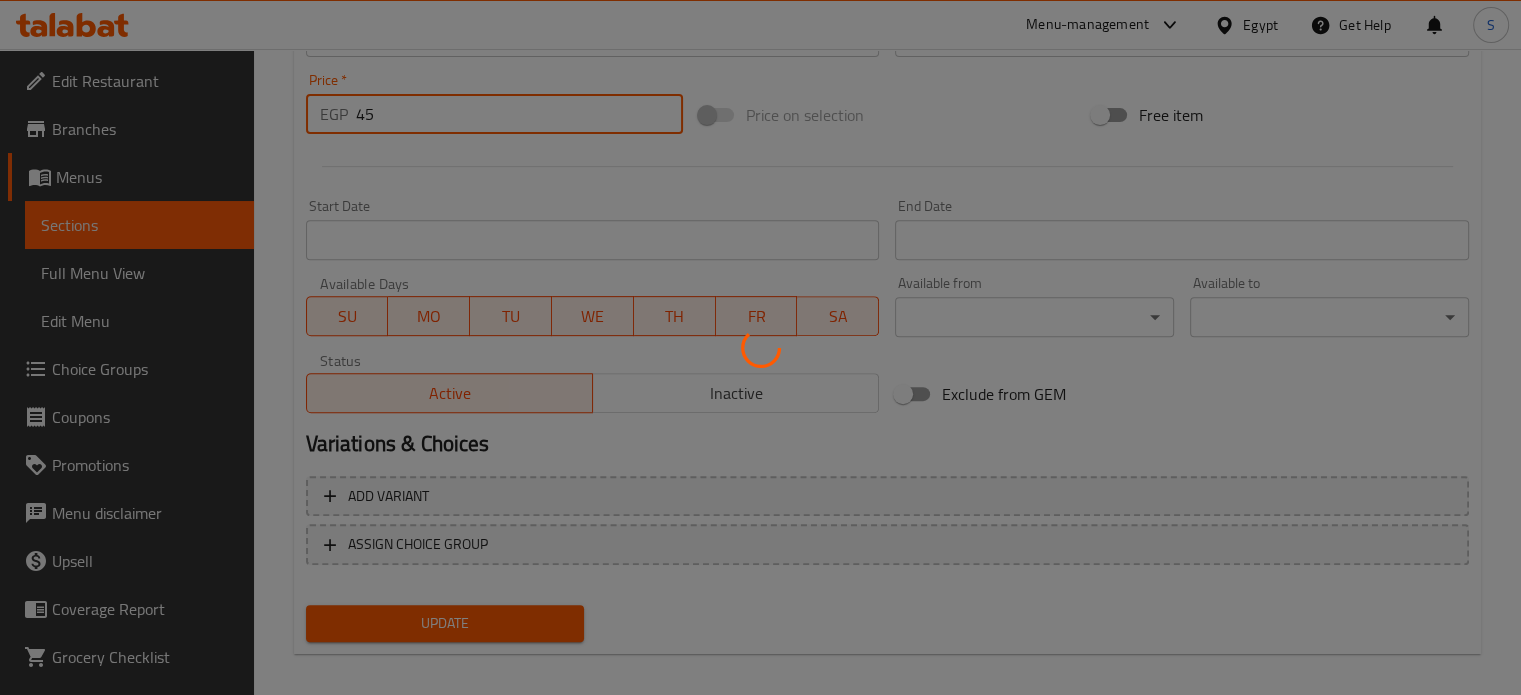 scroll, scrollTop: 0, scrollLeft: 0, axis: both 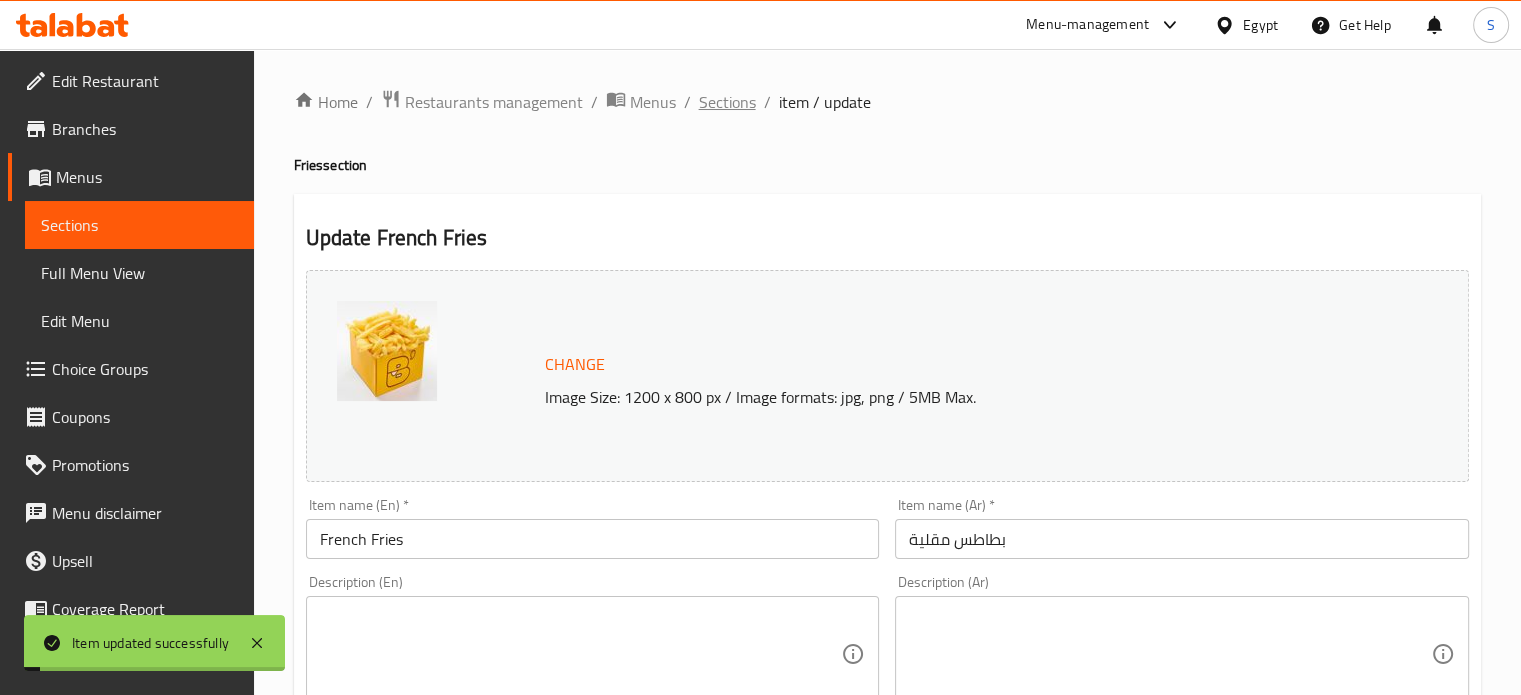 click on "Sections" at bounding box center (727, 102) 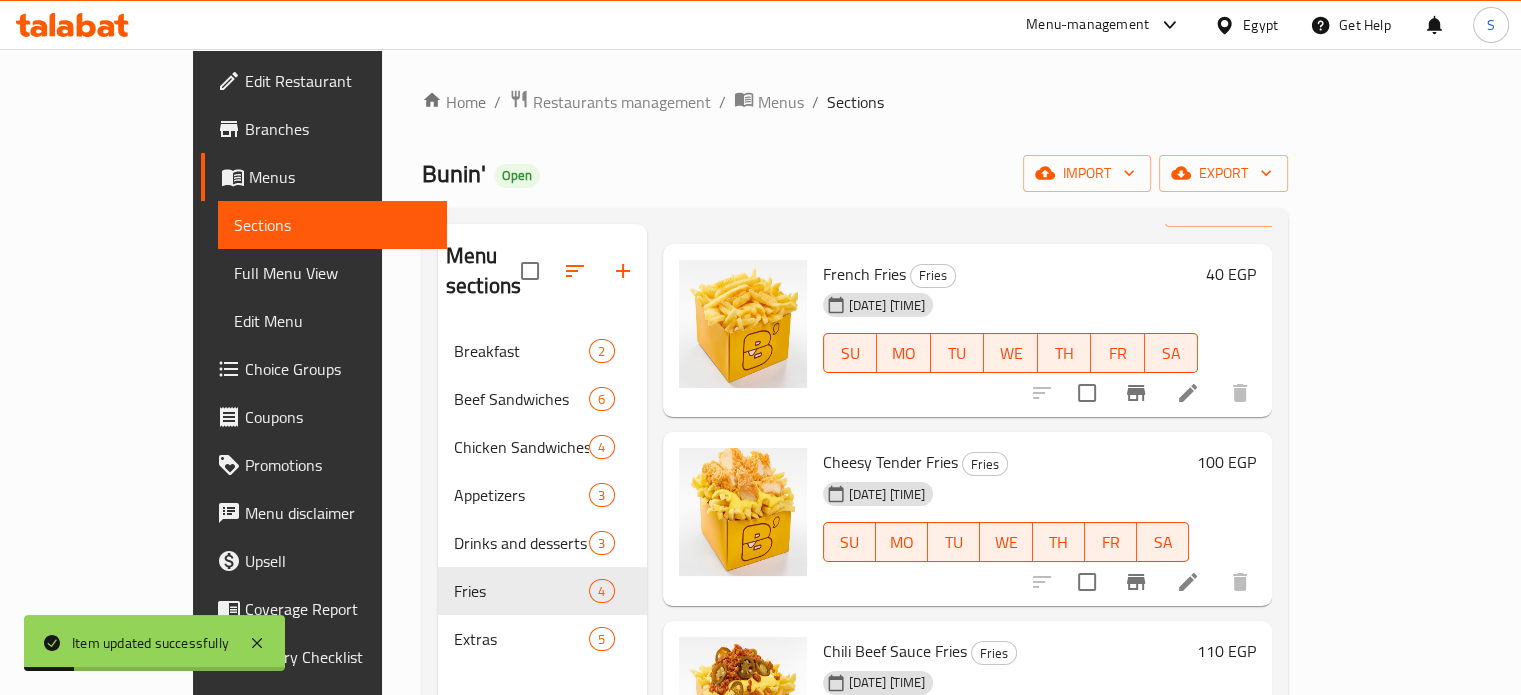 scroll, scrollTop: 76, scrollLeft: 0, axis: vertical 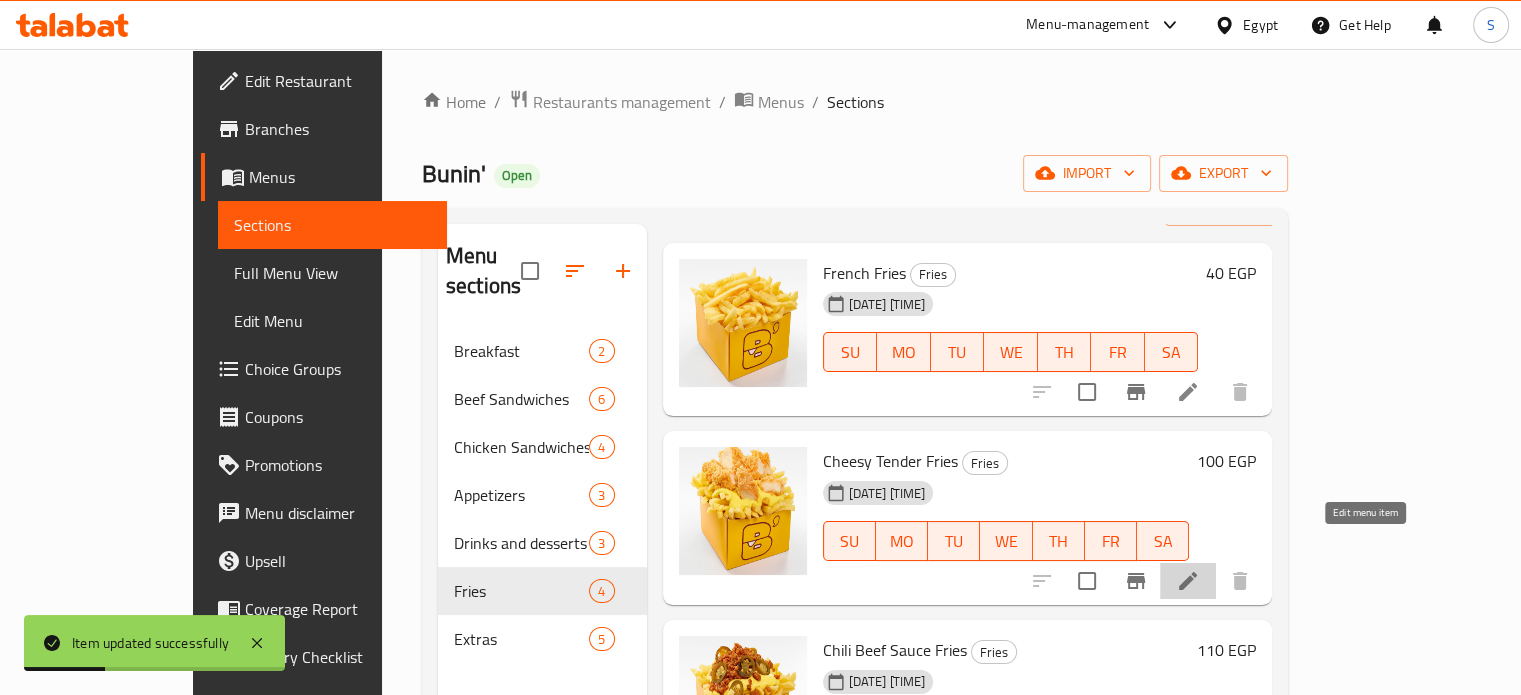click 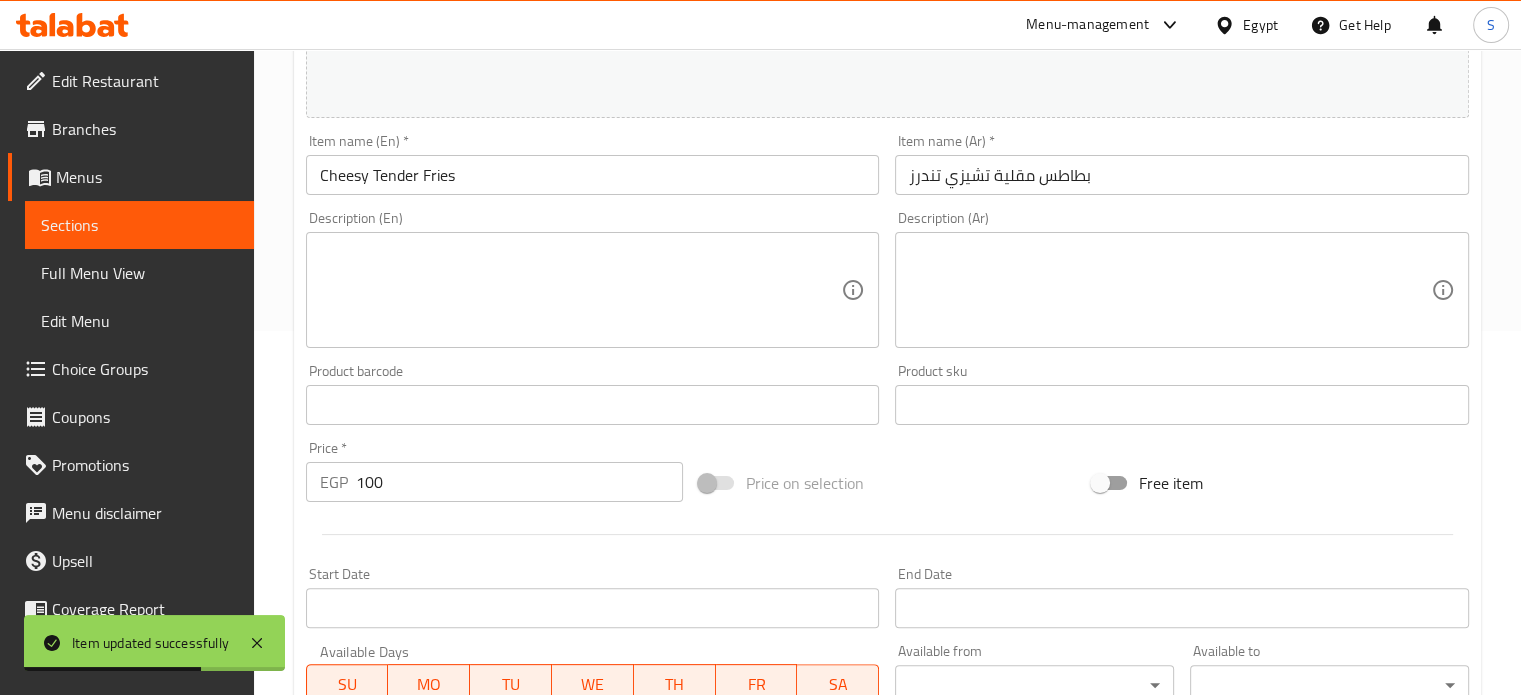 scroll, scrollTop: 745, scrollLeft: 0, axis: vertical 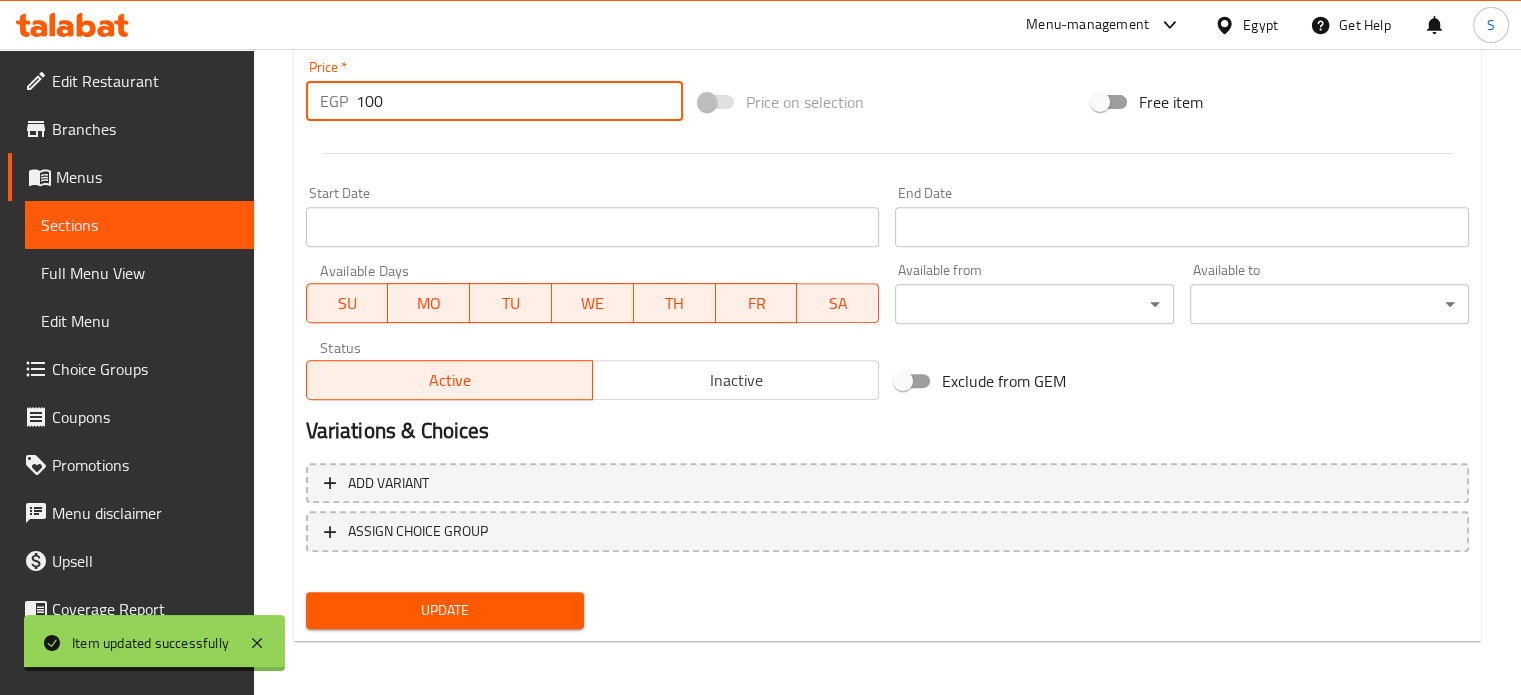 click on "100" at bounding box center [519, 101] 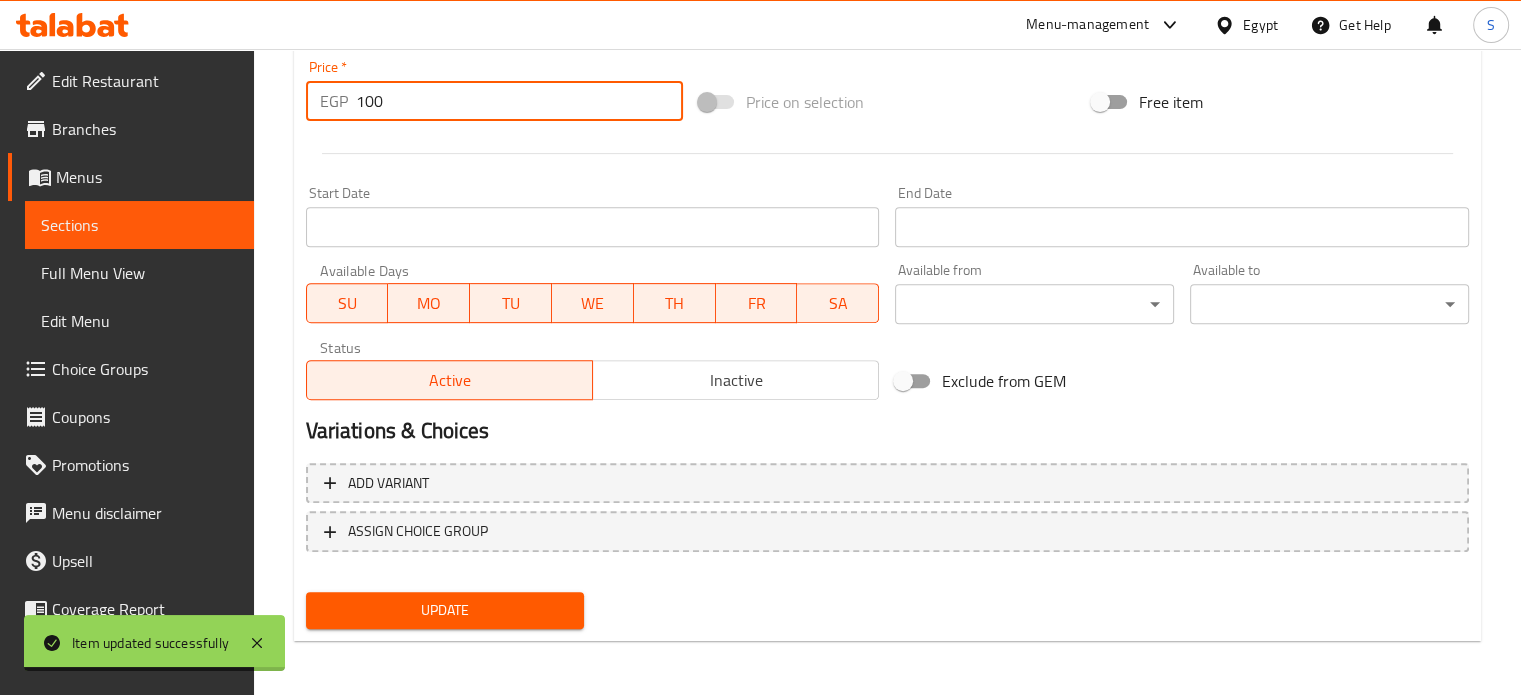 click on "100" at bounding box center [519, 101] 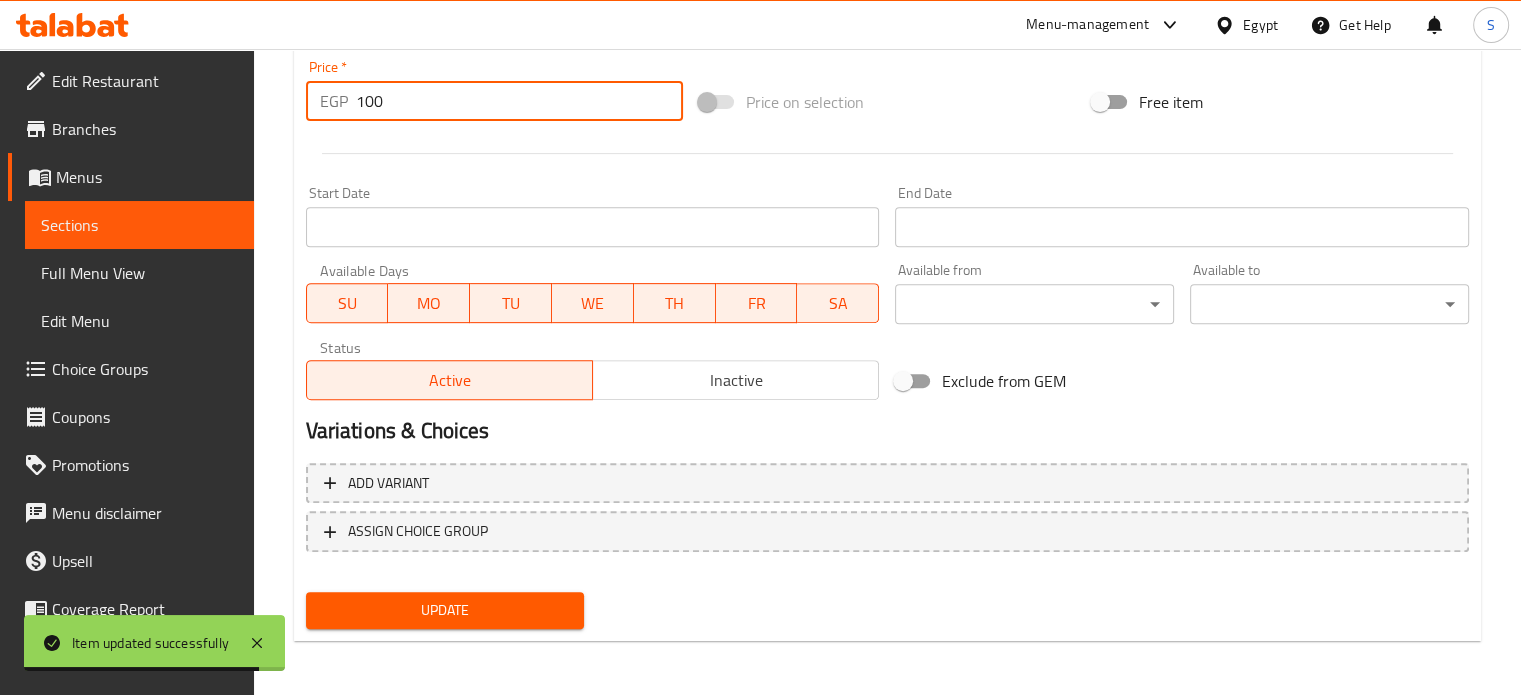 click on "100" at bounding box center (519, 101) 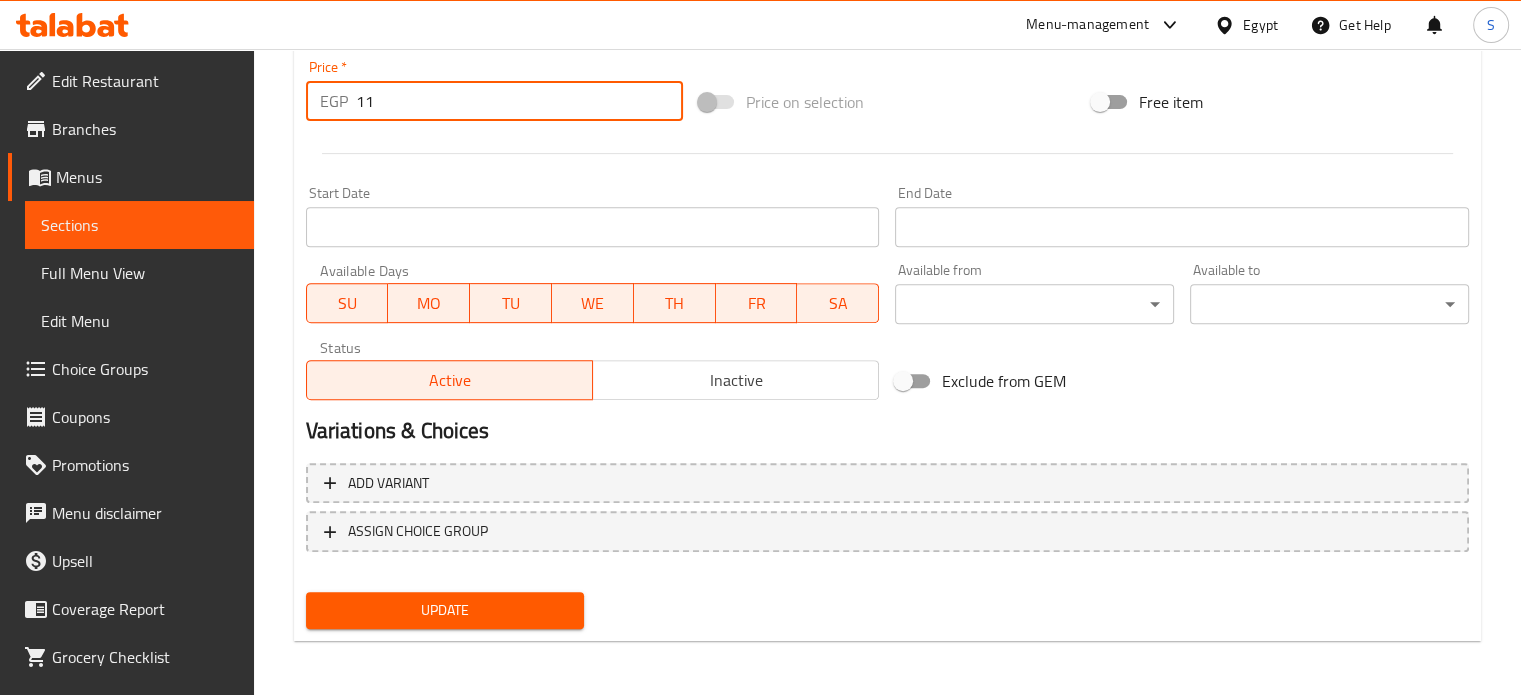 click on "Update" at bounding box center [445, 610] 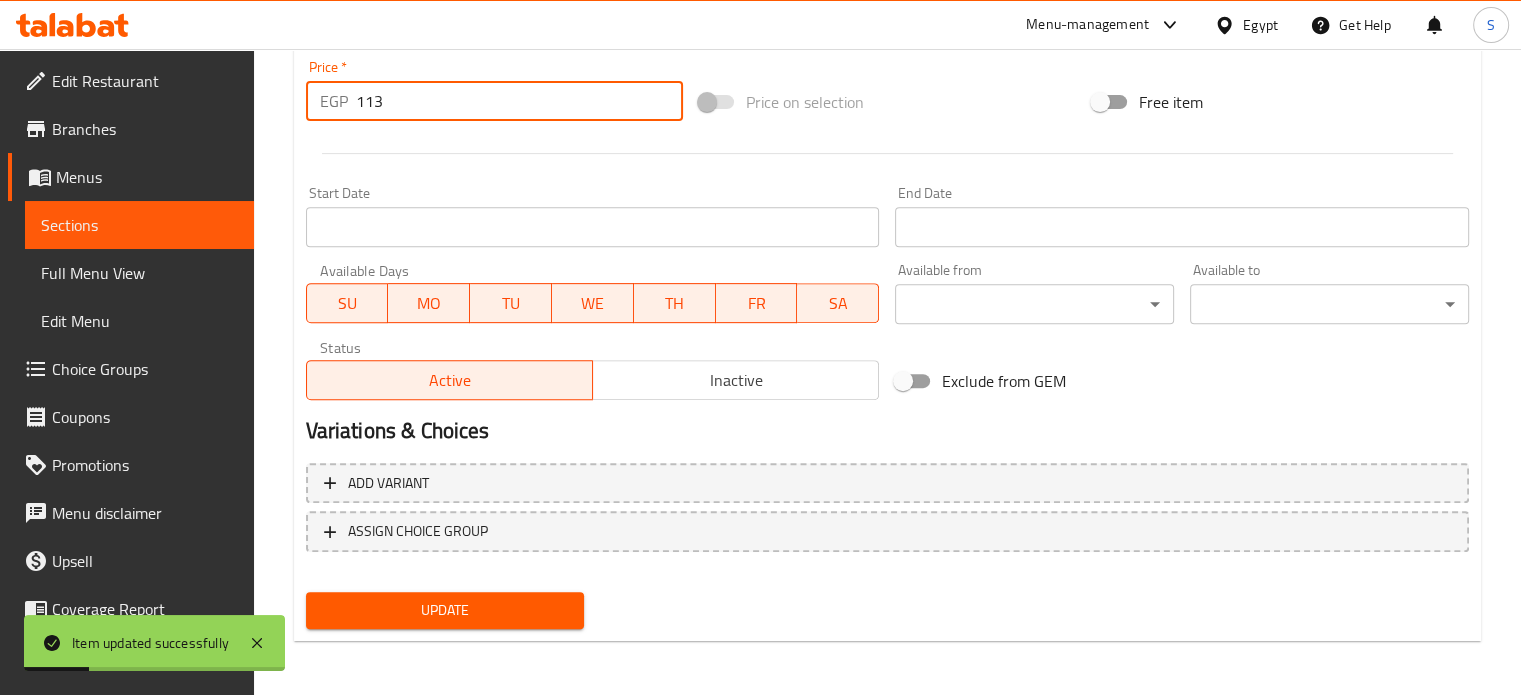 type on "113" 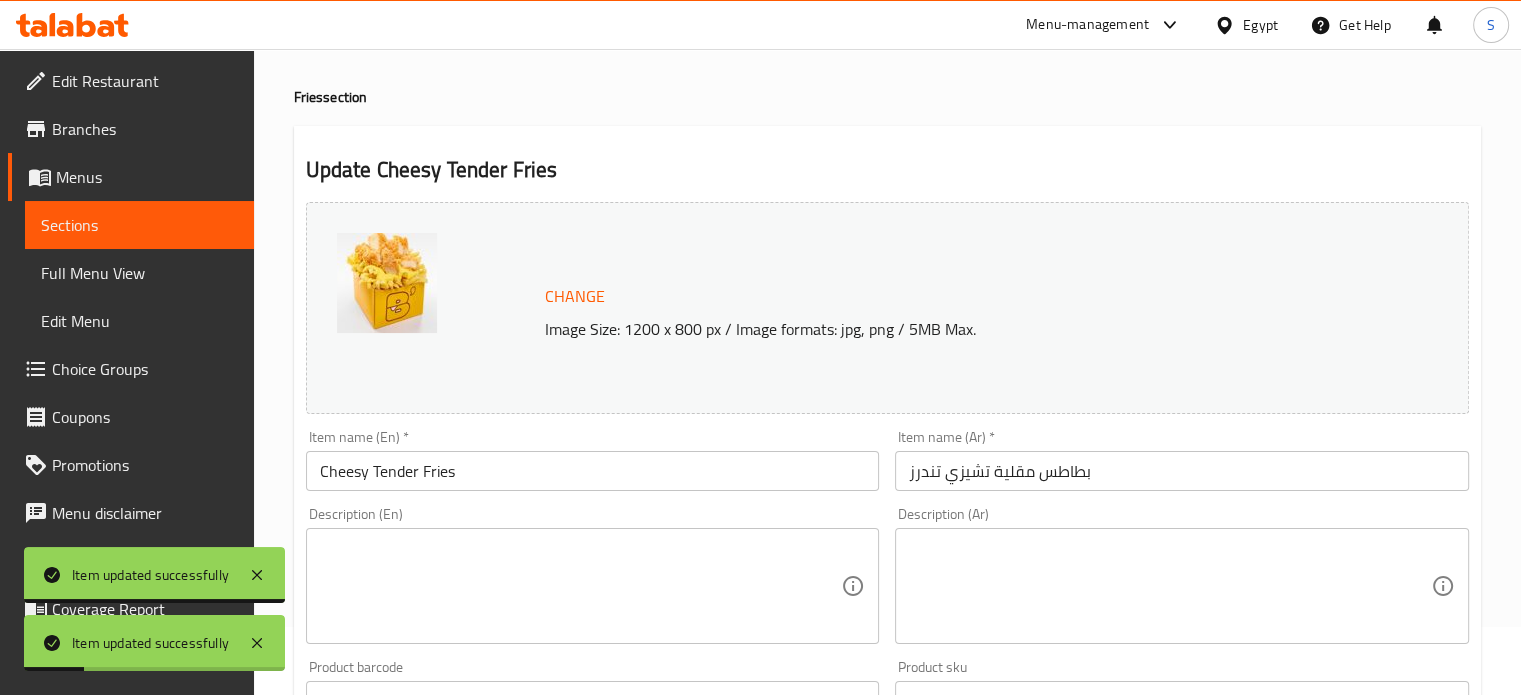 scroll, scrollTop: 20, scrollLeft: 0, axis: vertical 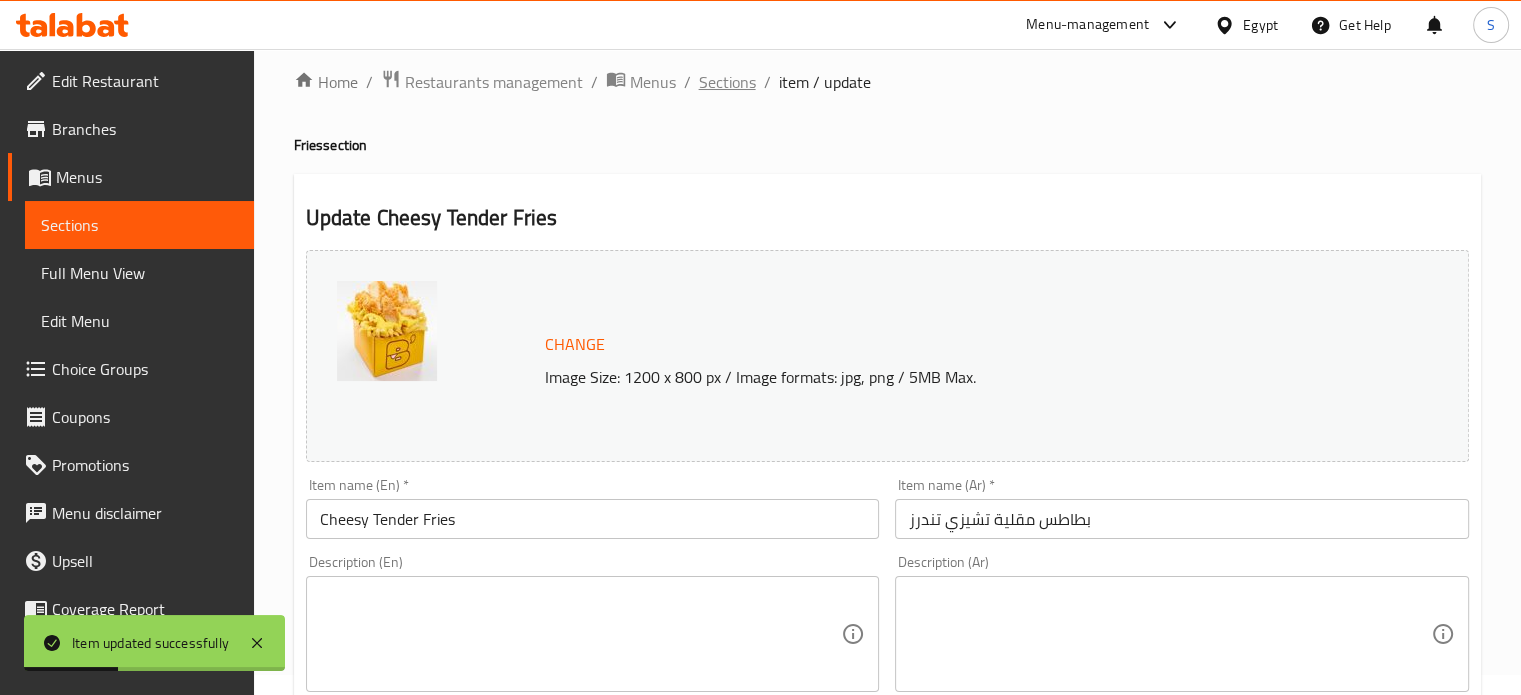click on "Sections" at bounding box center [727, 82] 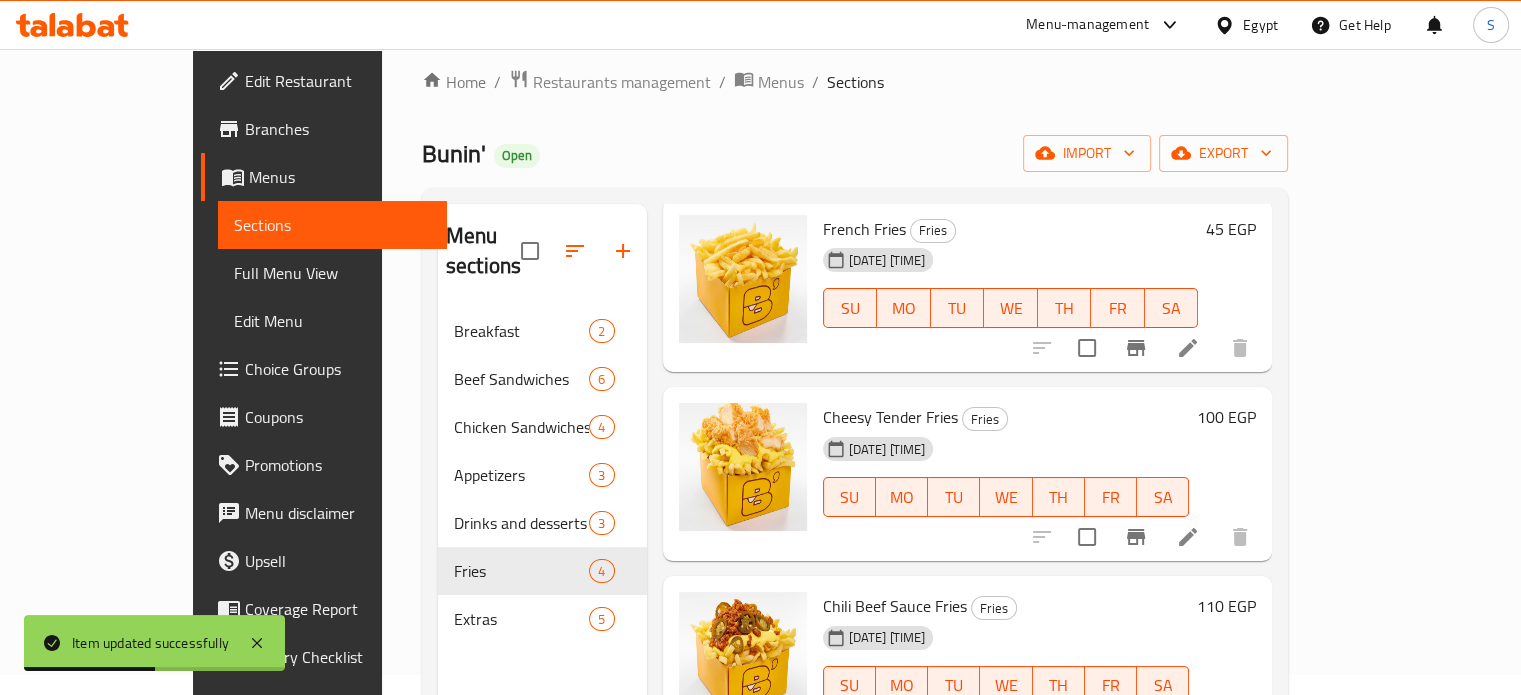 scroll, scrollTop: 139, scrollLeft: 0, axis: vertical 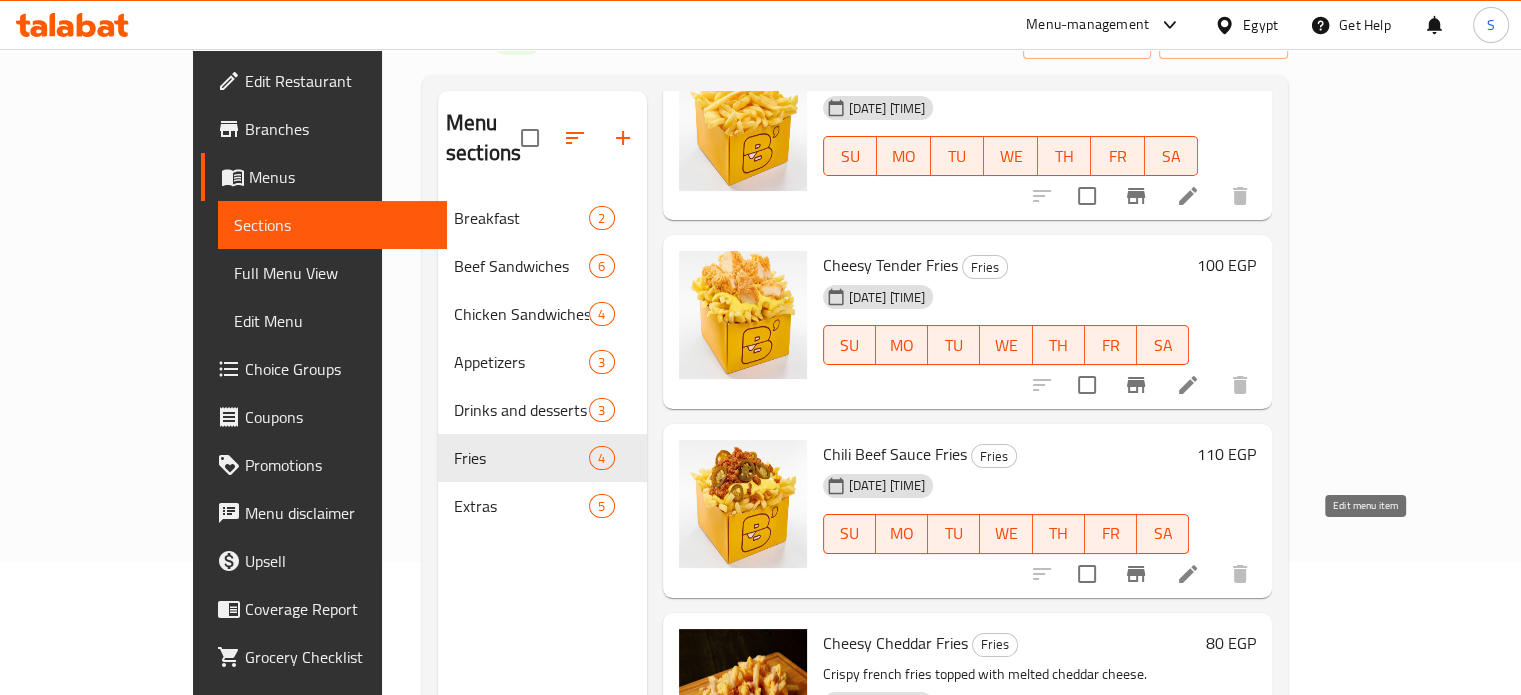 click 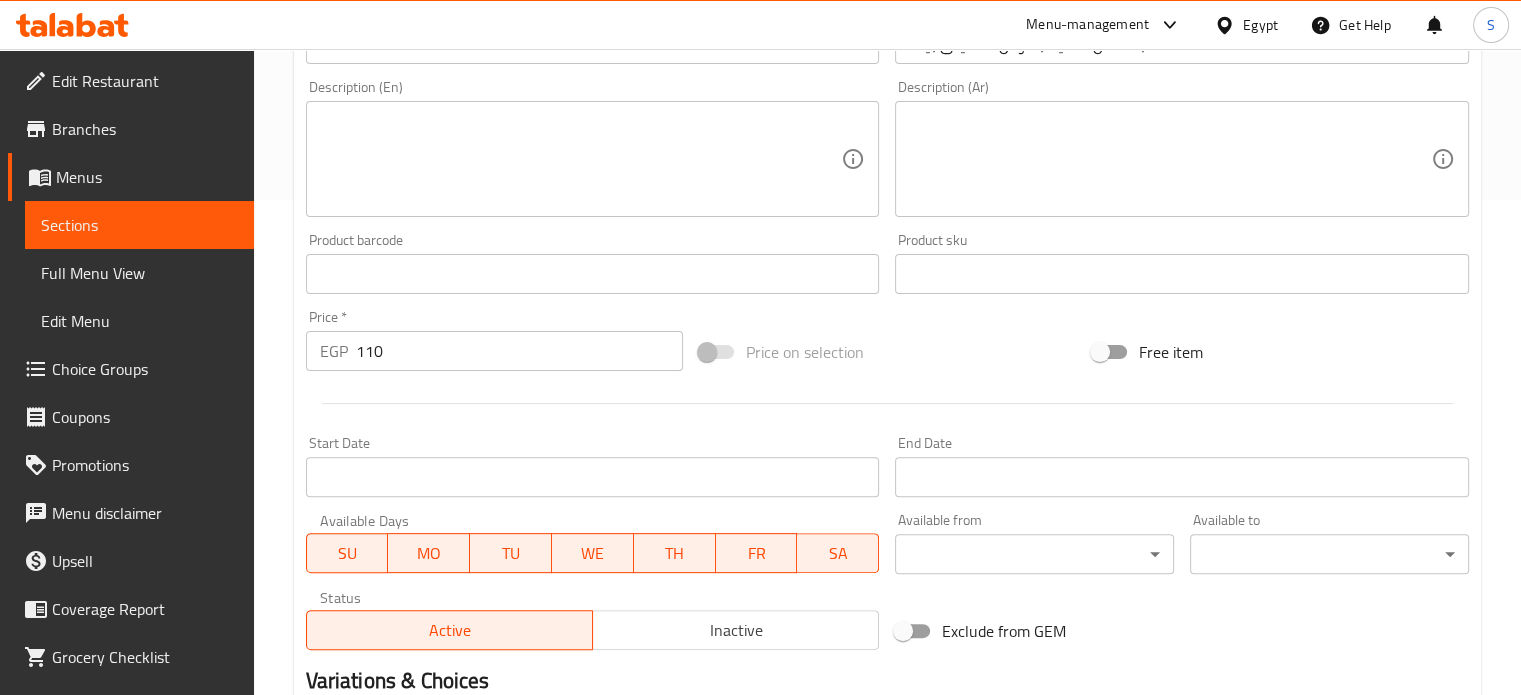 scroll, scrollTop: 745, scrollLeft: 0, axis: vertical 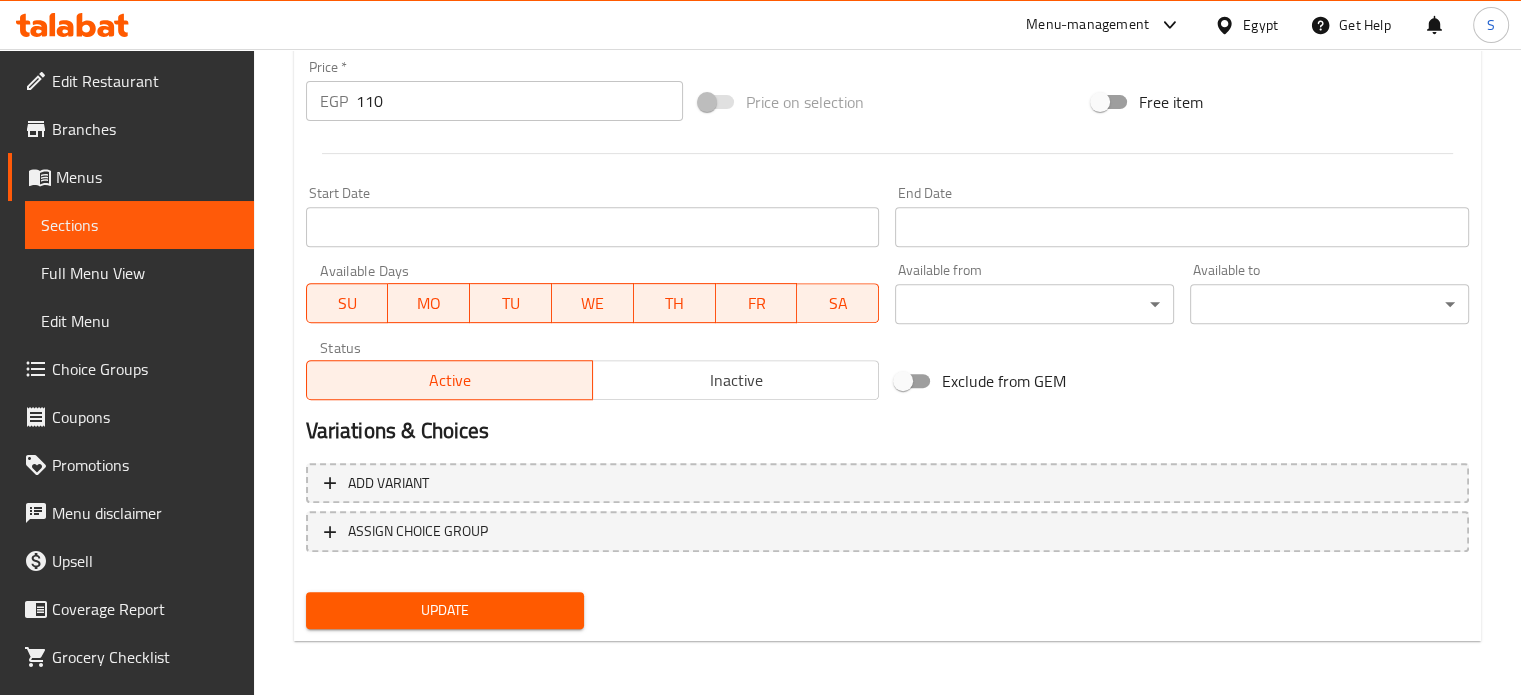click on "110" at bounding box center (519, 101) 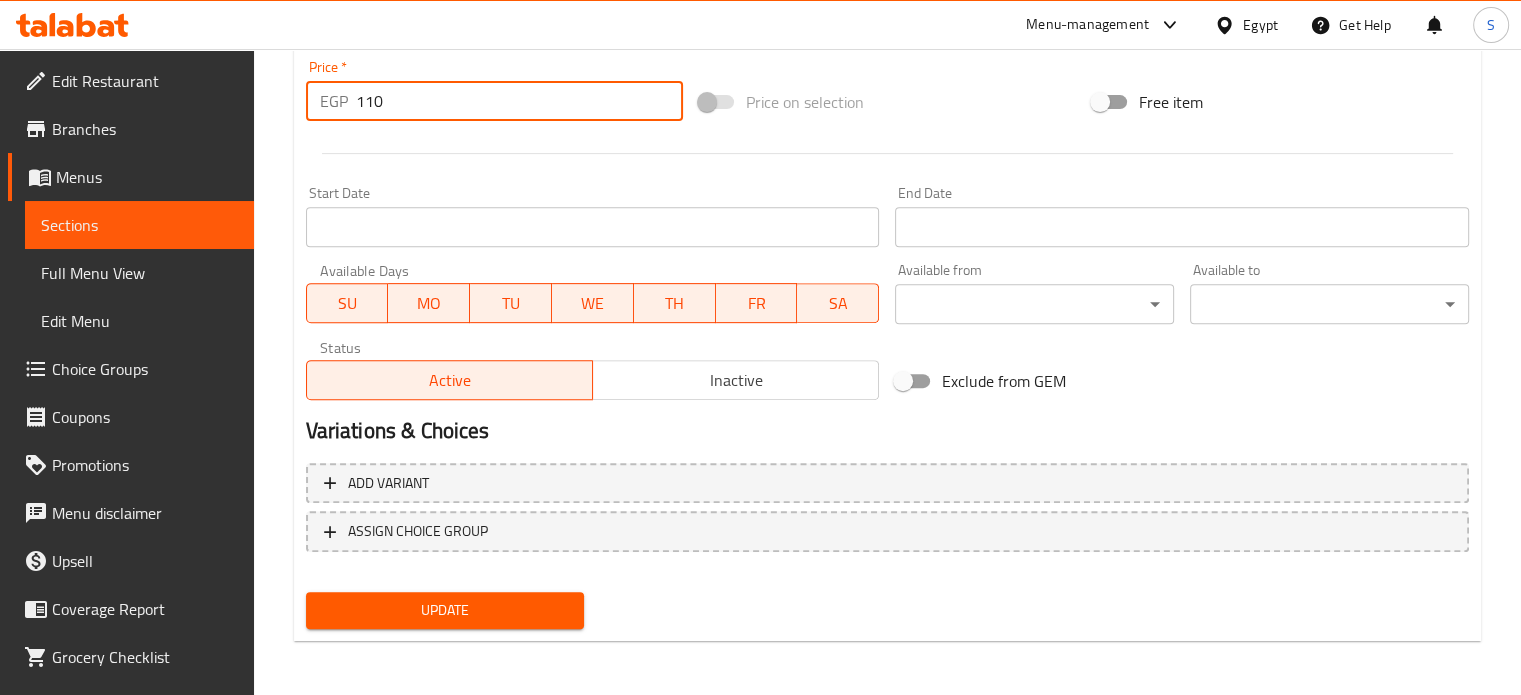 click on "110" at bounding box center [519, 101] 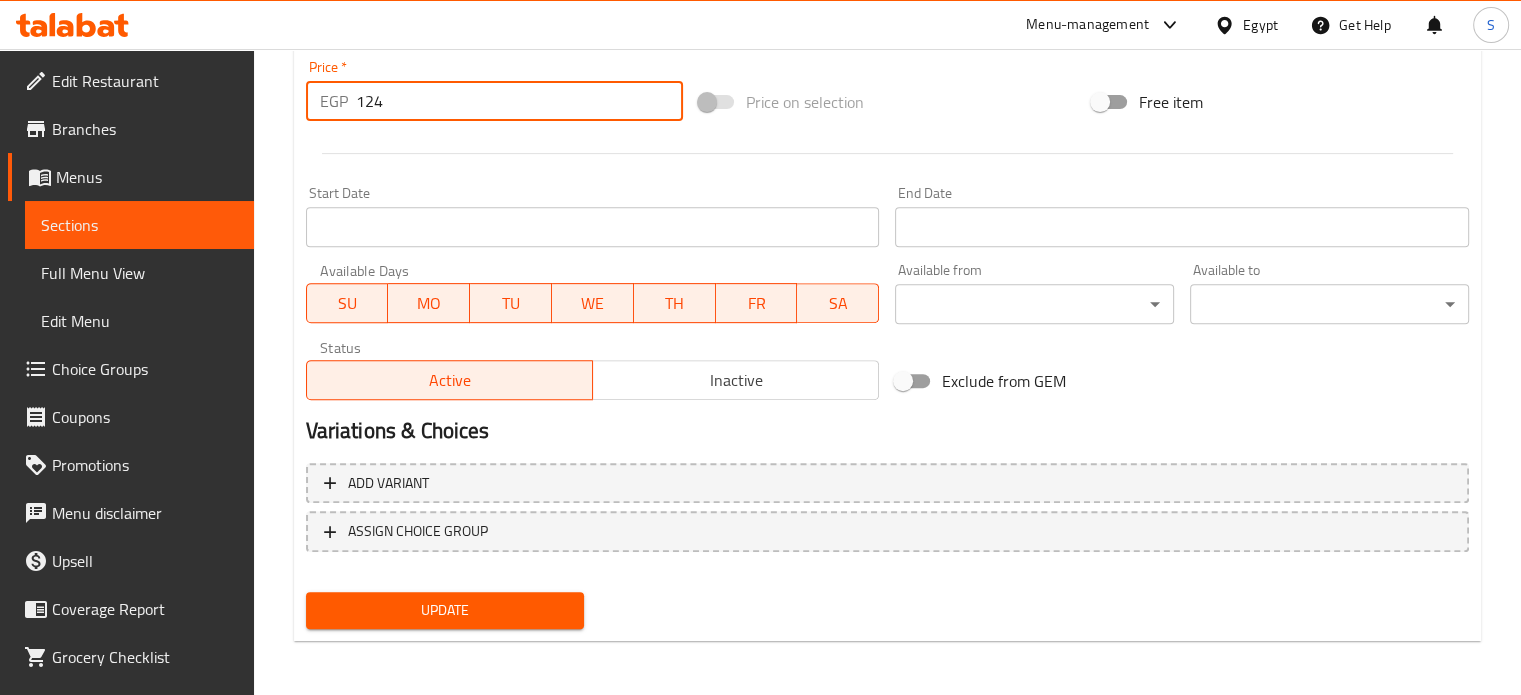 type on "124" 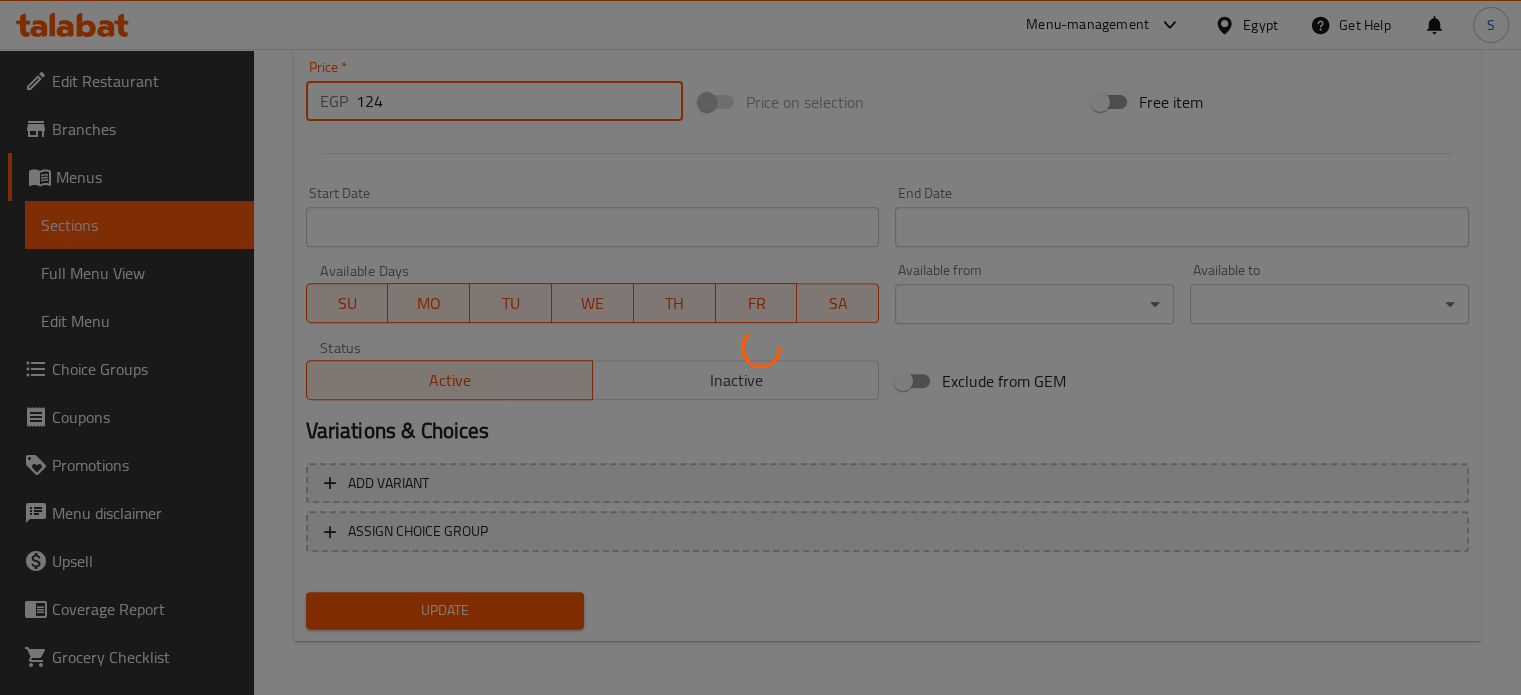 scroll, scrollTop: 0, scrollLeft: 0, axis: both 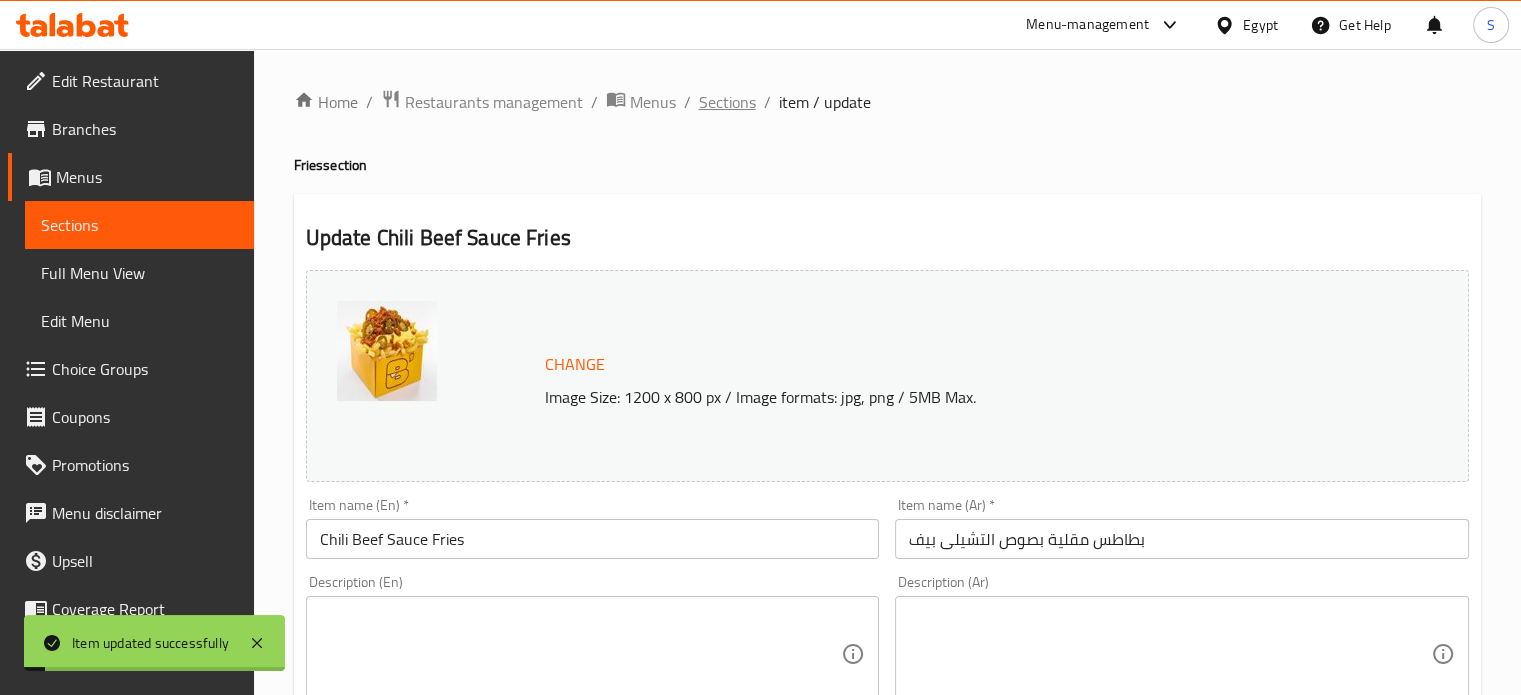 click on "Sections" at bounding box center [727, 102] 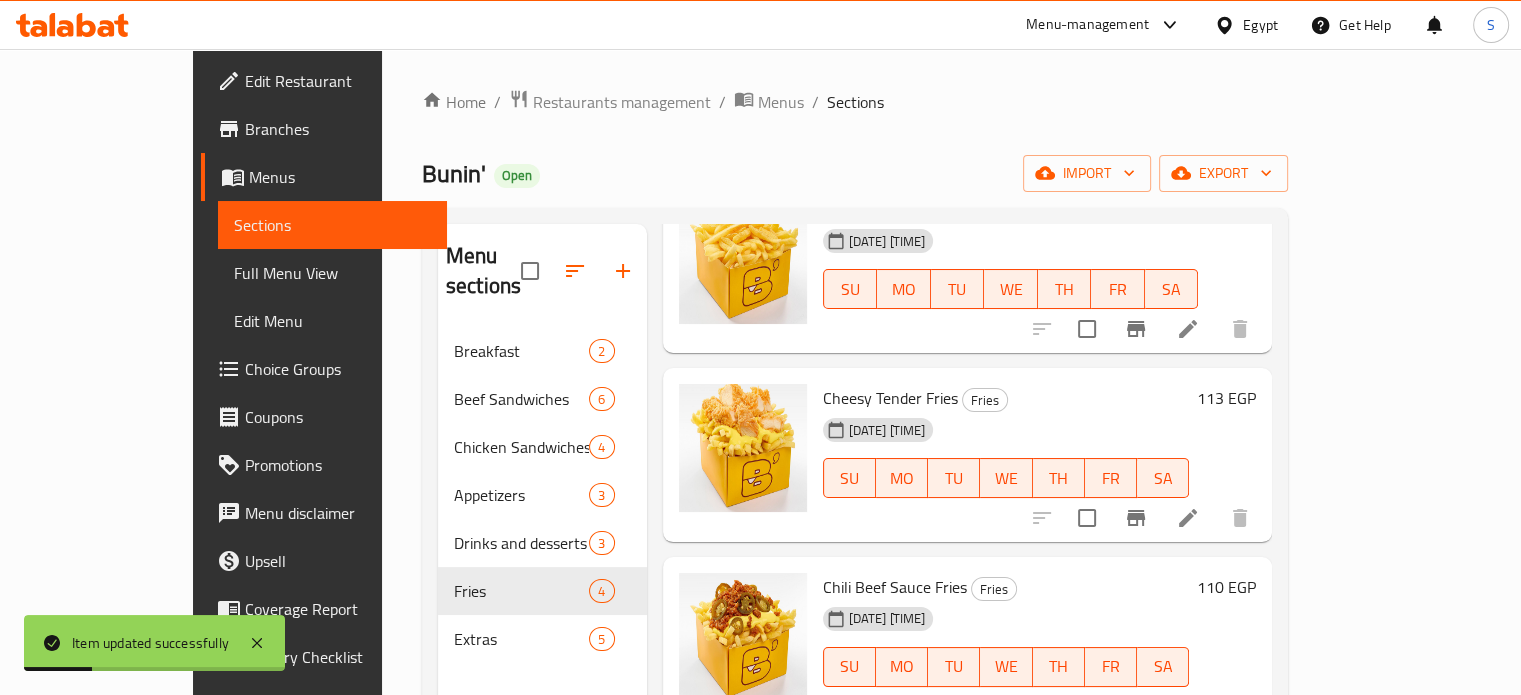scroll, scrollTop: 139, scrollLeft: 0, axis: vertical 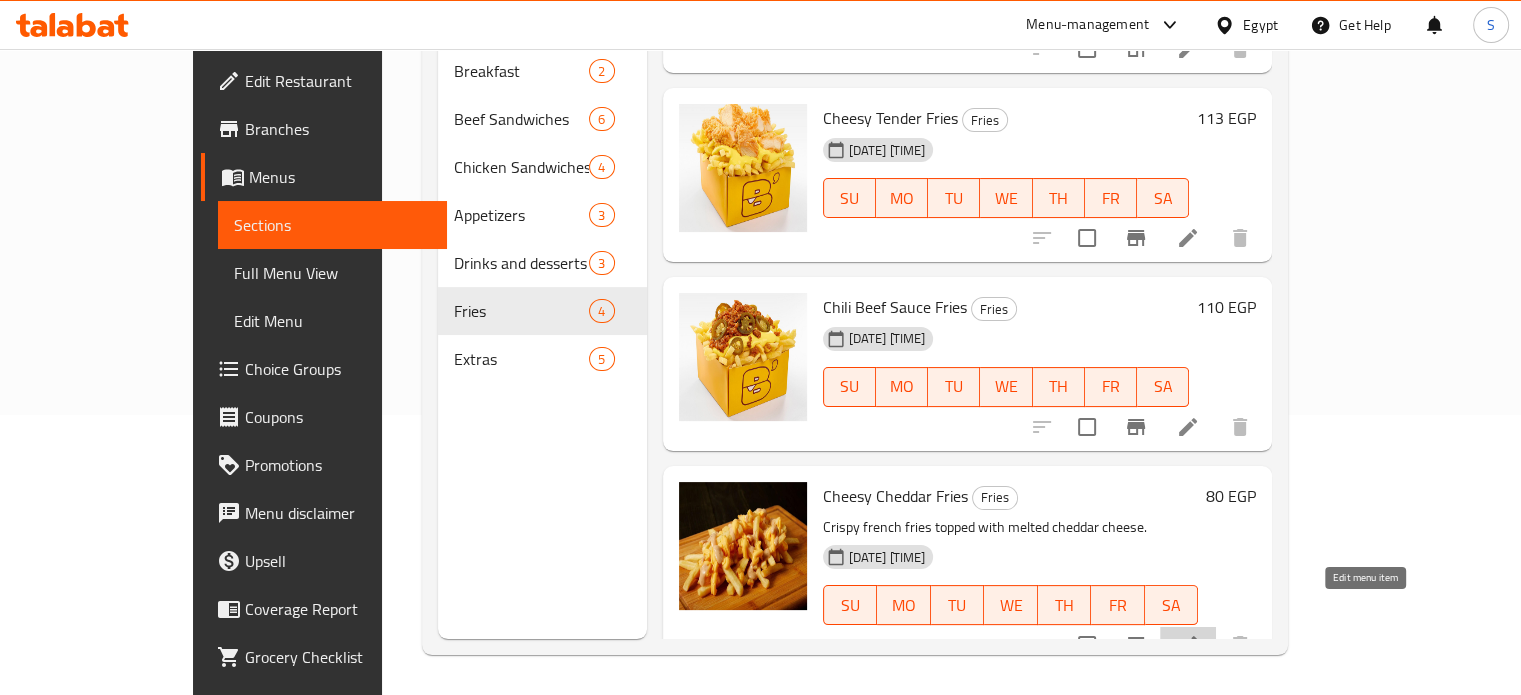 click 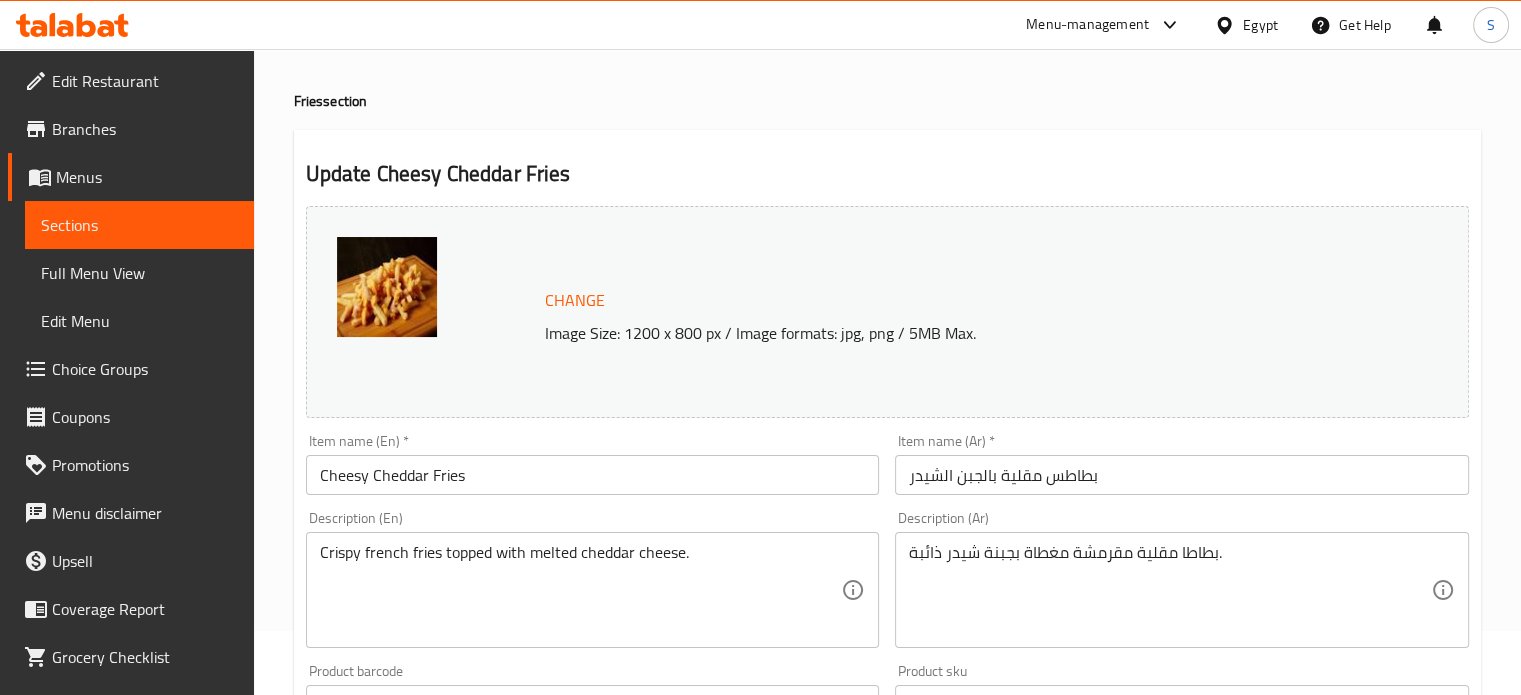 scroll, scrollTop: 745, scrollLeft: 0, axis: vertical 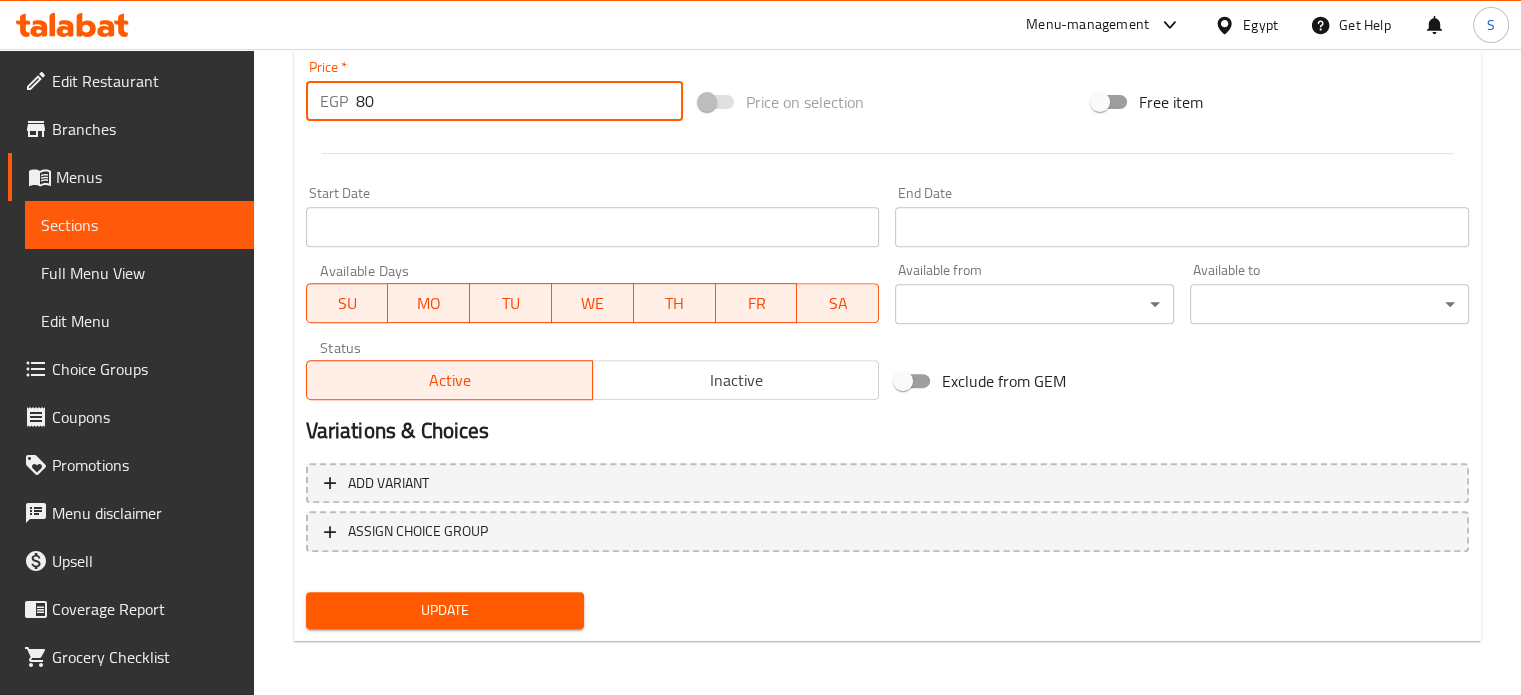 click on "80" at bounding box center [519, 101] 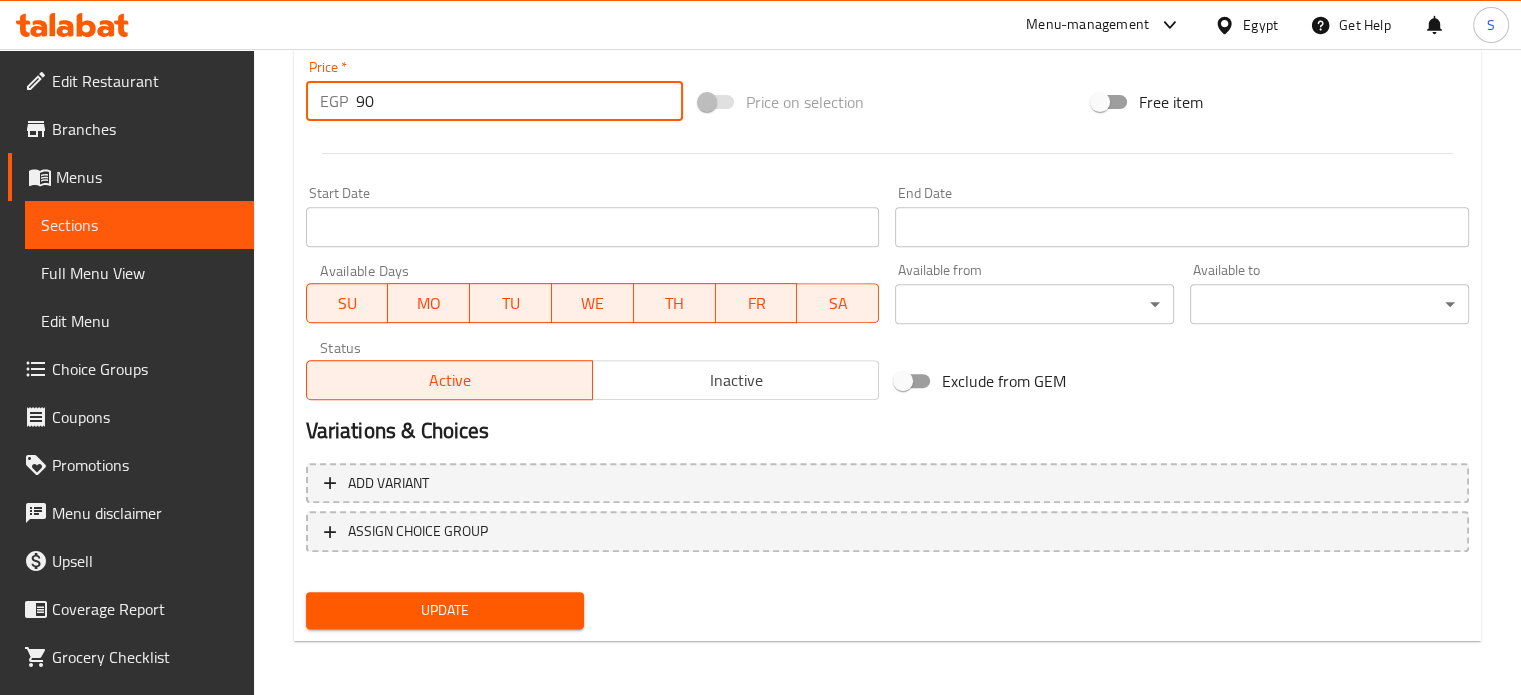 type on "90" 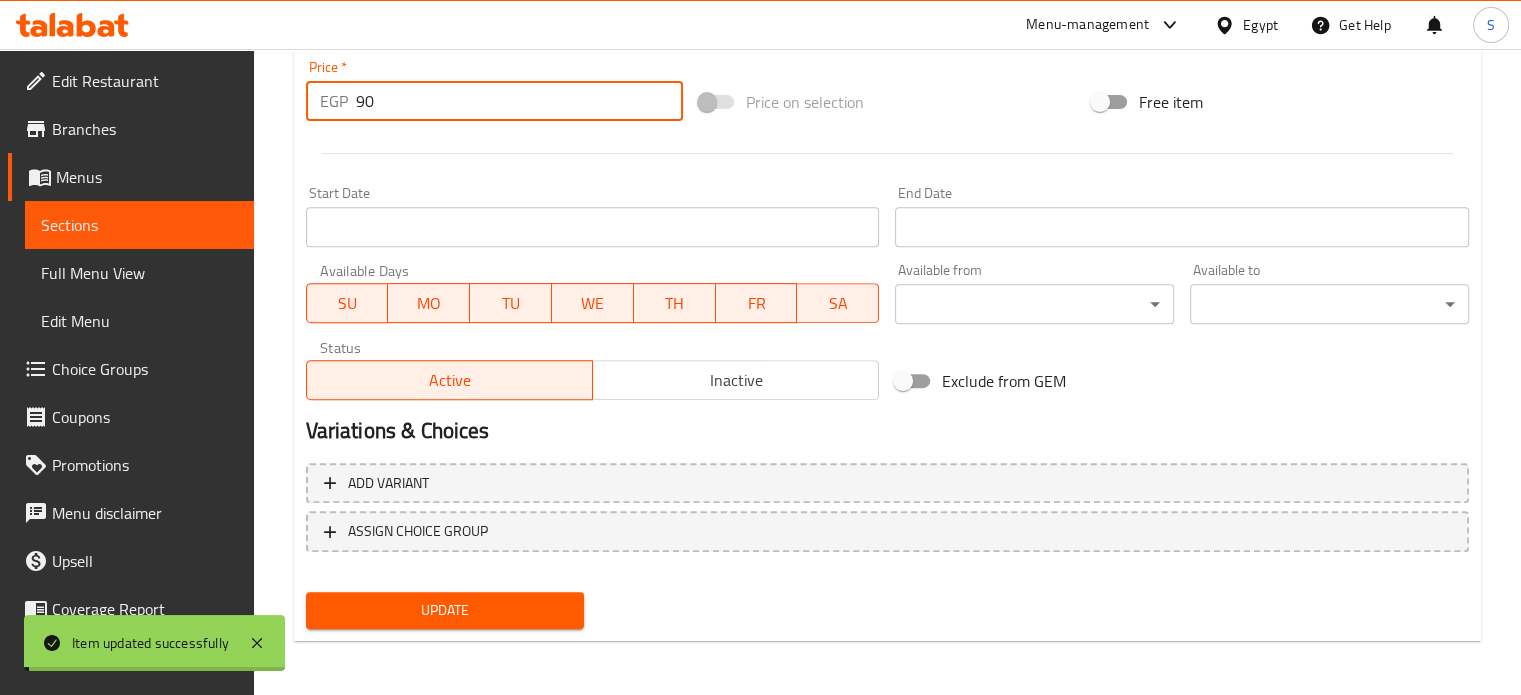 scroll, scrollTop: 0, scrollLeft: 0, axis: both 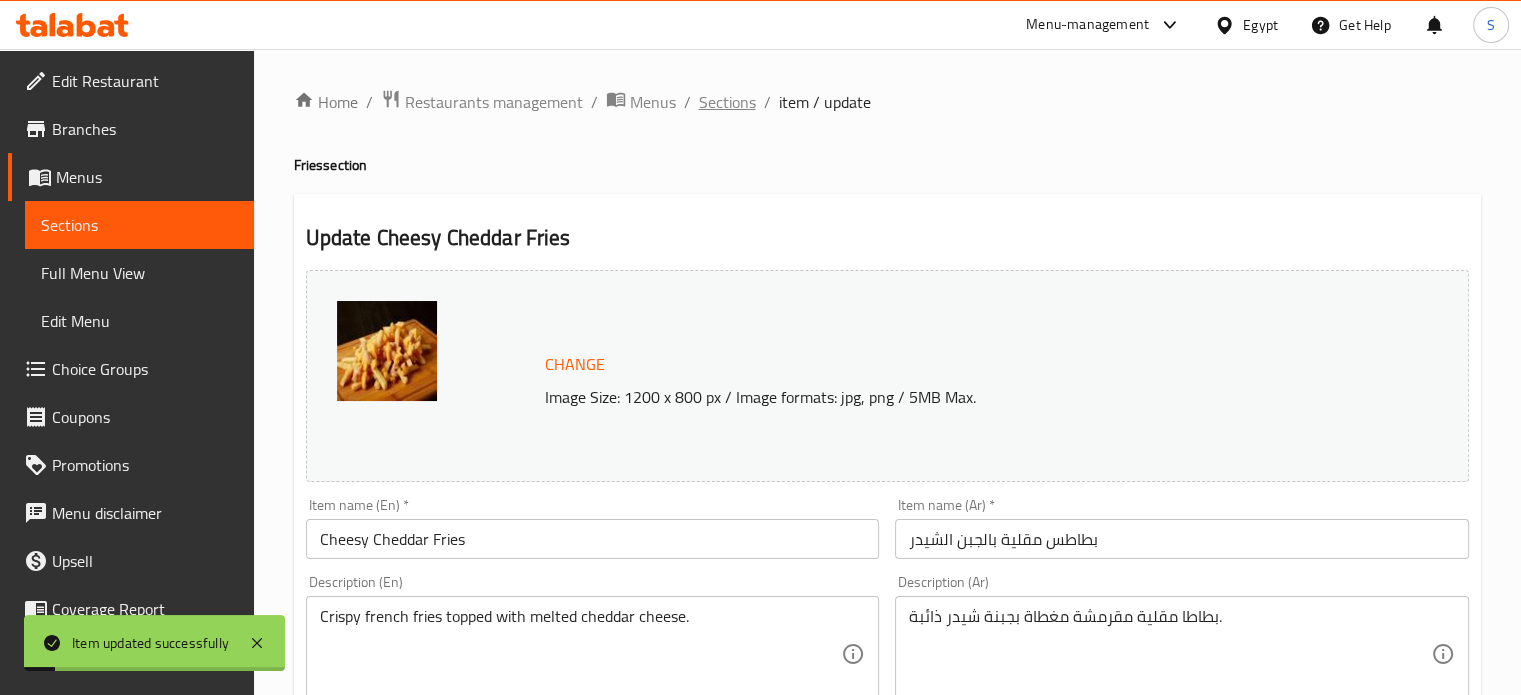 click on "Sections" at bounding box center (727, 102) 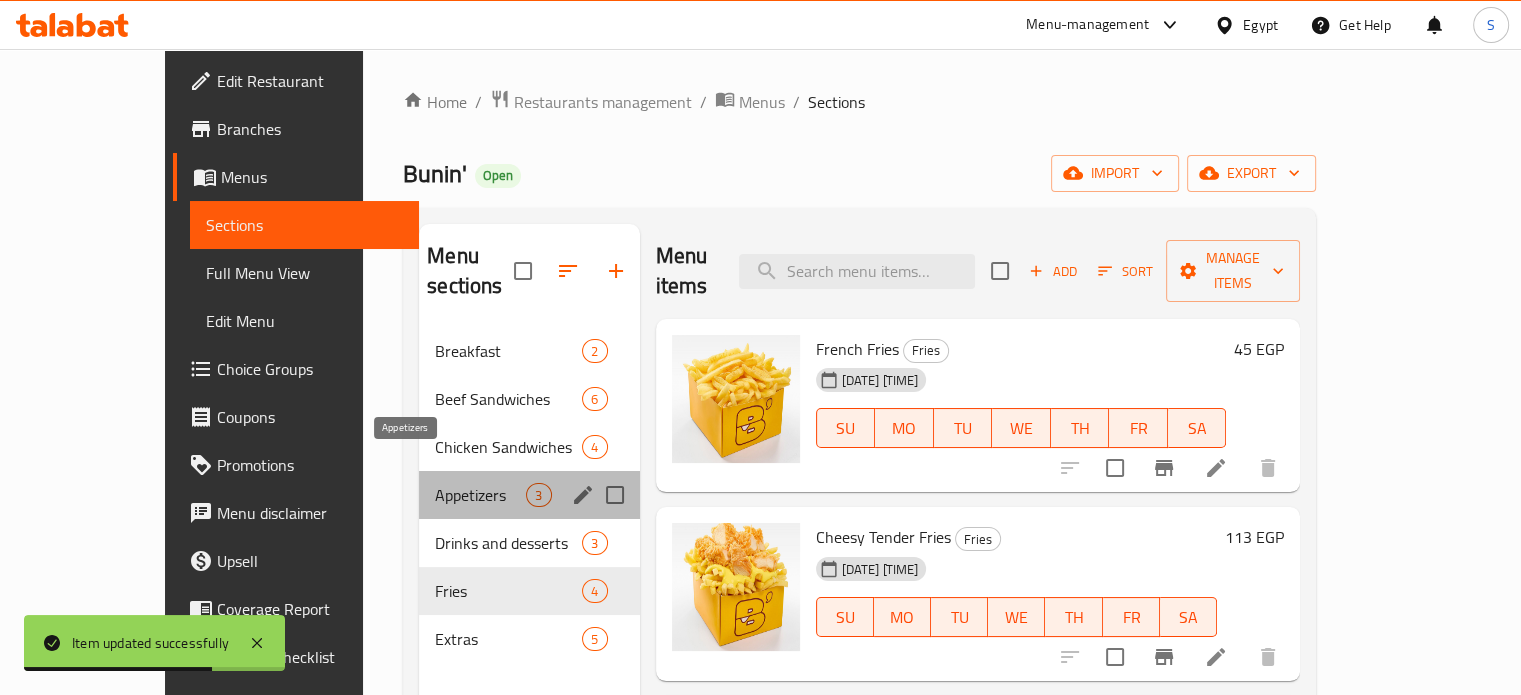 click on "Appetizers" at bounding box center [480, 495] 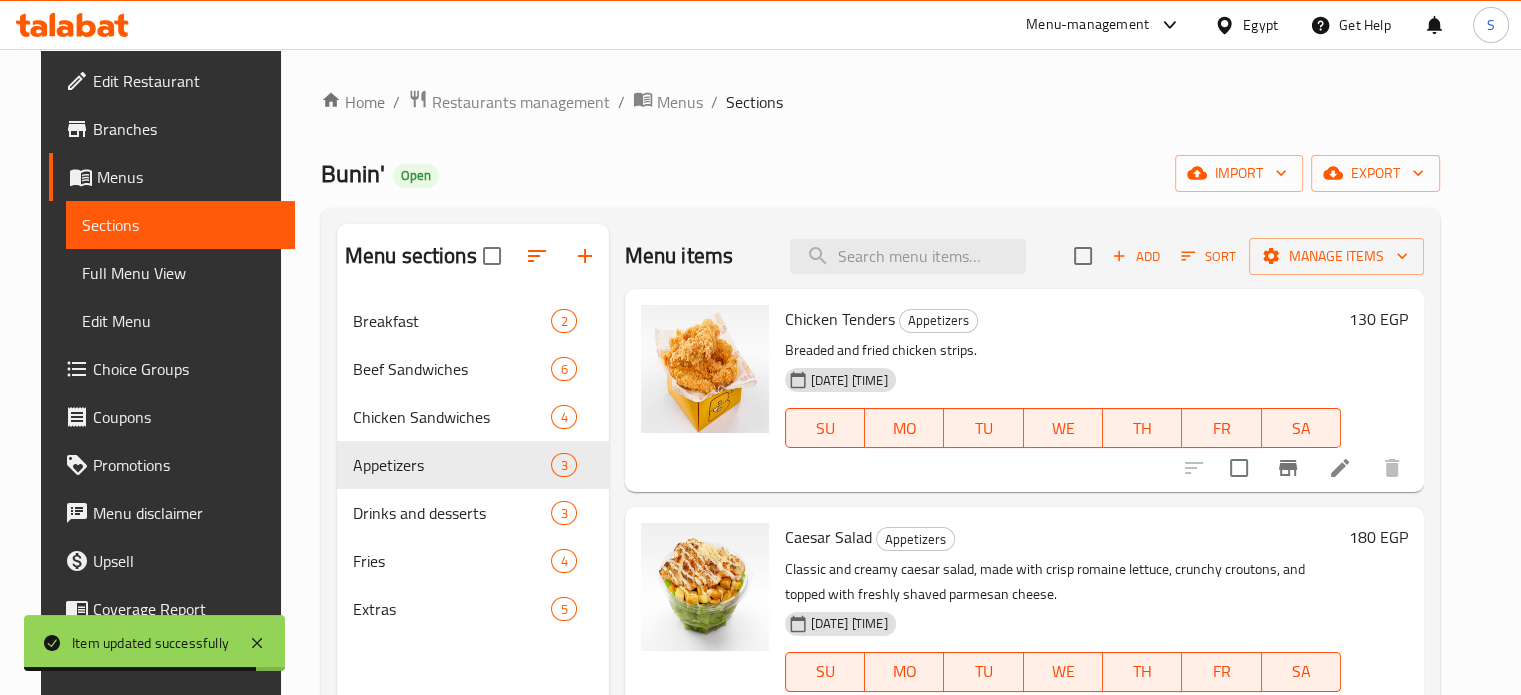 scroll, scrollTop: 35, scrollLeft: 0, axis: vertical 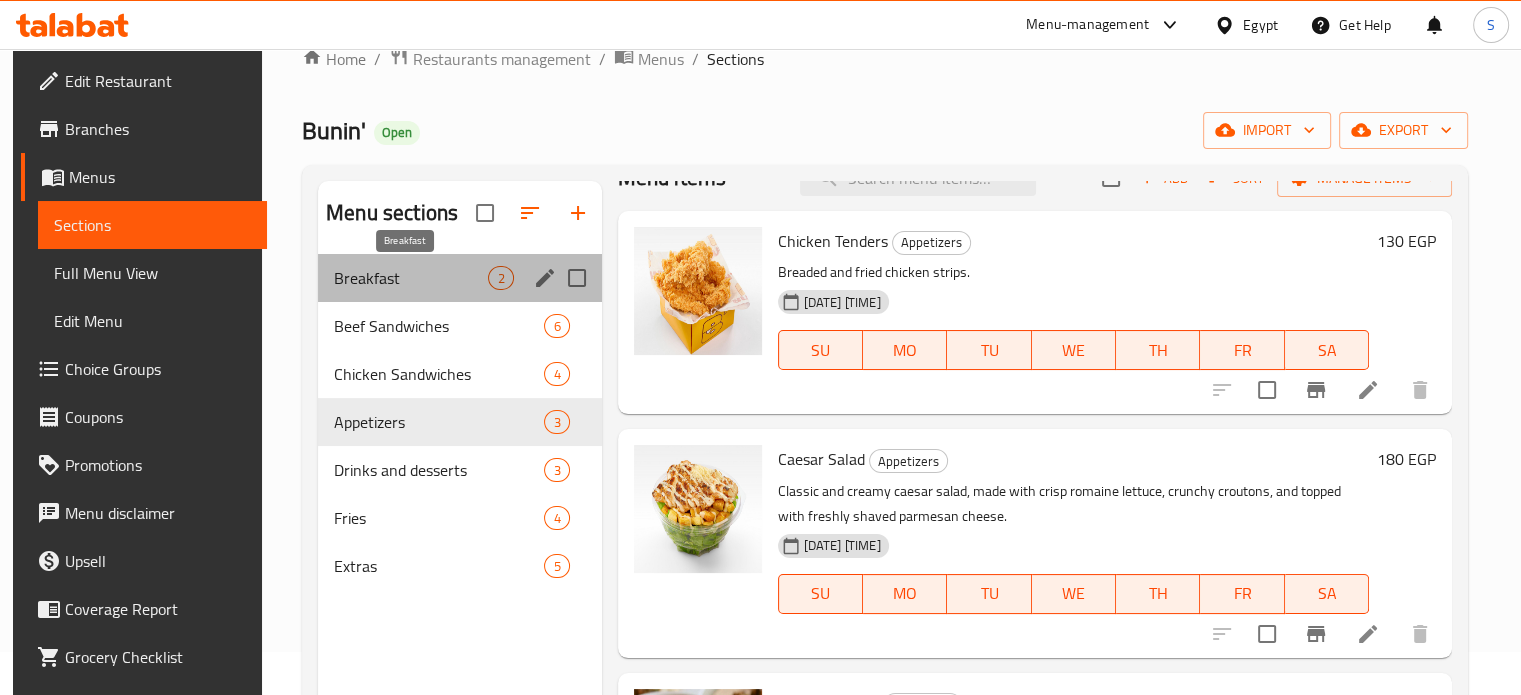 click on "Breakfast" at bounding box center (411, 278) 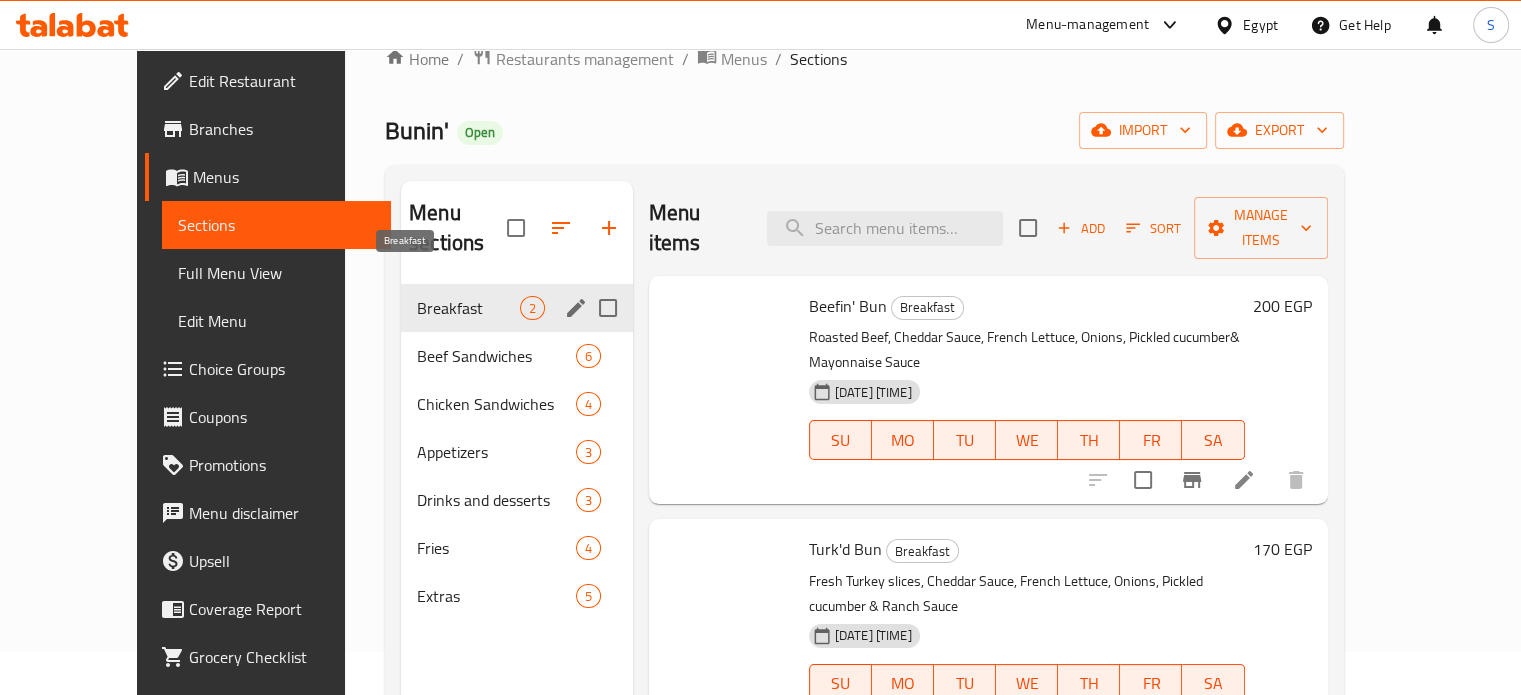 scroll, scrollTop: 0, scrollLeft: 0, axis: both 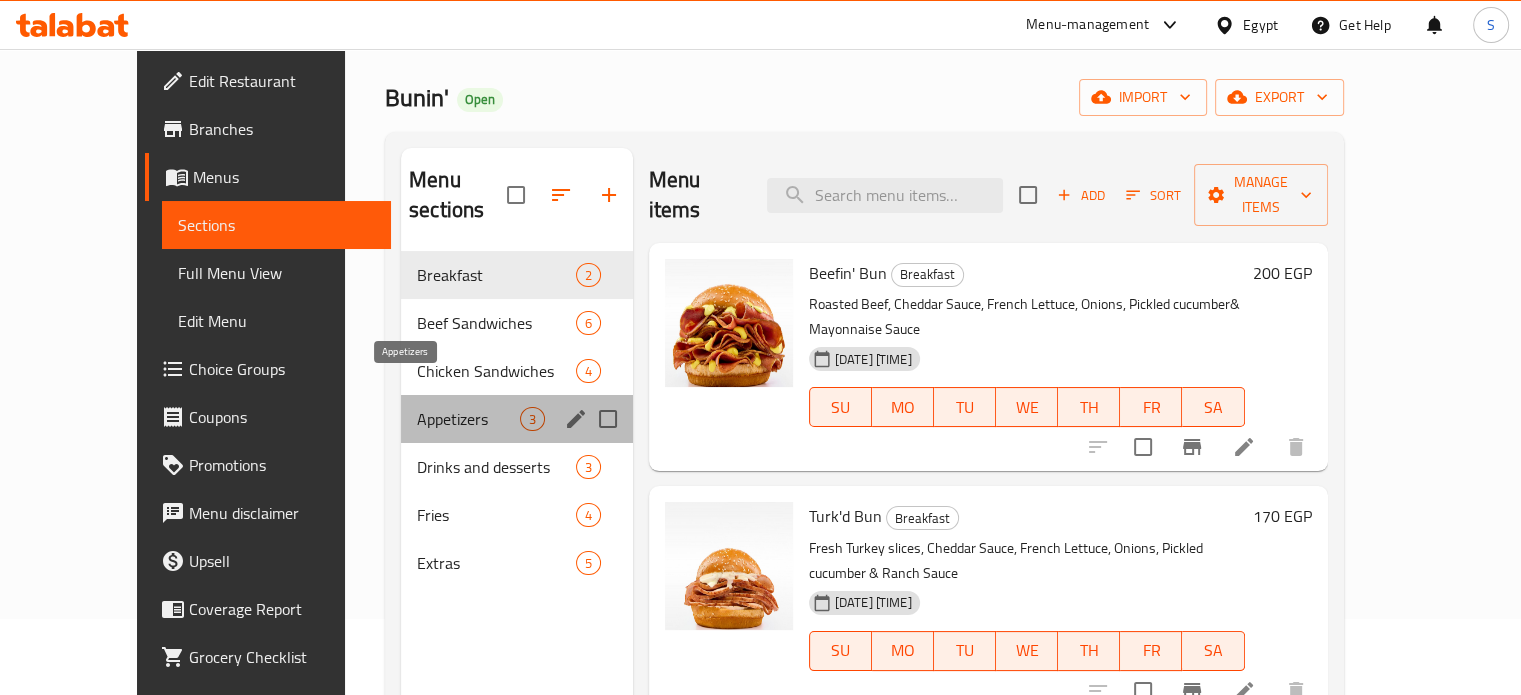 click on "Appetizers" at bounding box center [468, 419] 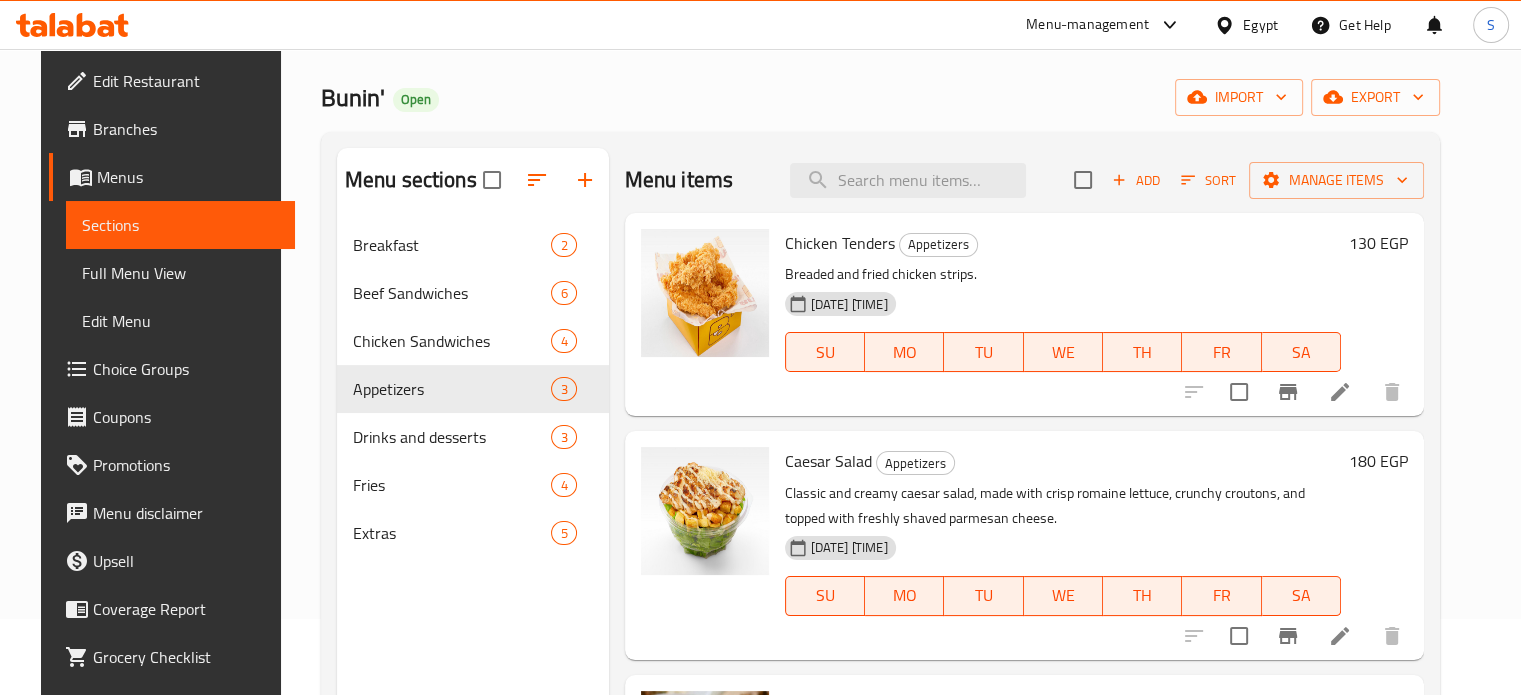 scroll, scrollTop: 1, scrollLeft: 0, axis: vertical 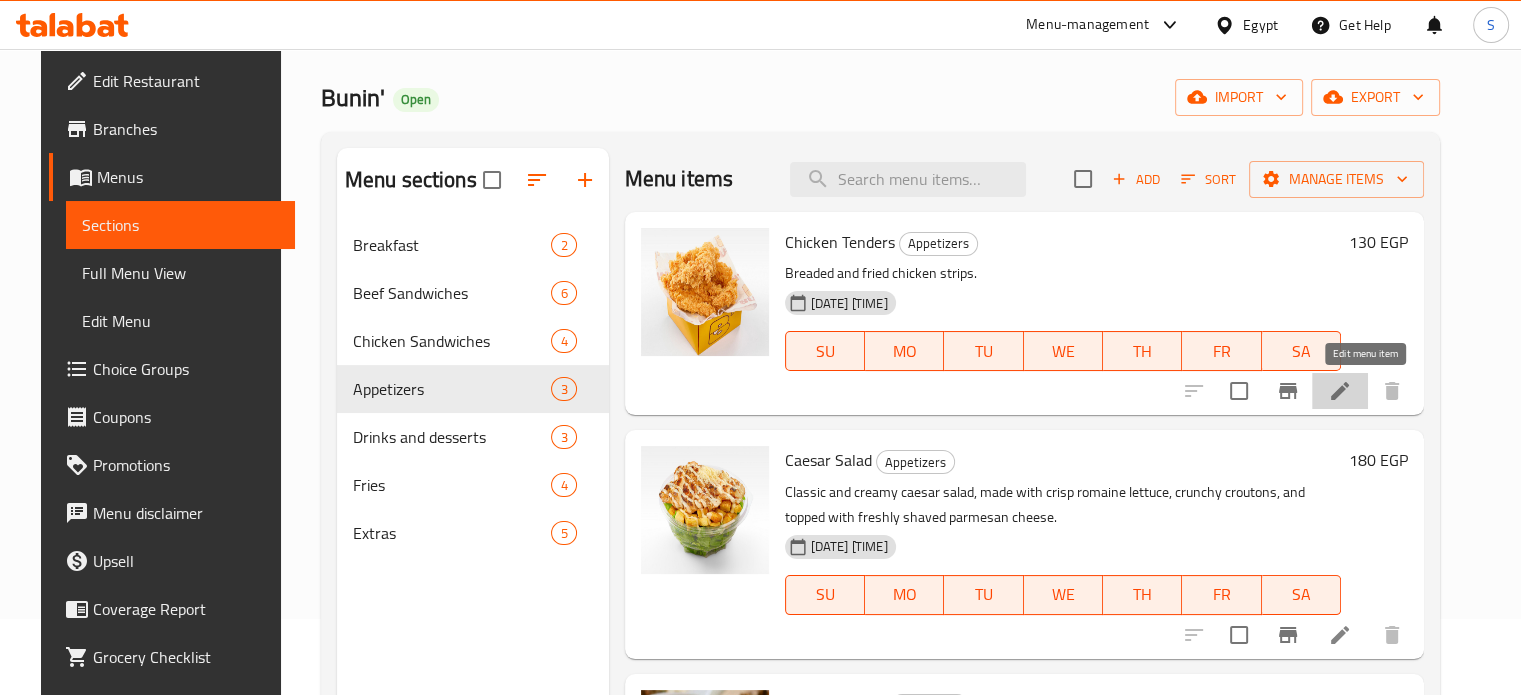 click 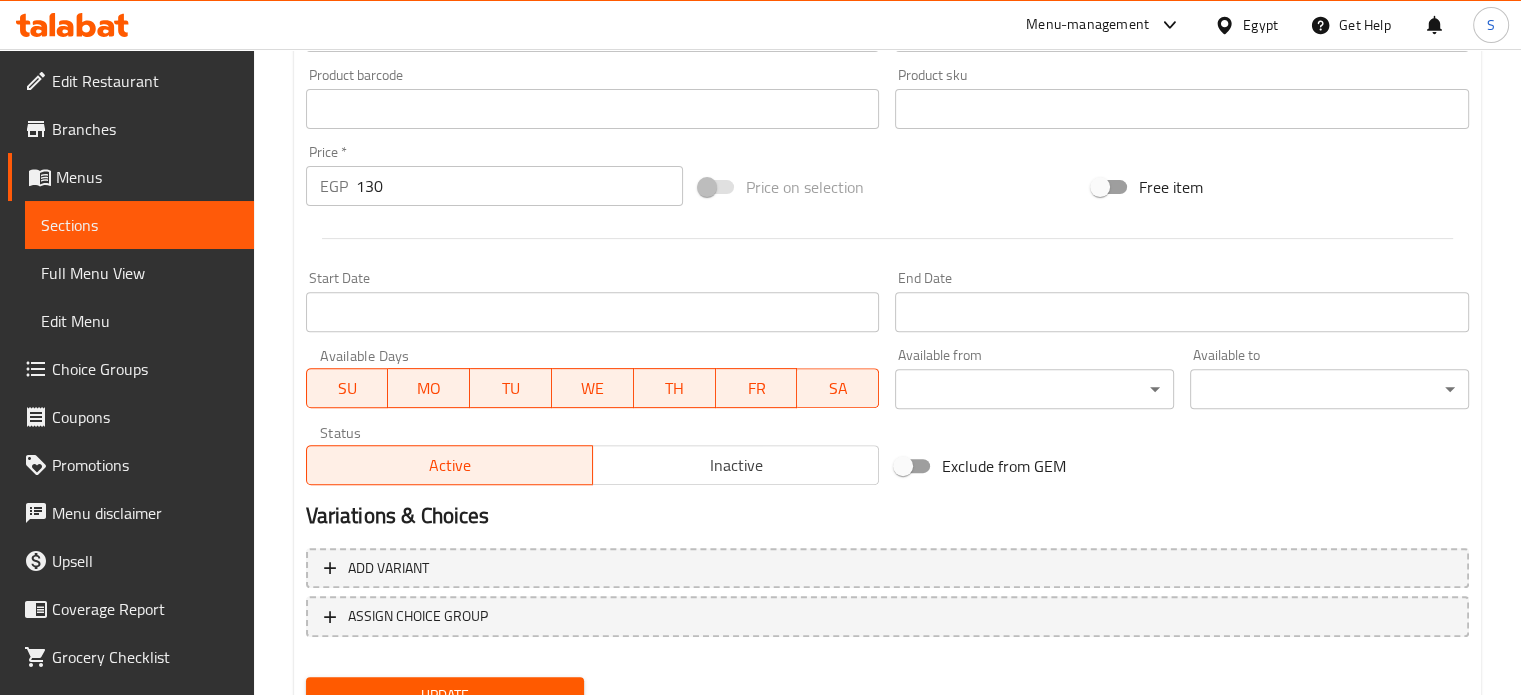 scroll, scrollTop: 745, scrollLeft: 0, axis: vertical 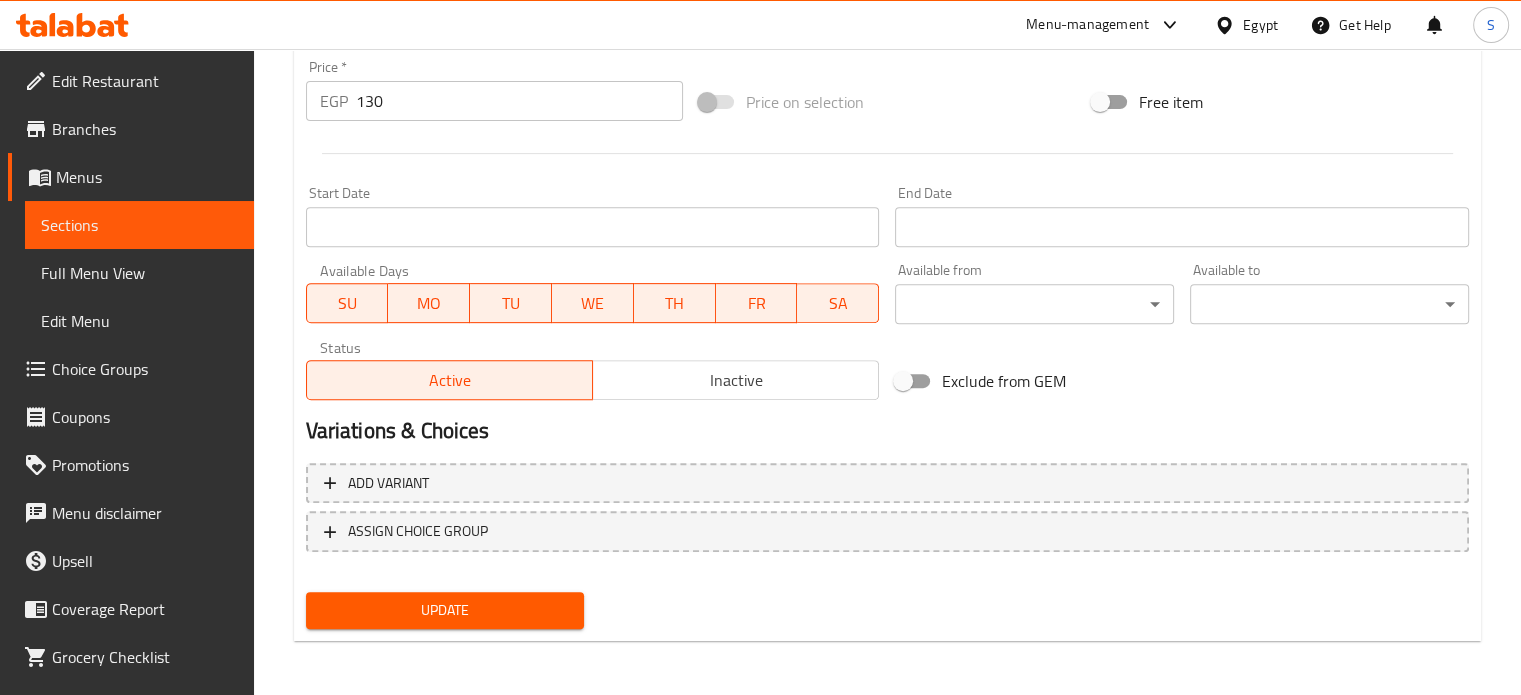click on "130" at bounding box center [519, 101] 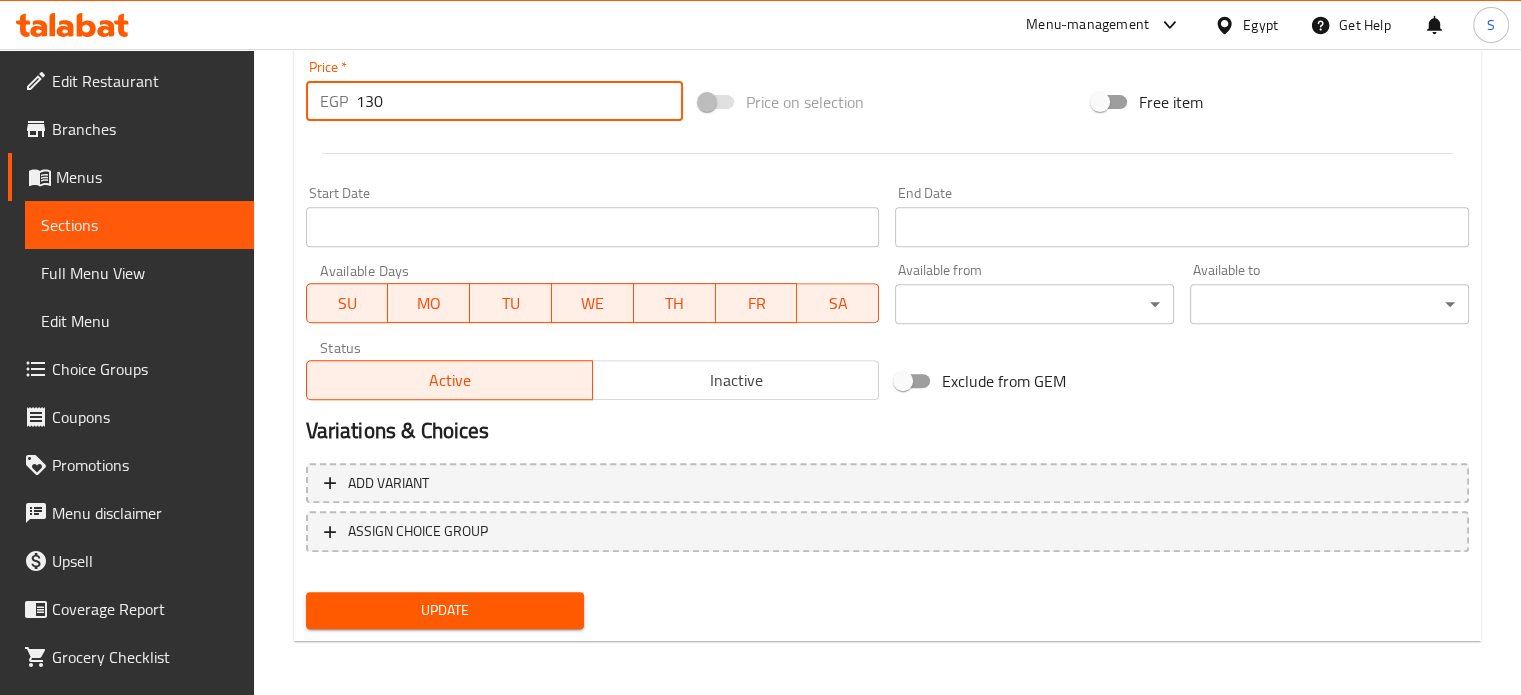 click on "130" at bounding box center [519, 101] 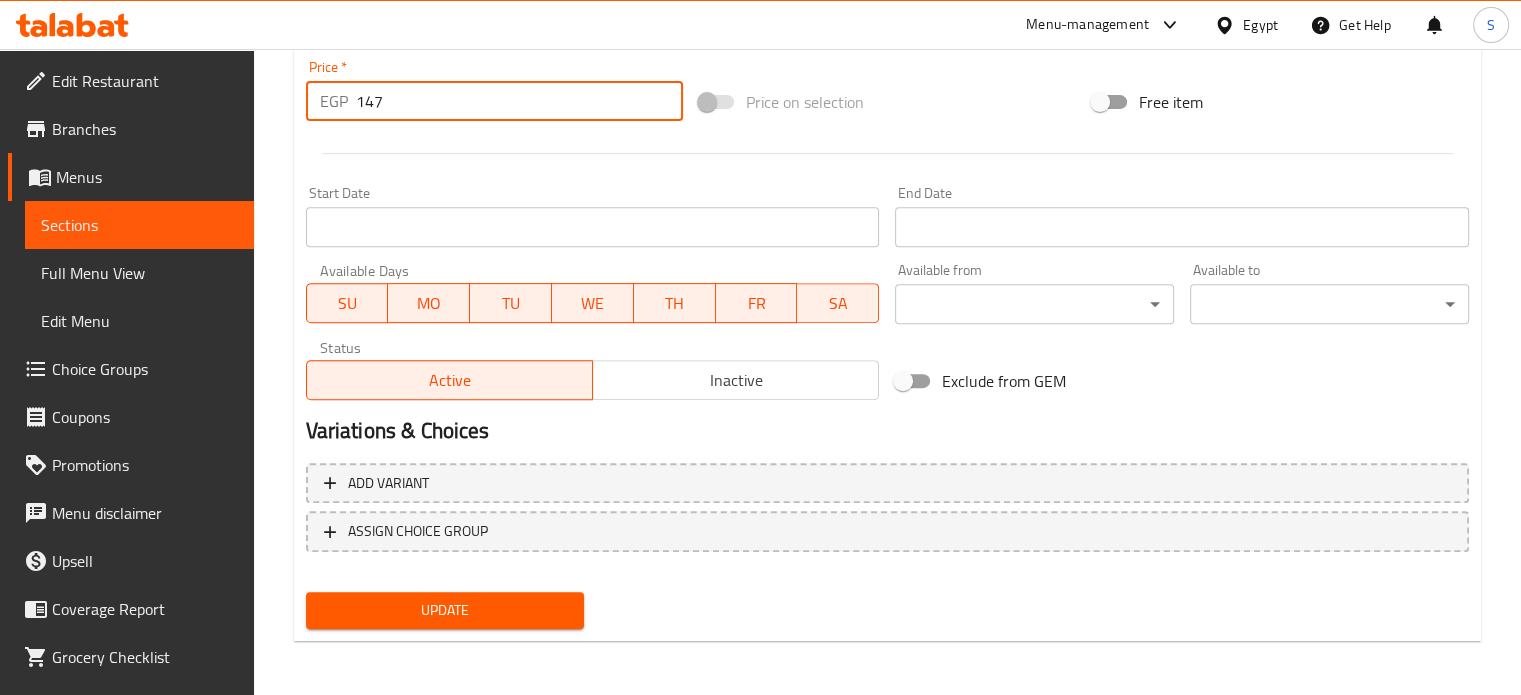 type on "147" 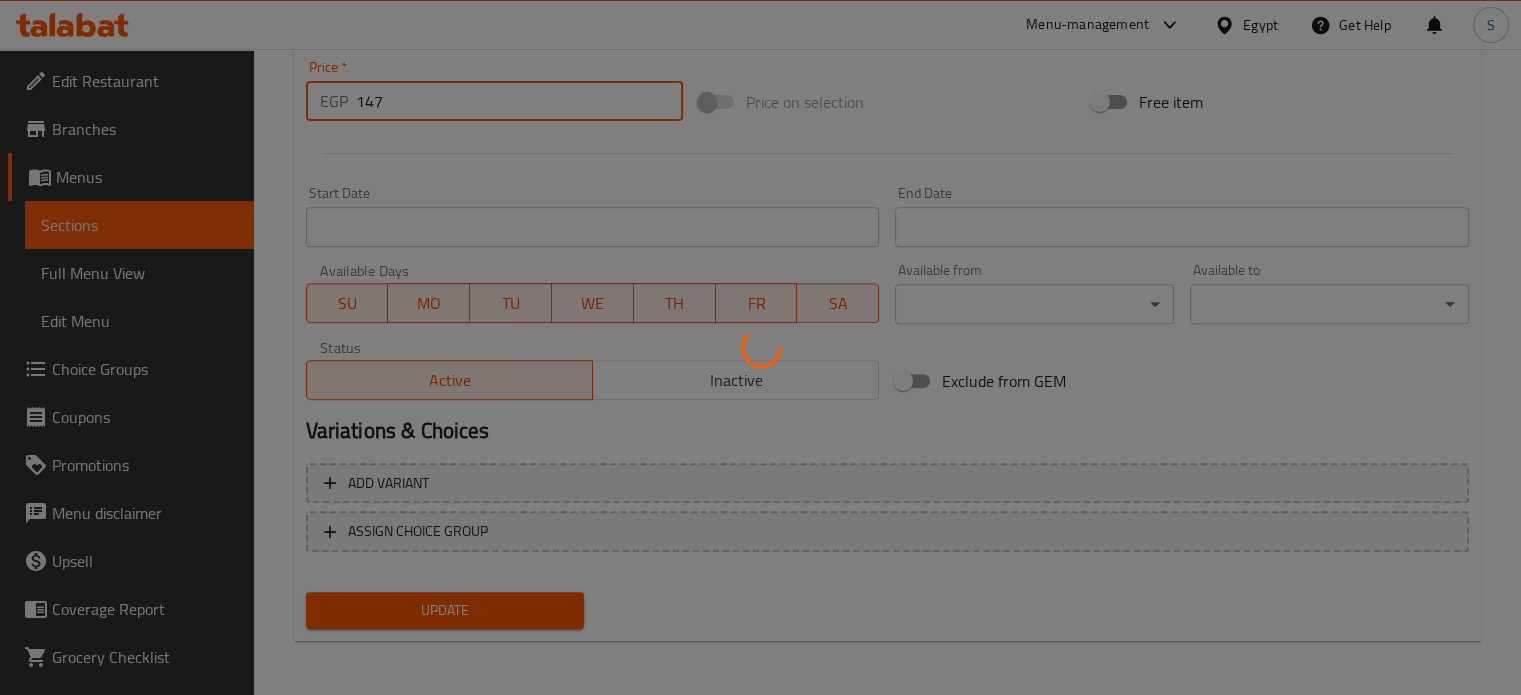 scroll, scrollTop: 0, scrollLeft: 0, axis: both 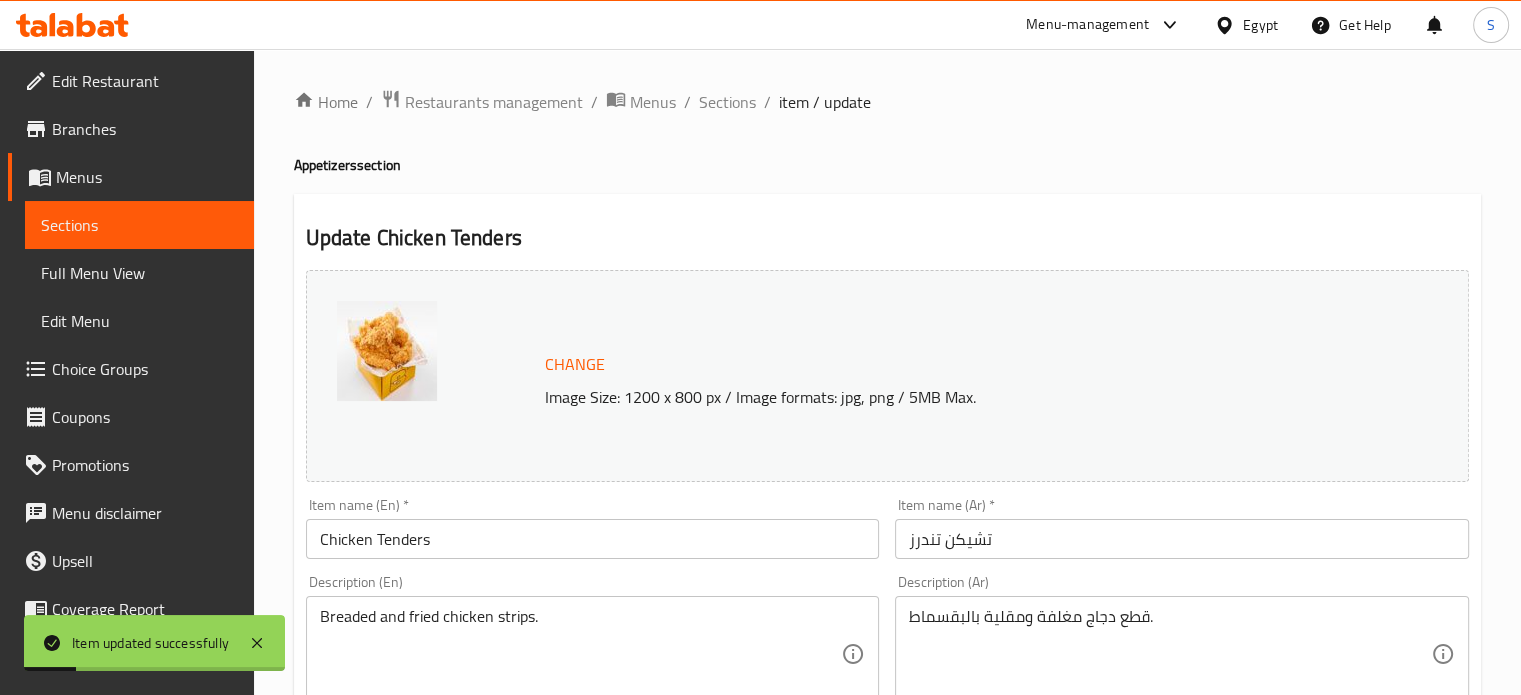 click on "Sections" at bounding box center [727, 102] 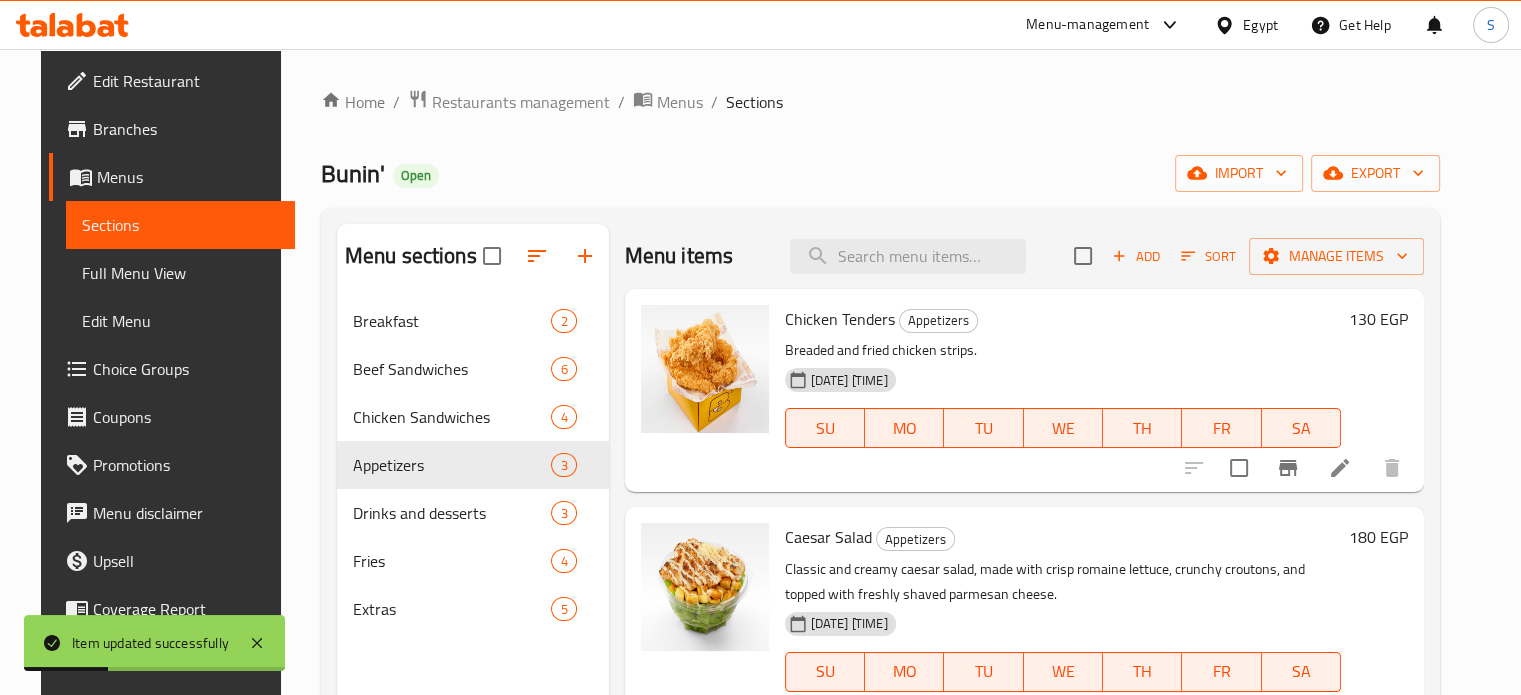 scroll, scrollTop: 35, scrollLeft: 0, axis: vertical 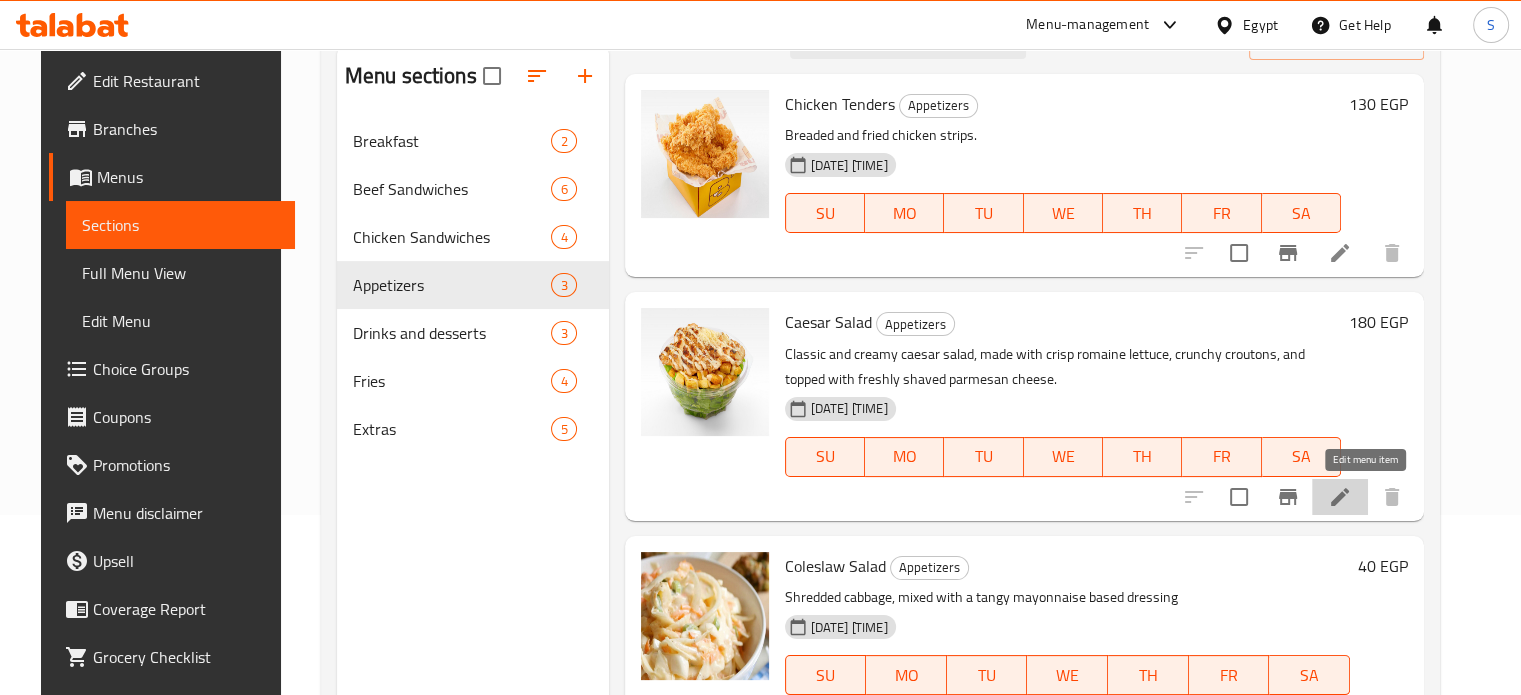 click 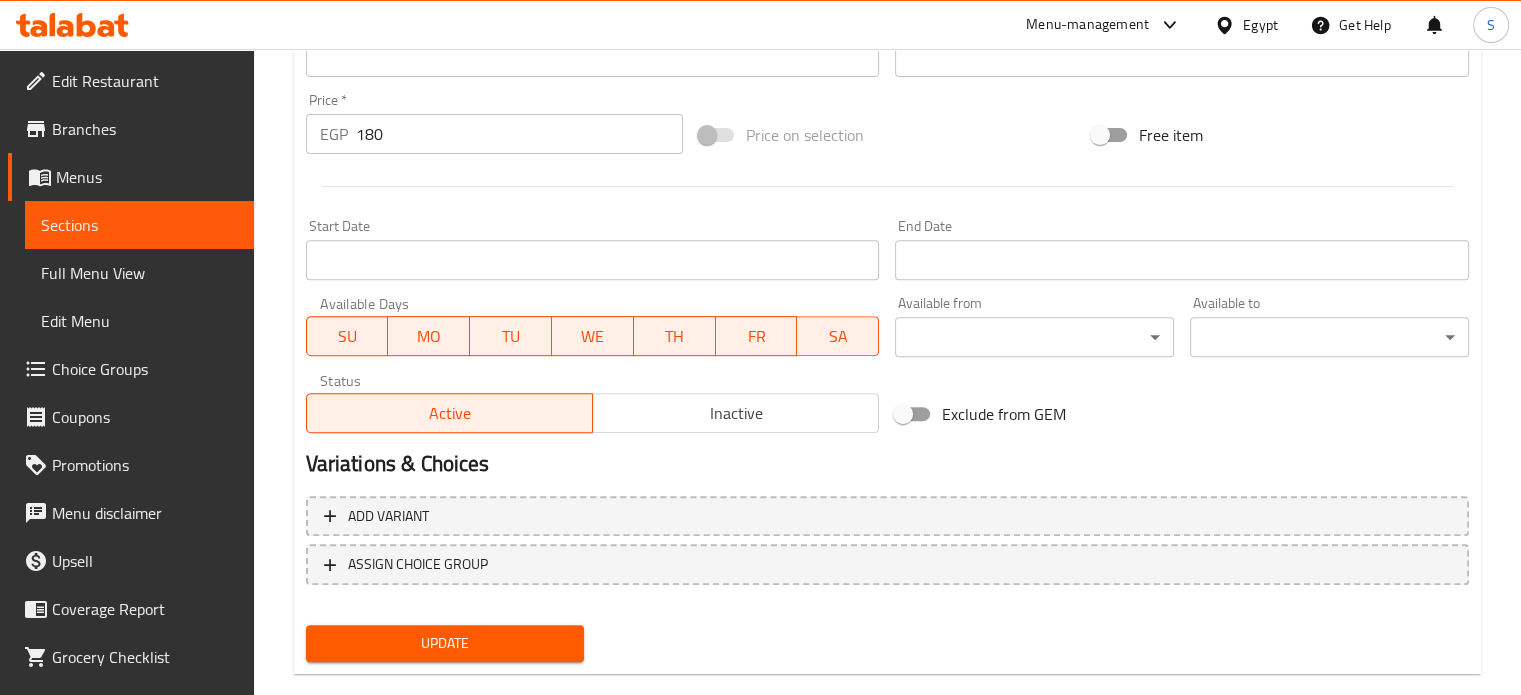 scroll, scrollTop: 745, scrollLeft: 0, axis: vertical 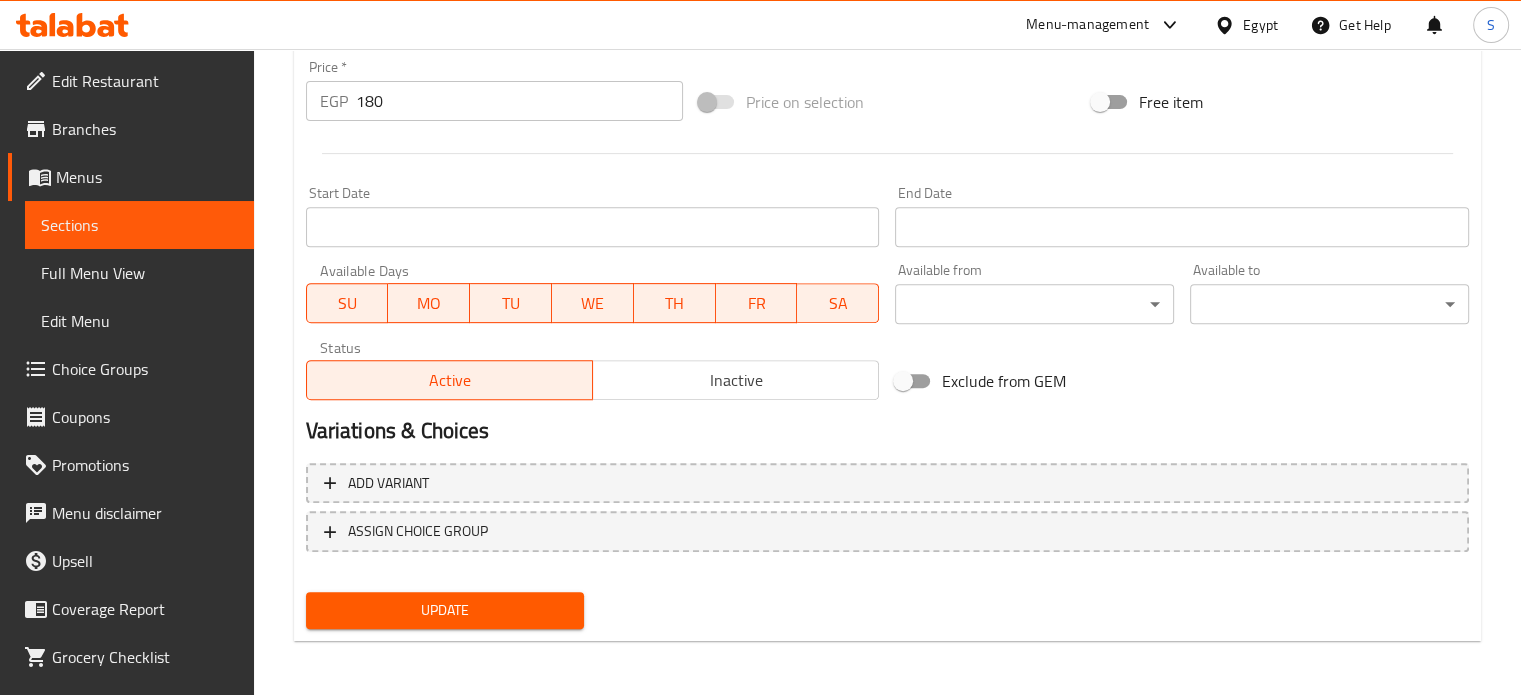 click on "180" at bounding box center (519, 101) 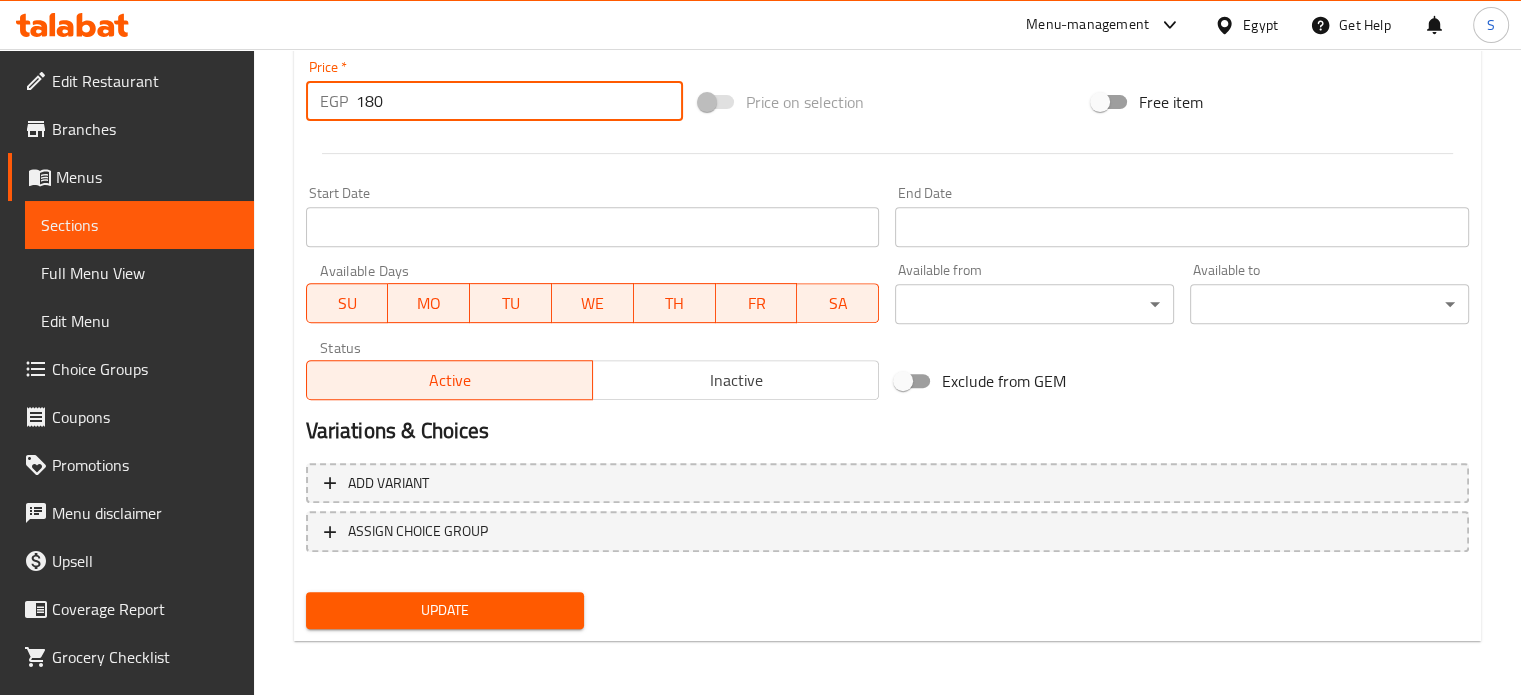 click on "180" at bounding box center (519, 101) 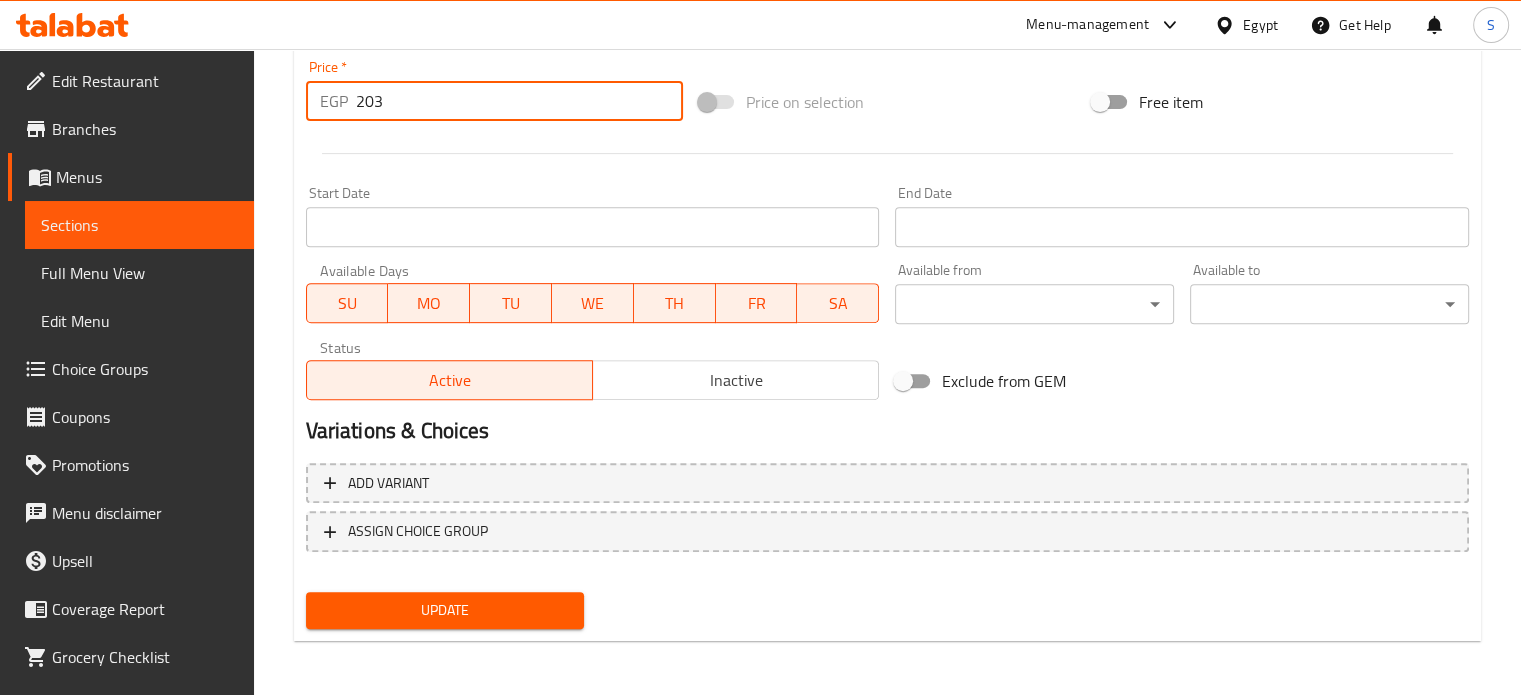 type on "203" 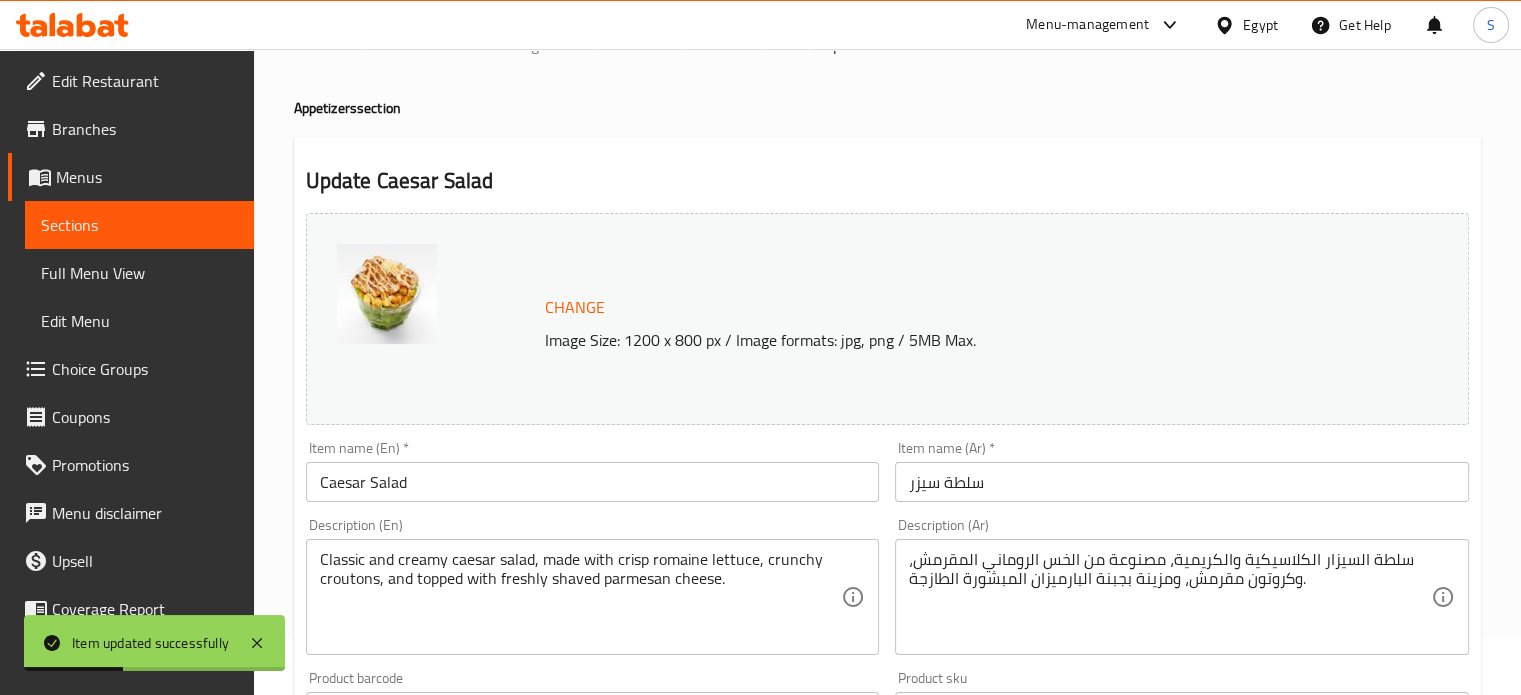 scroll, scrollTop: 0, scrollLeft: 0, axis: both 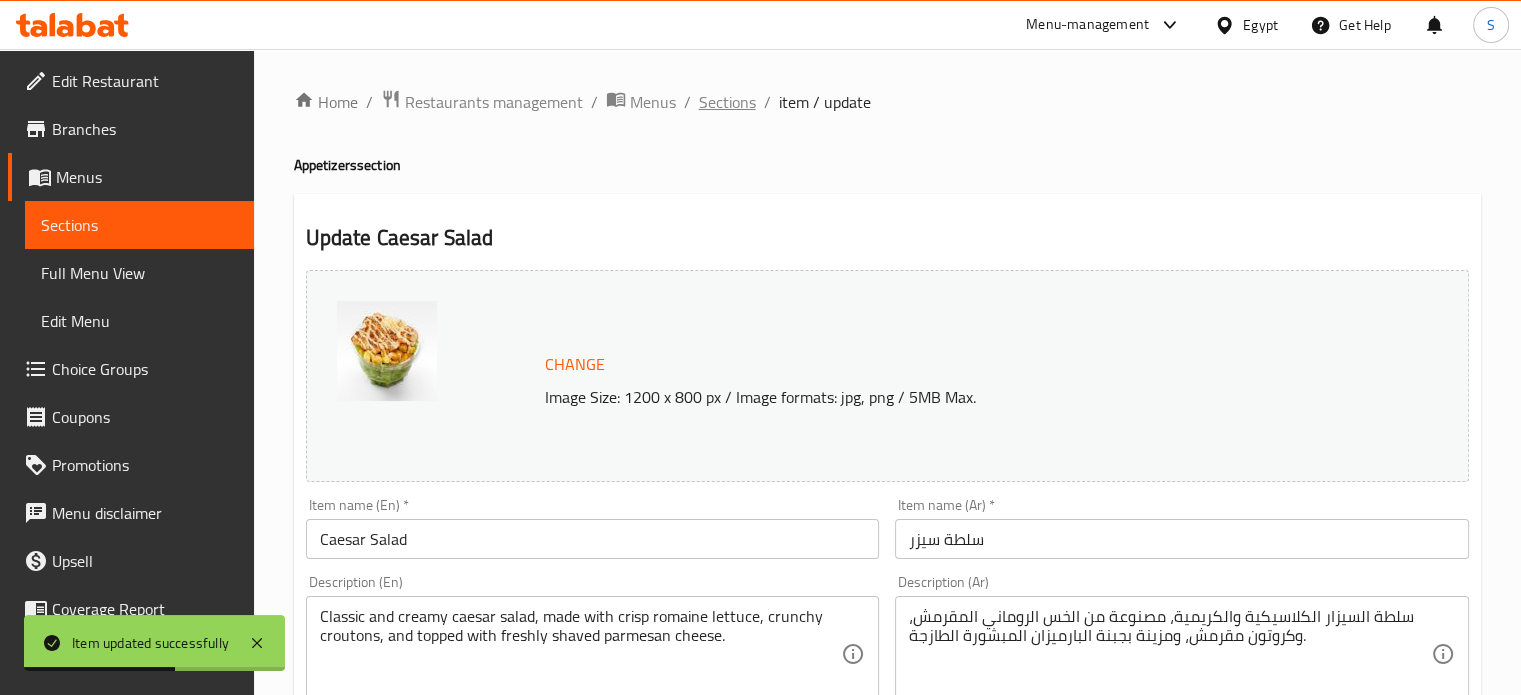click on "Sections" at bounding box center [727, 102] 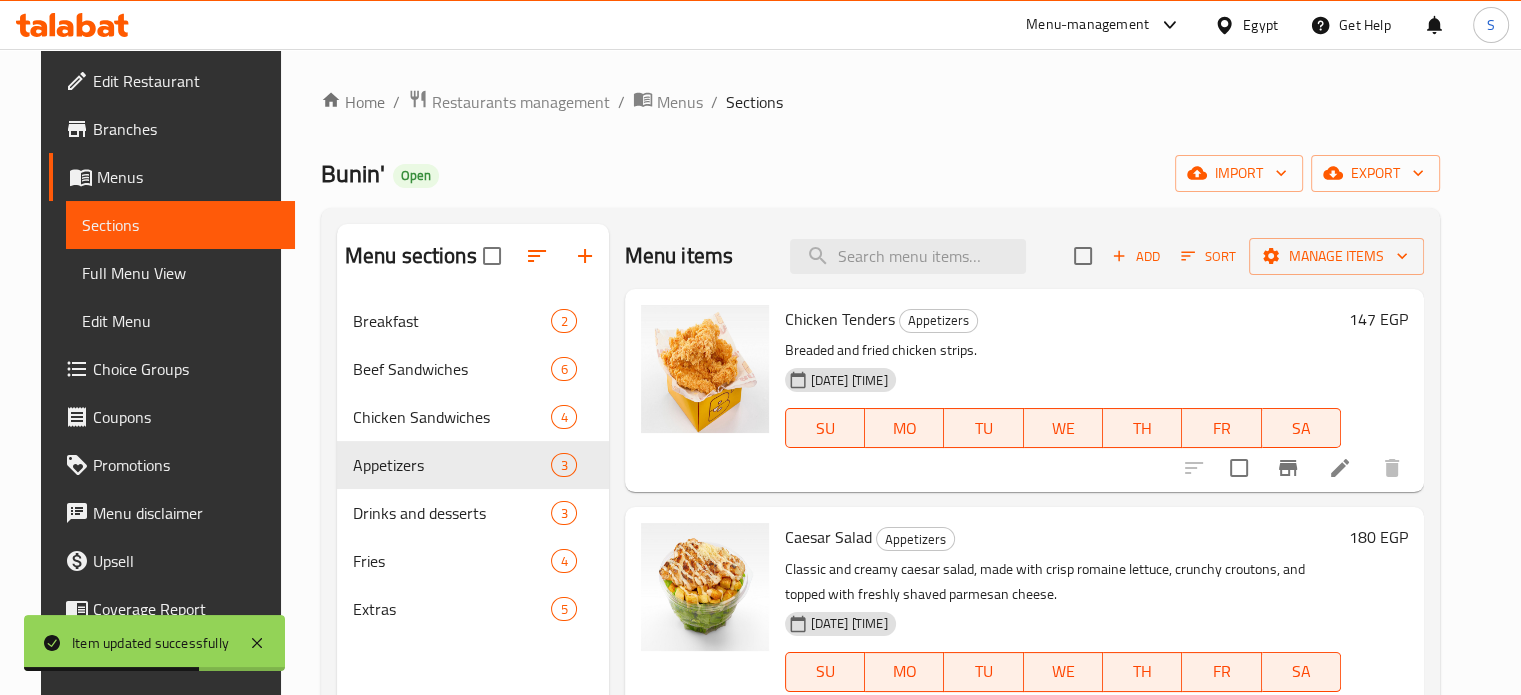 scroll, scrollTop: 35, scrollLeft: 0, axis: vertical 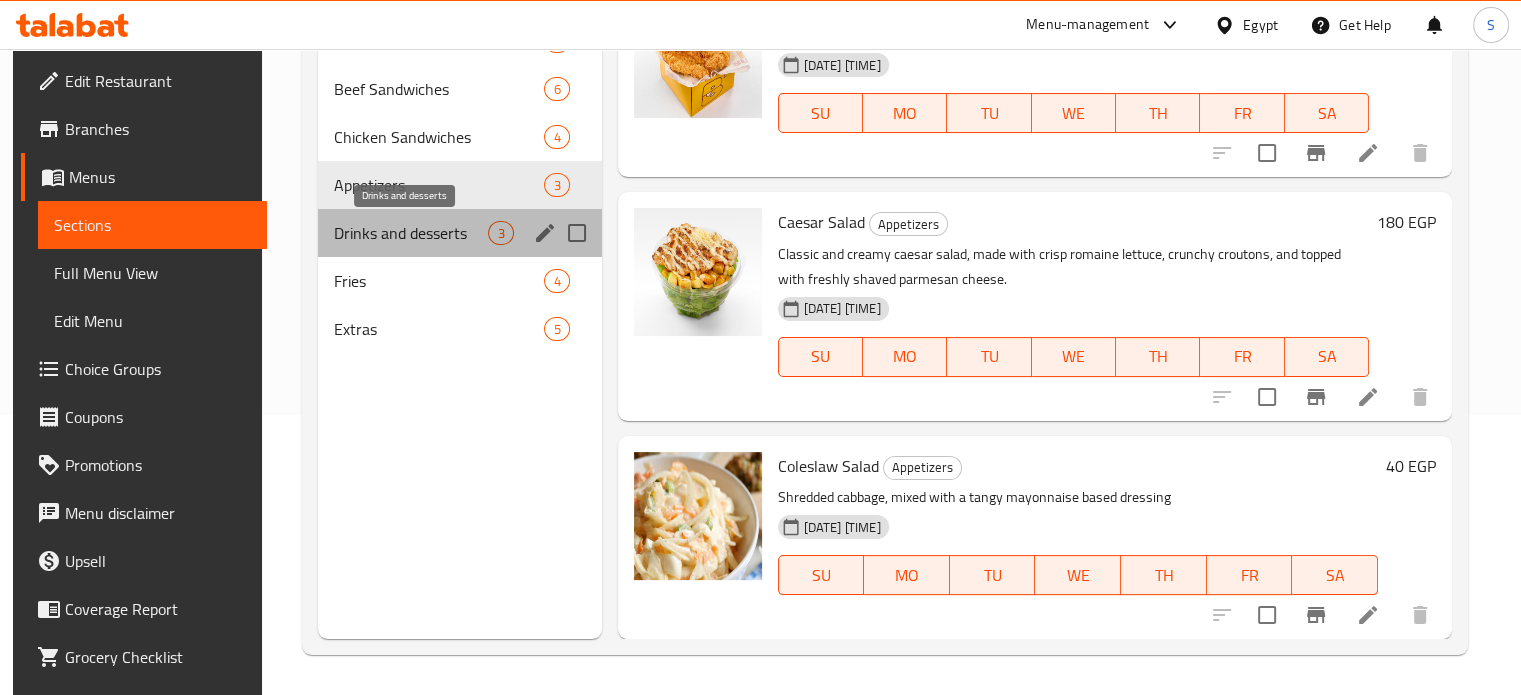 click on "Drinks and desserts" at bounding box center (411, 233) 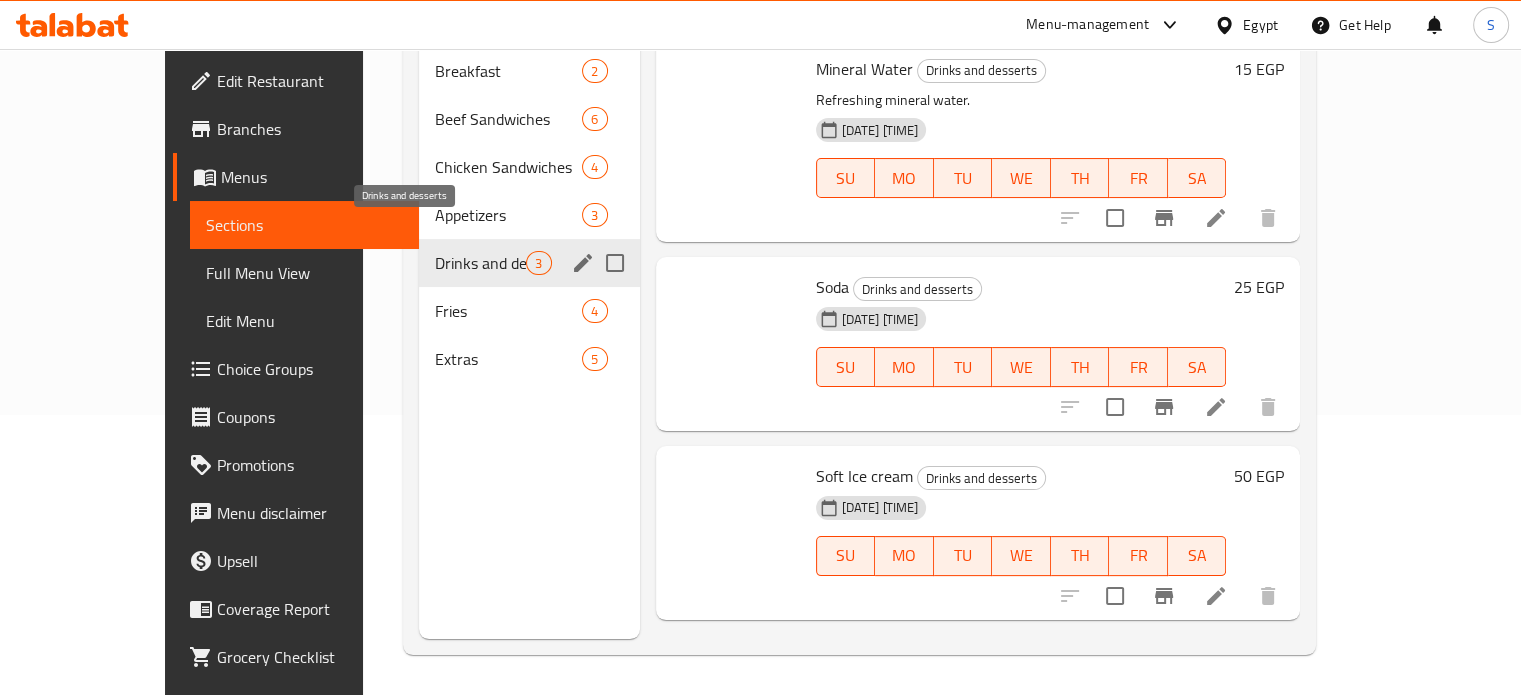 scroll, scrollTop: 0, scrollLeft: 0, axis: both 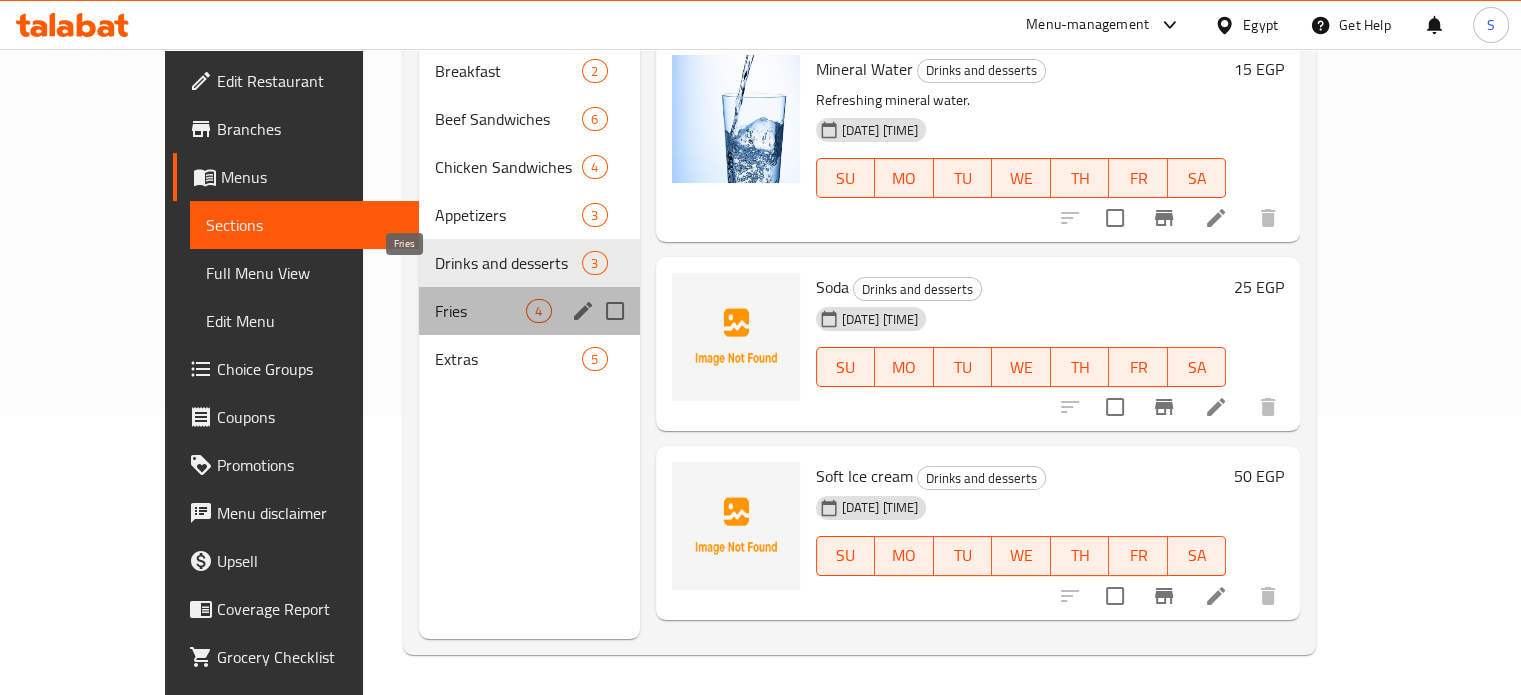 click on "Fries" at bounding box center (480, 311) 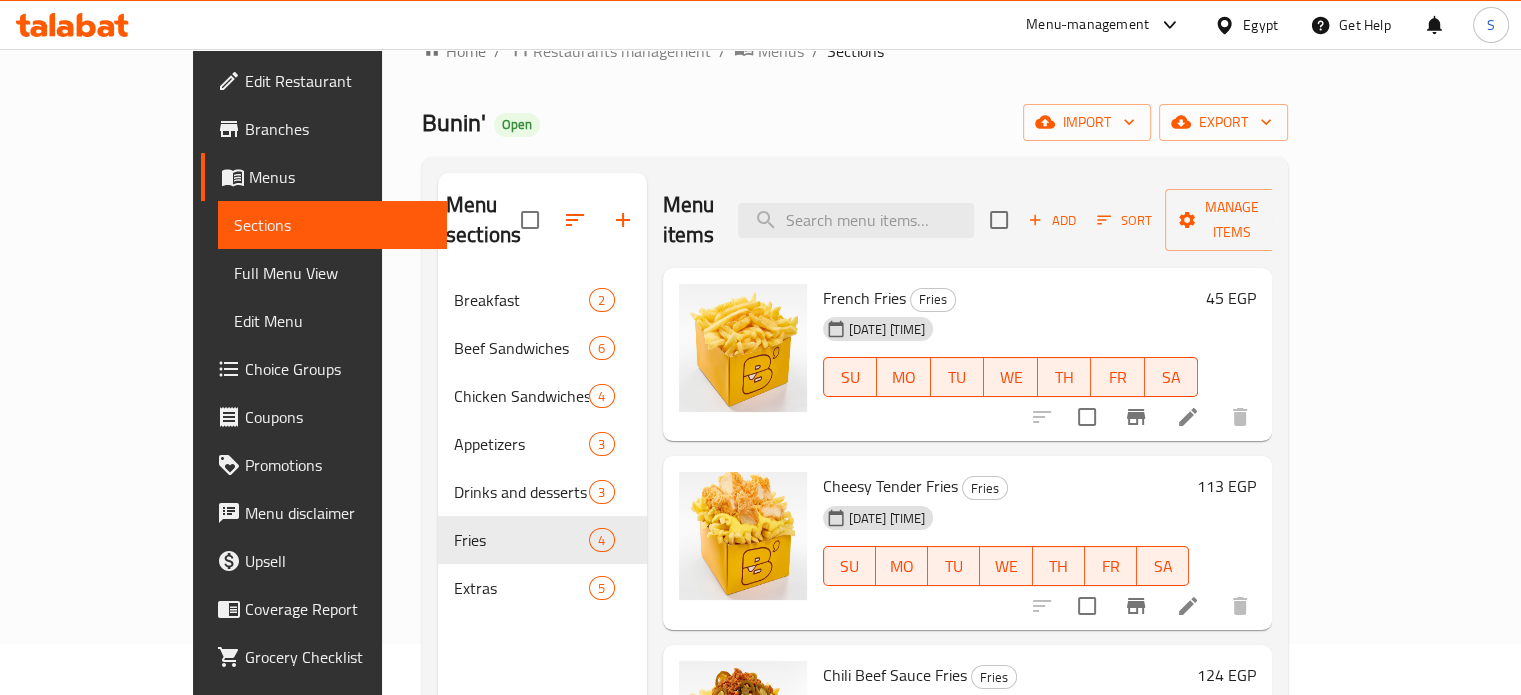 scroll, scrollTop: 48, scrollLeft: 0, axis: vertical 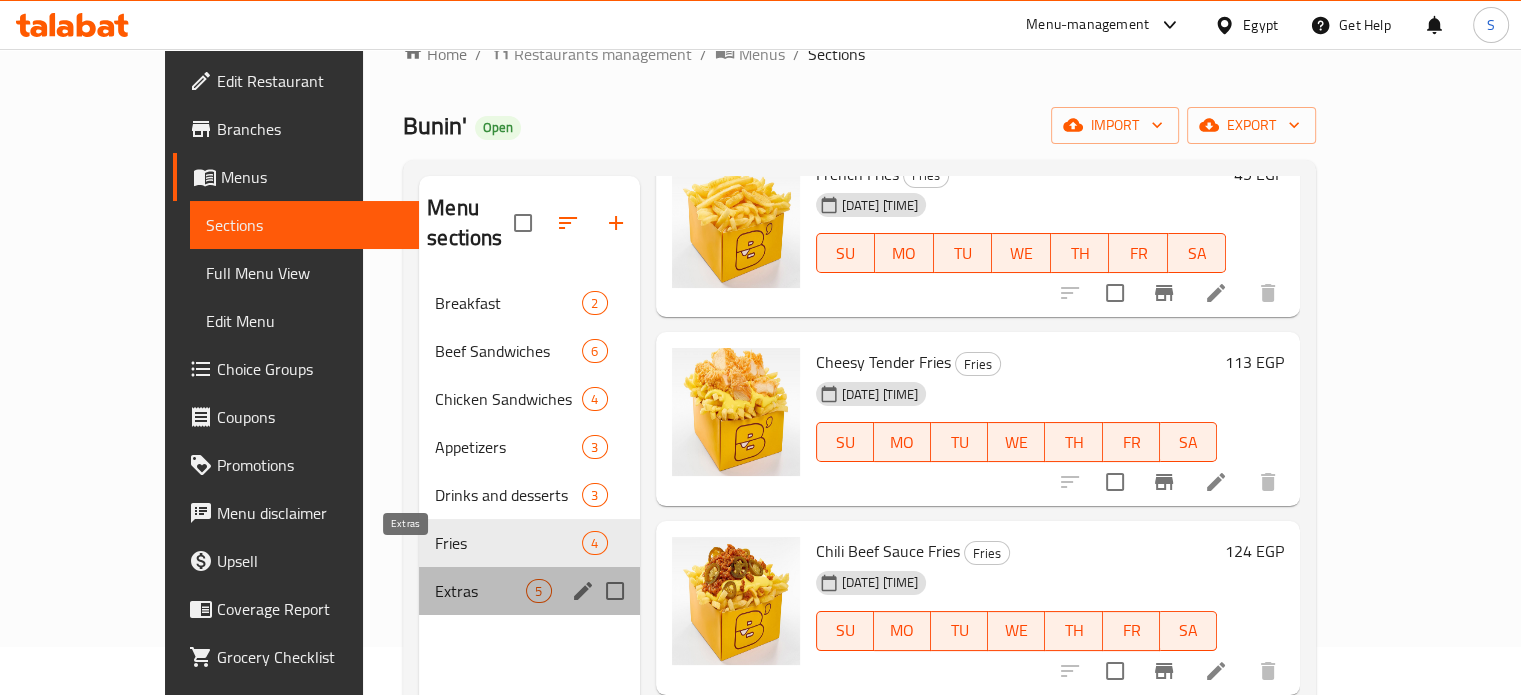 click on "Extras" at bounding box center [480, 591] 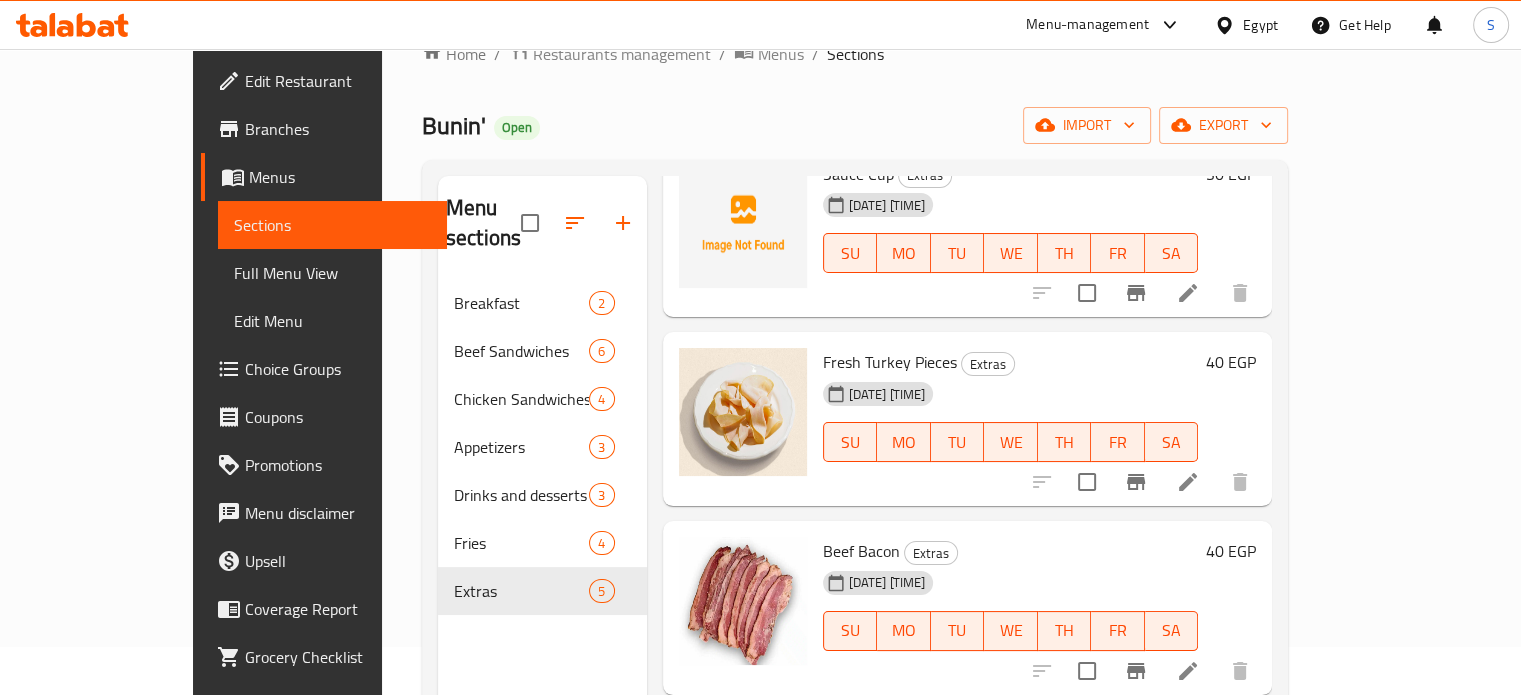 scroll, scrollTop: 0, scrollLeft: 0, axis: both 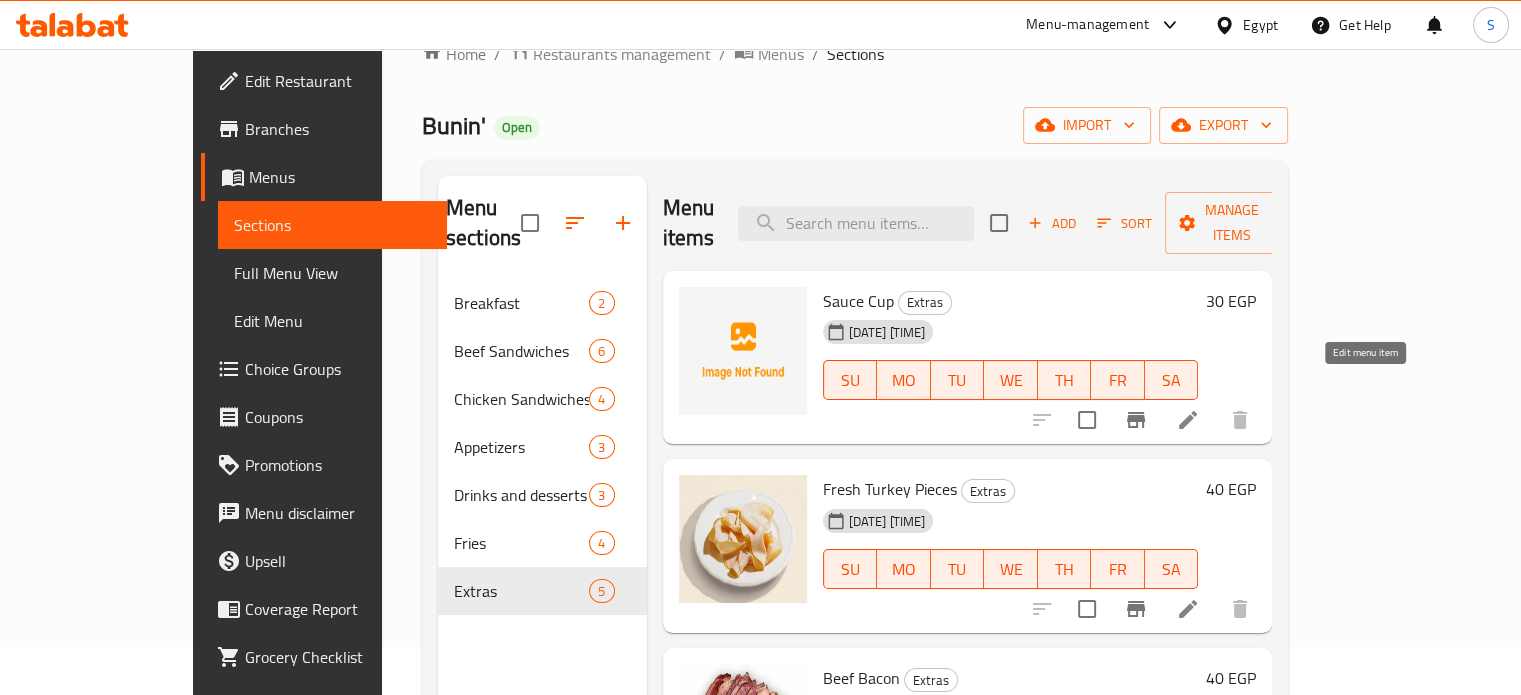 click 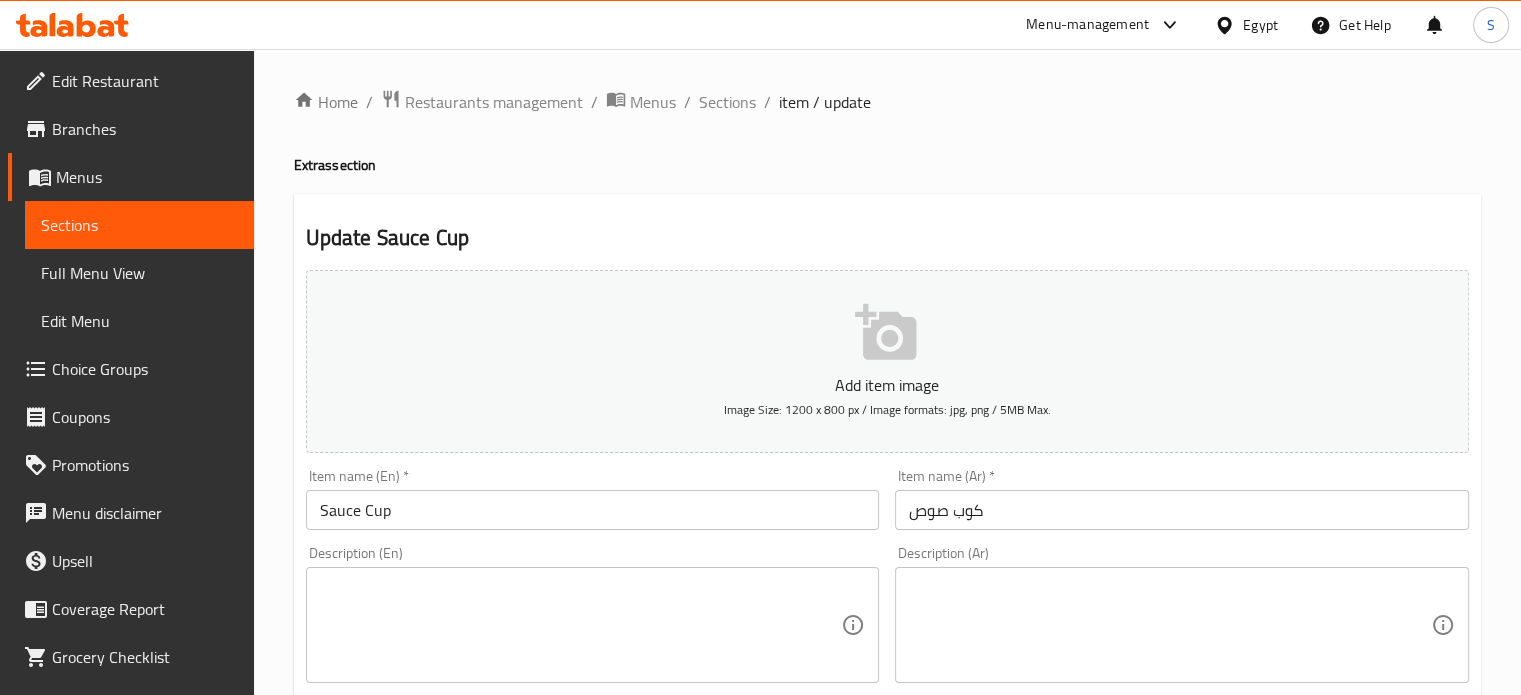 scroll, scrollTop: 717, scrollLeft: 0, axis: vertical 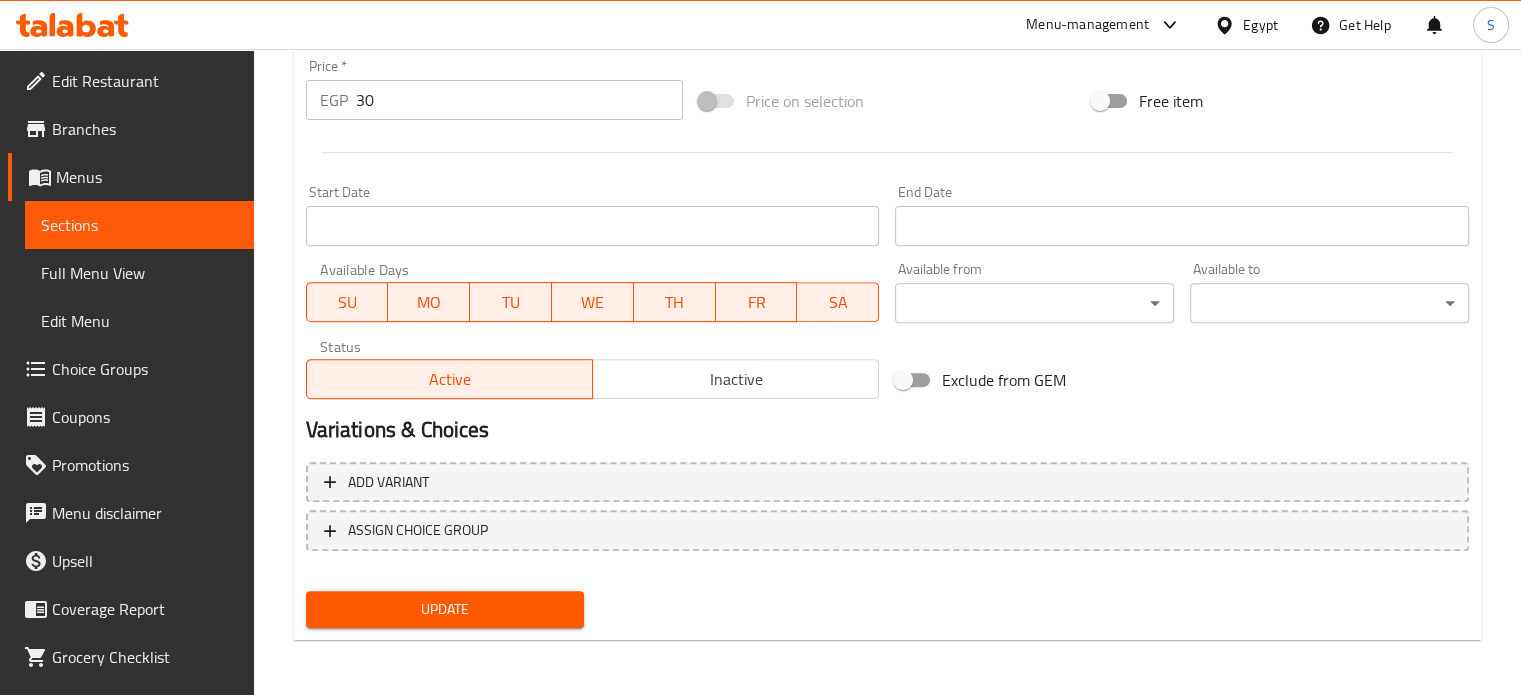 click on "30" at bounding box center [519, 100] 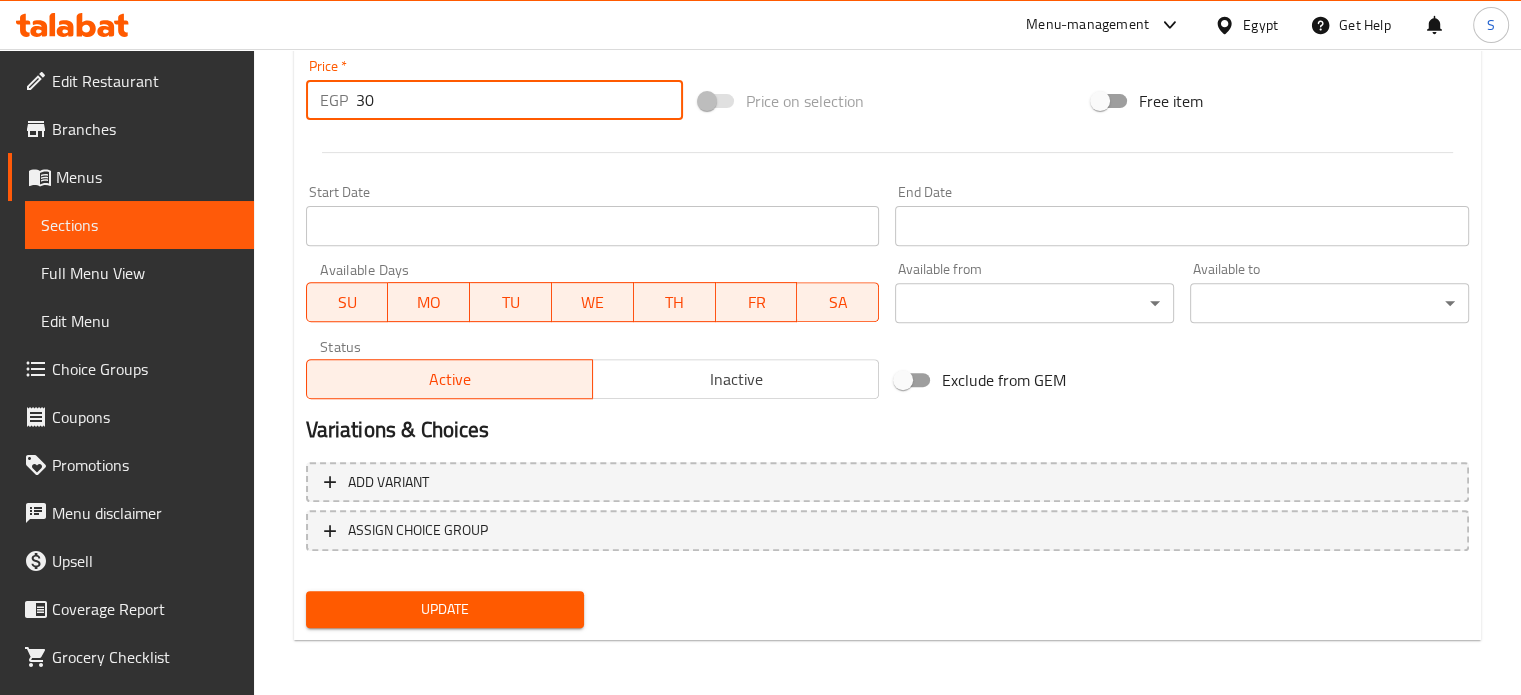 click on "30" at bounding box center [519, 100] 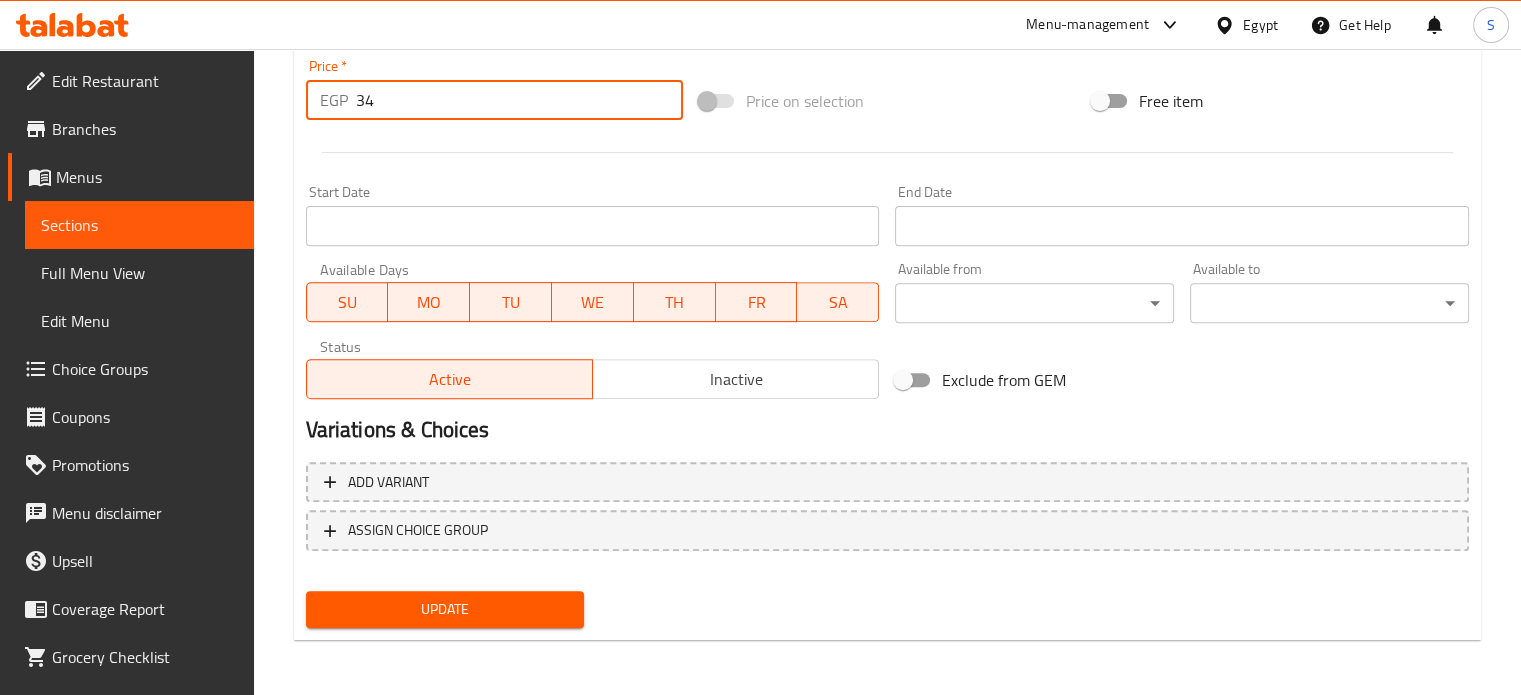 type on "34" 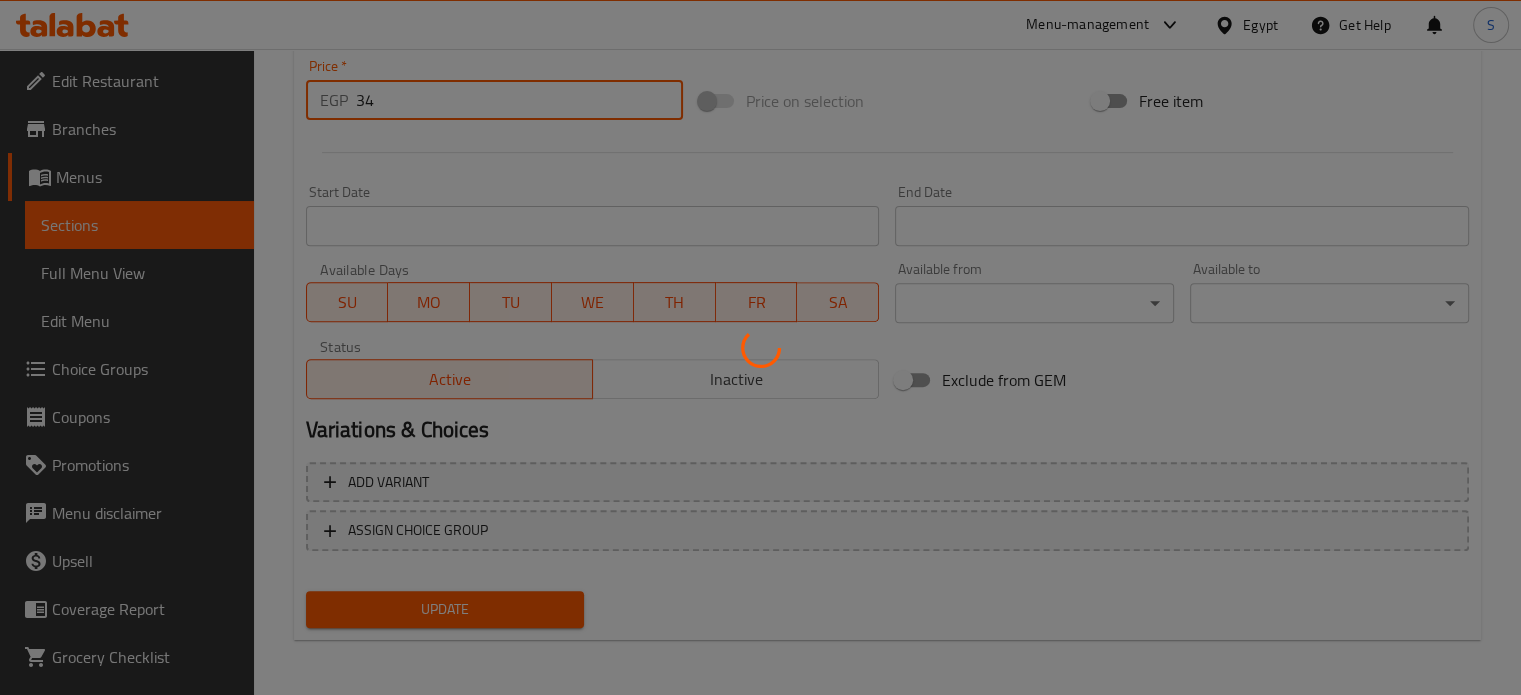 scroll, scrollTop: 0, scrollLeft: 0, axis: both 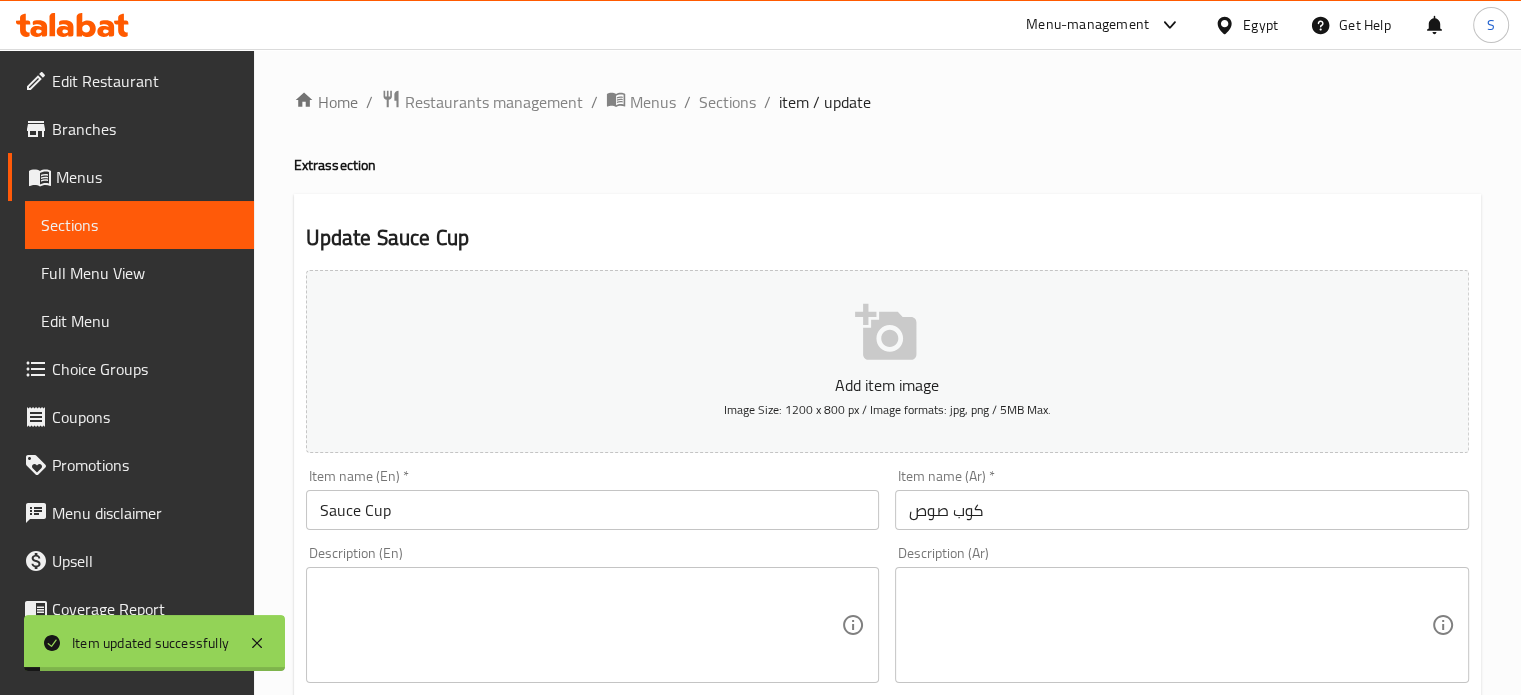 click on "Sections" at bounding box center [727, 102] 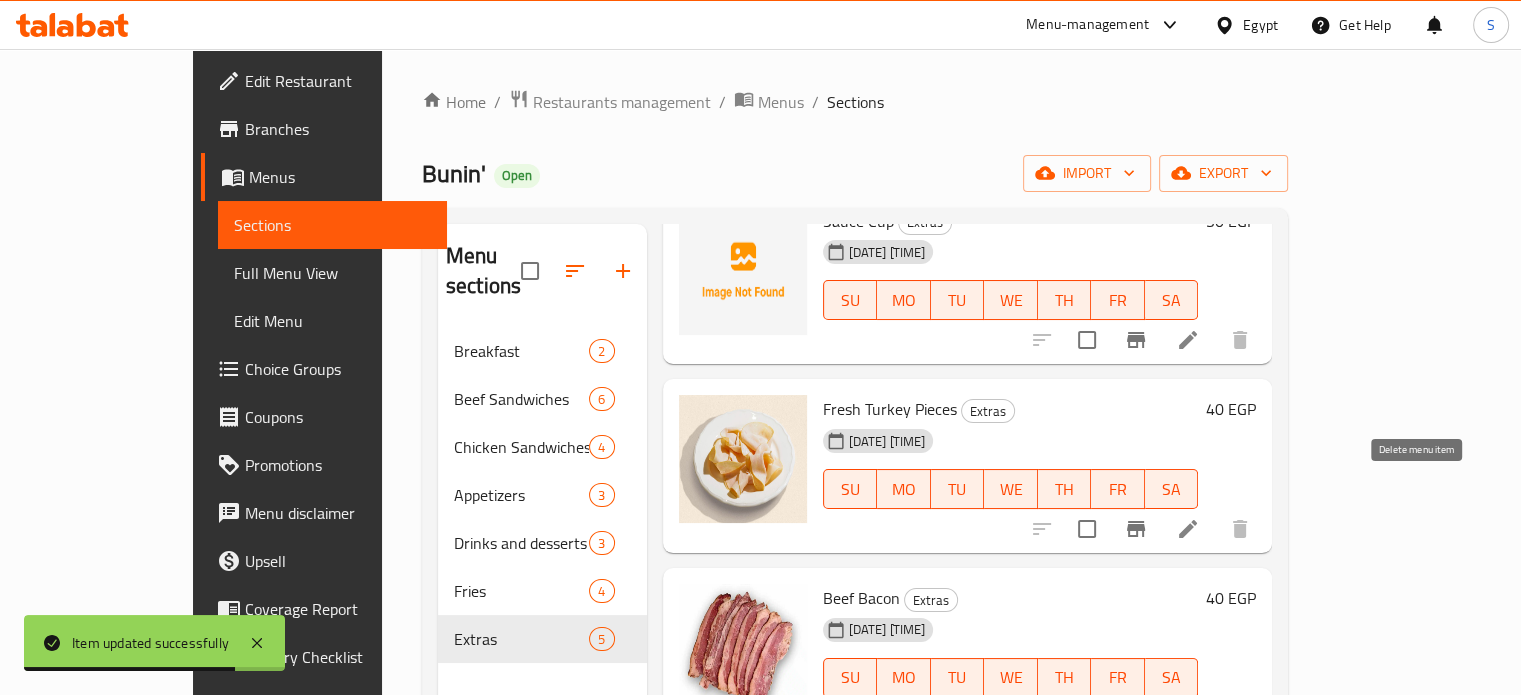 scroll, scrollTop: 128, scrollLeft: 0, axis: vertical 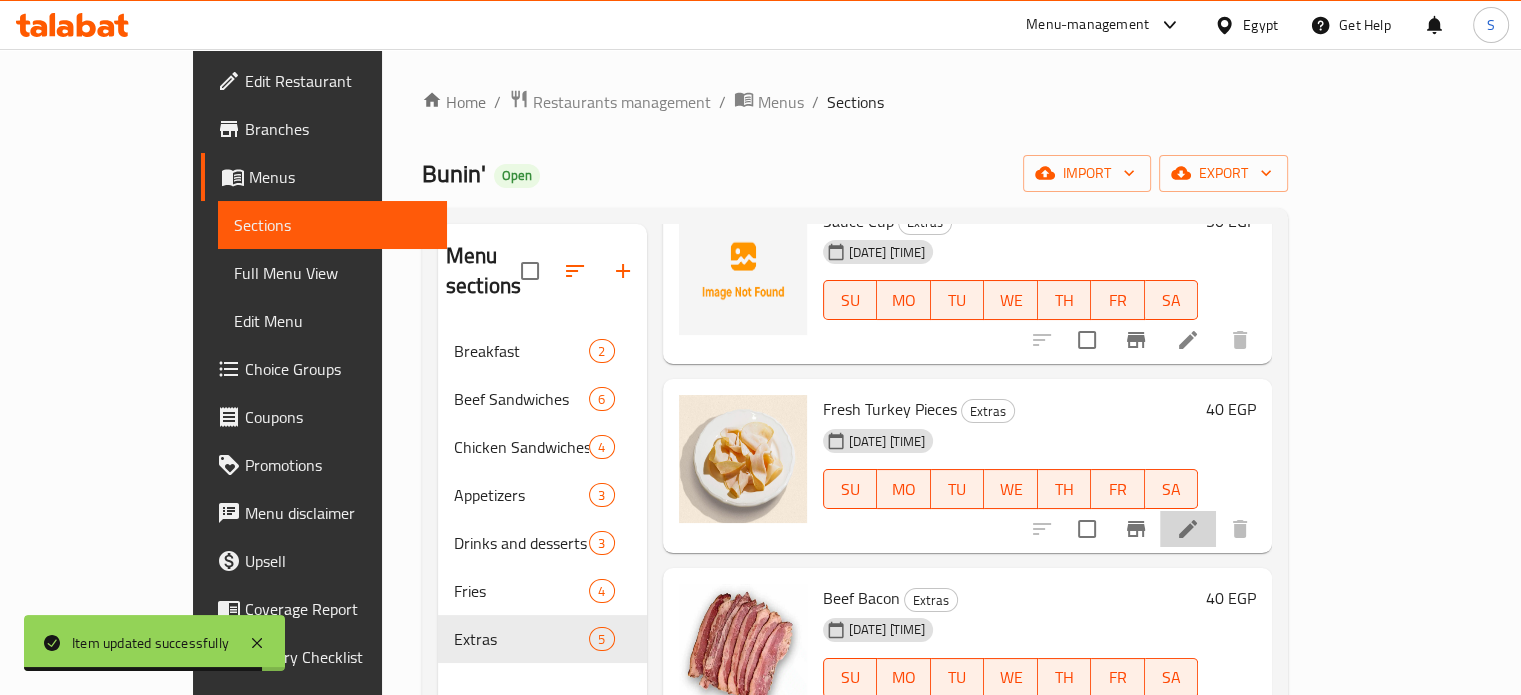 click at bounding box center [1188, 529] 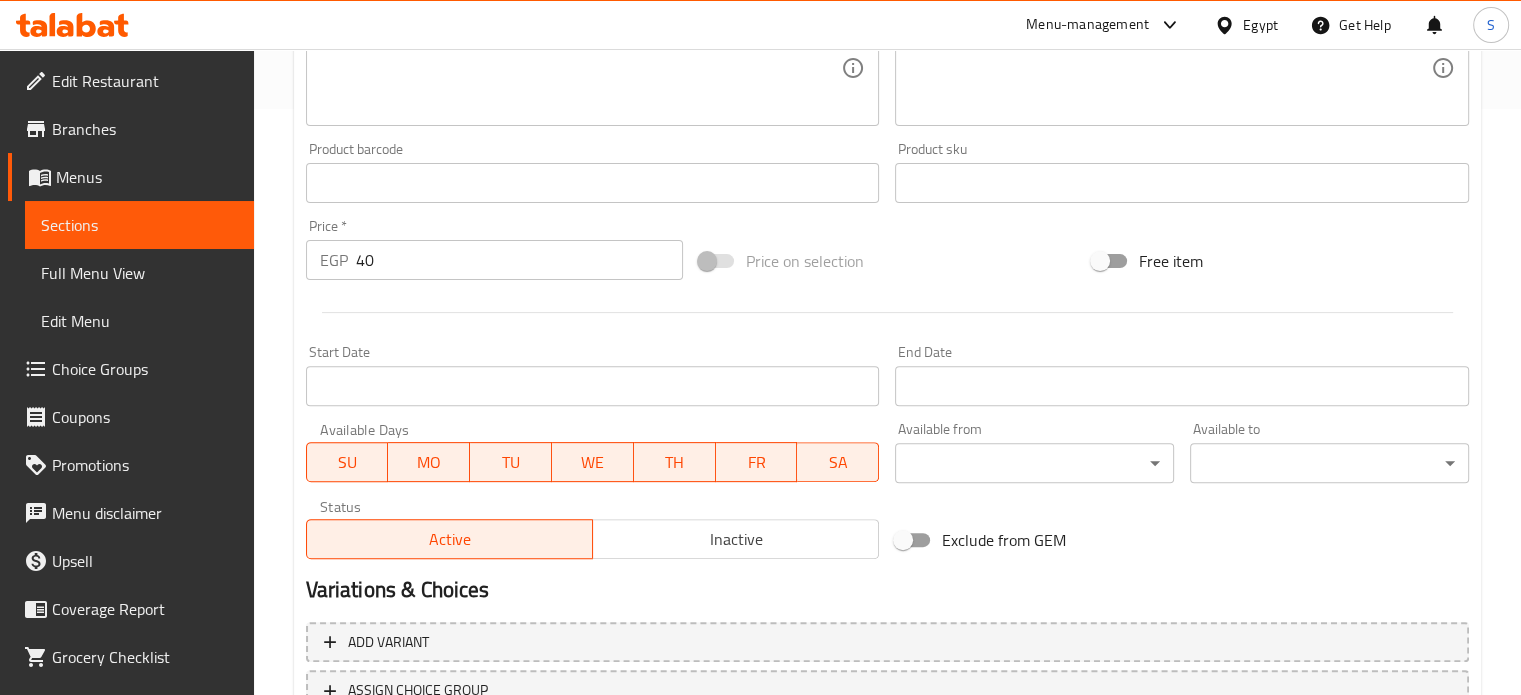 scroll, scrollTop: 745, scrollLeft: 0, axis: vertical 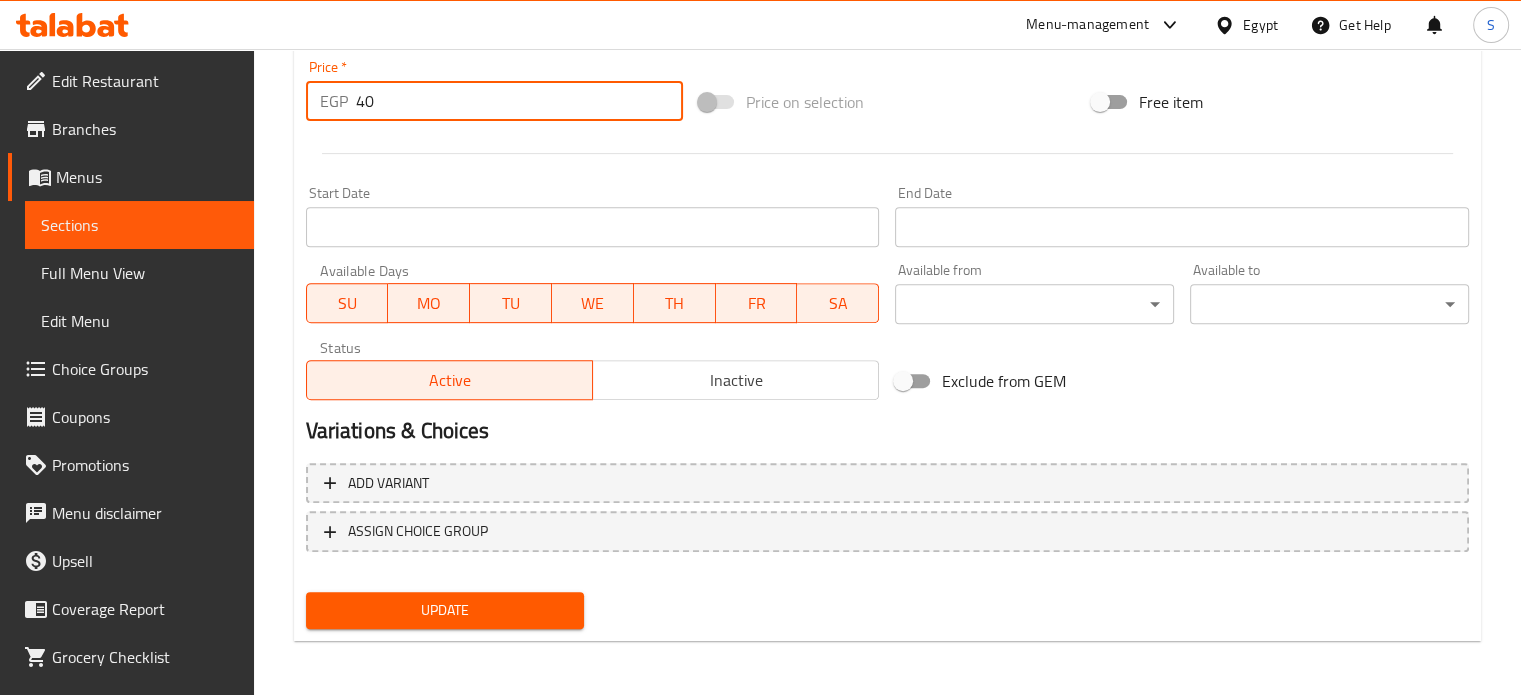 click on "40" at bounding box center (519, 101) 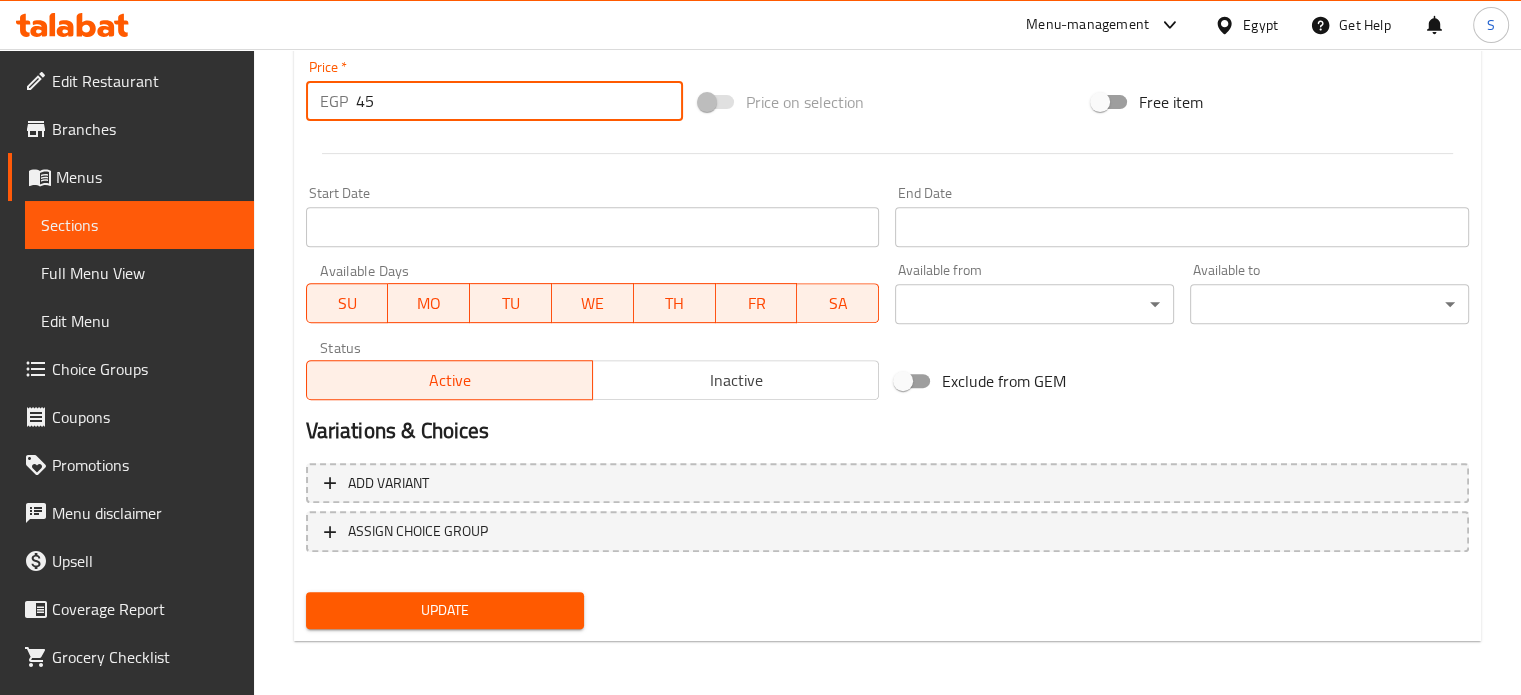 type on "45" 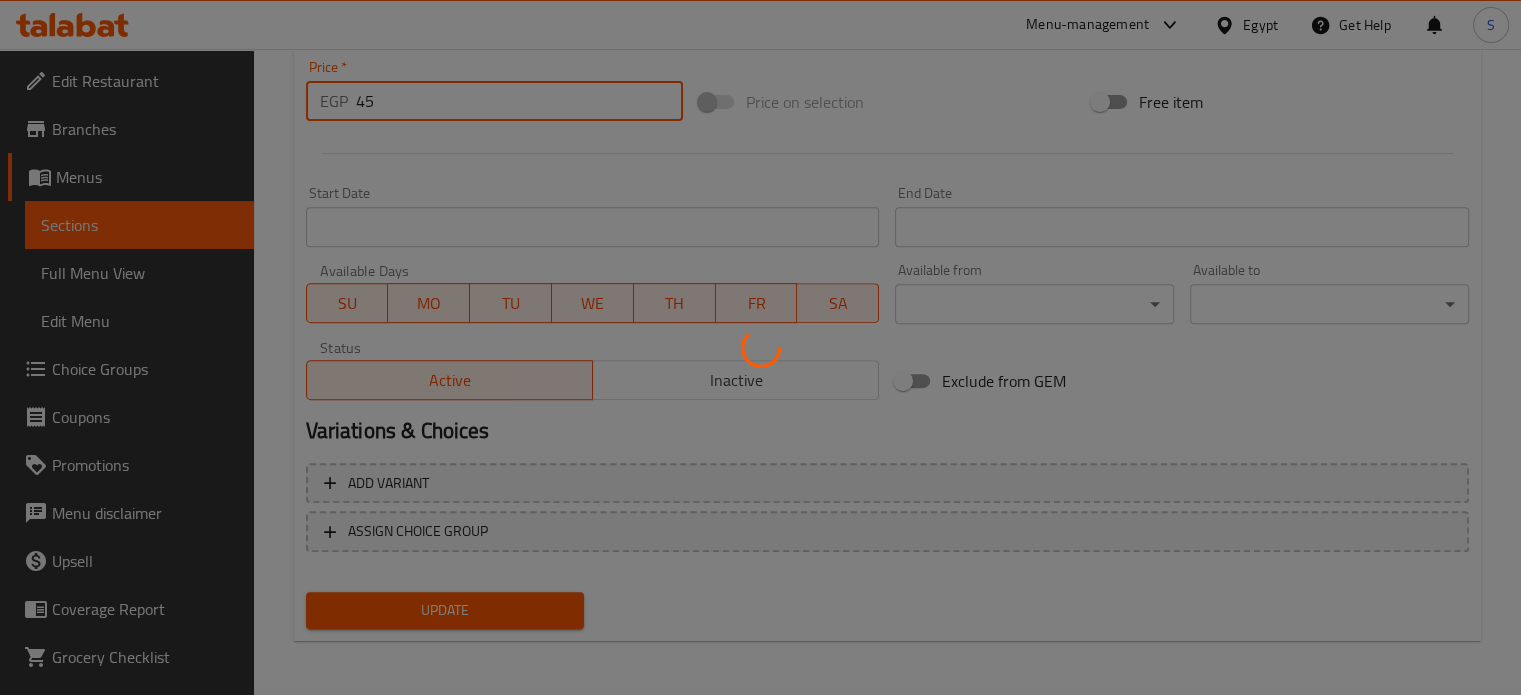 scroll, scrollTop: 0, scrollLeft: 0, axis: both 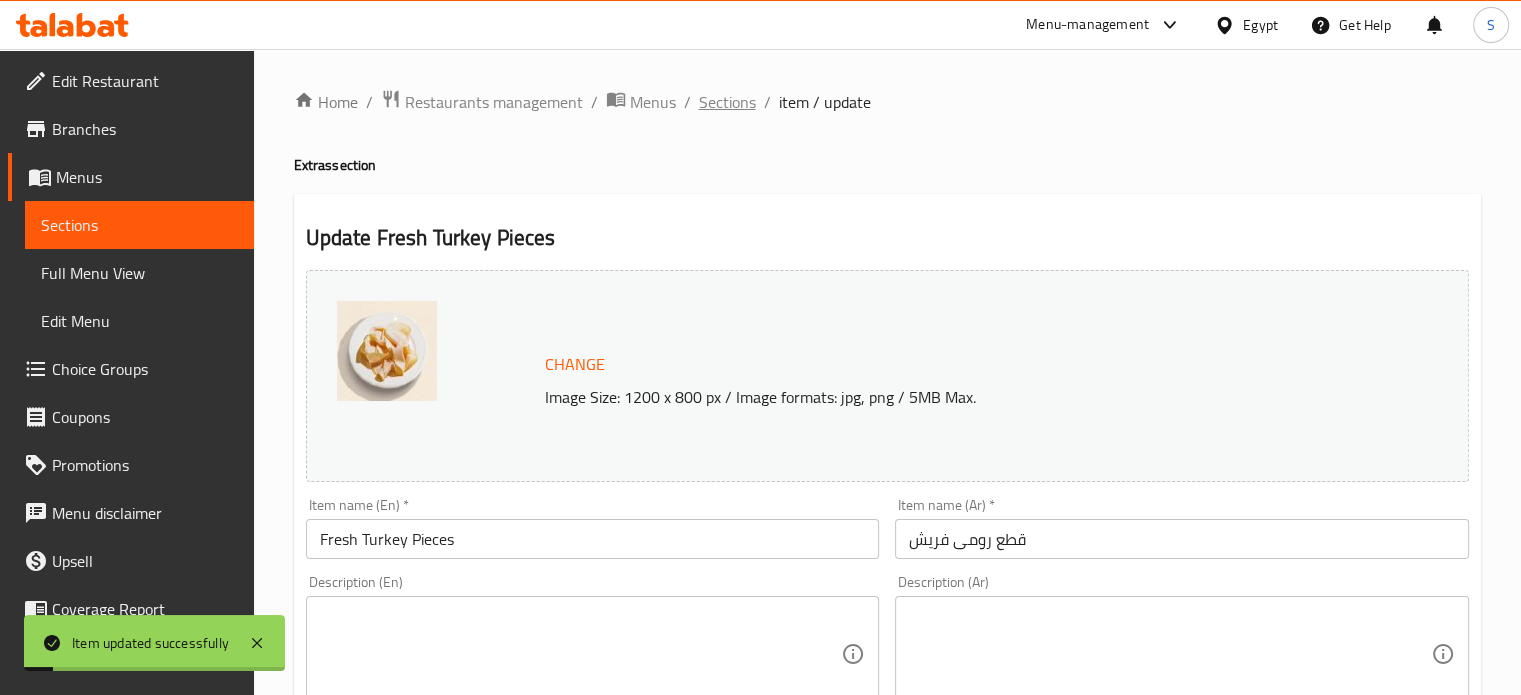 click on "Sections" at bounding box center [727, 102] 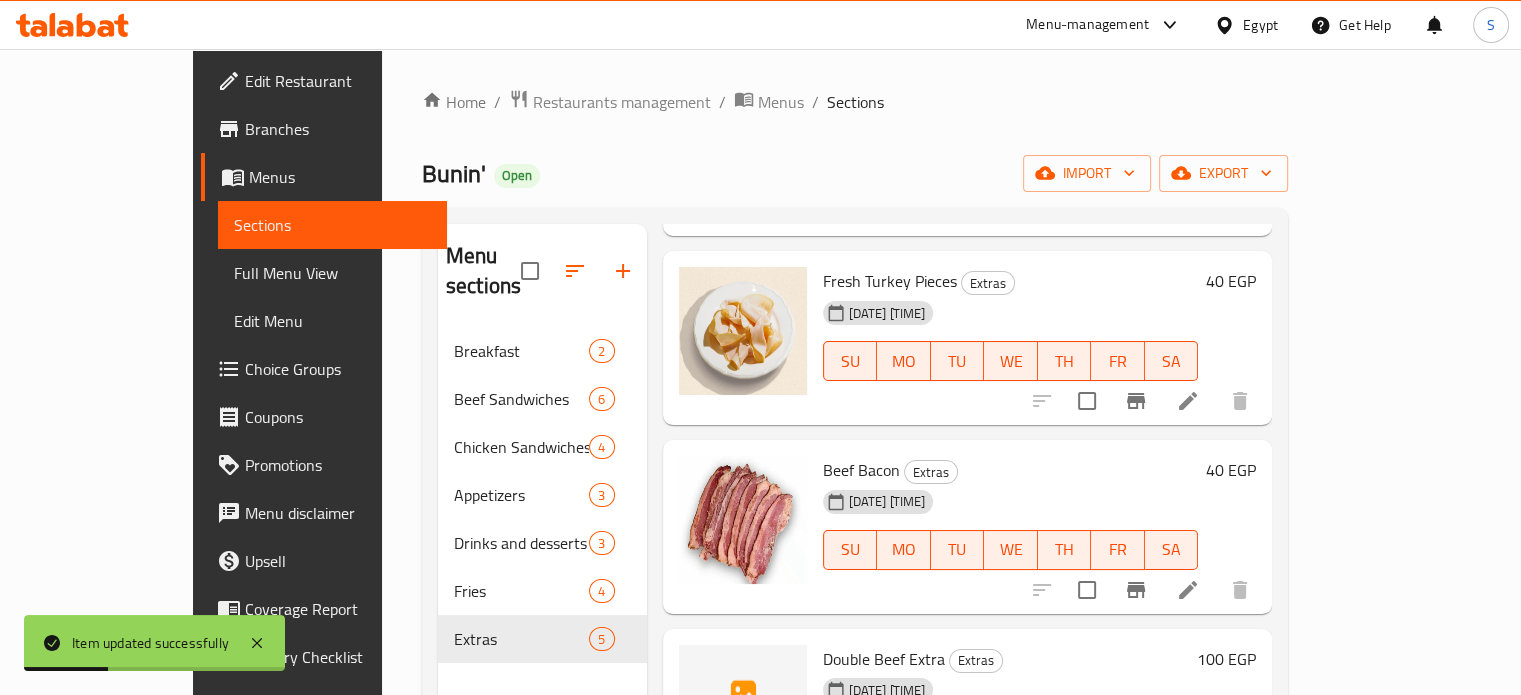 scroll, scrollTop: 297, scrollLeft: 0, axis: vertical 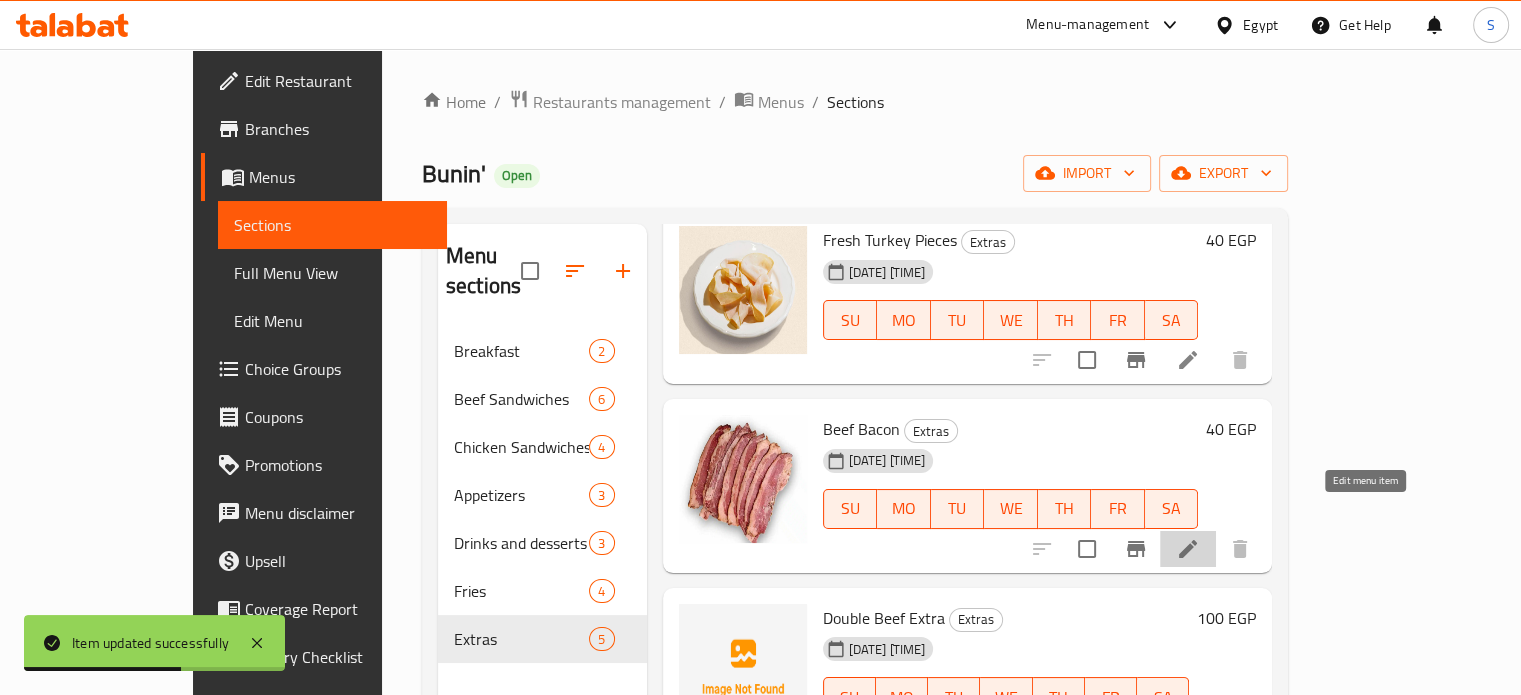 click 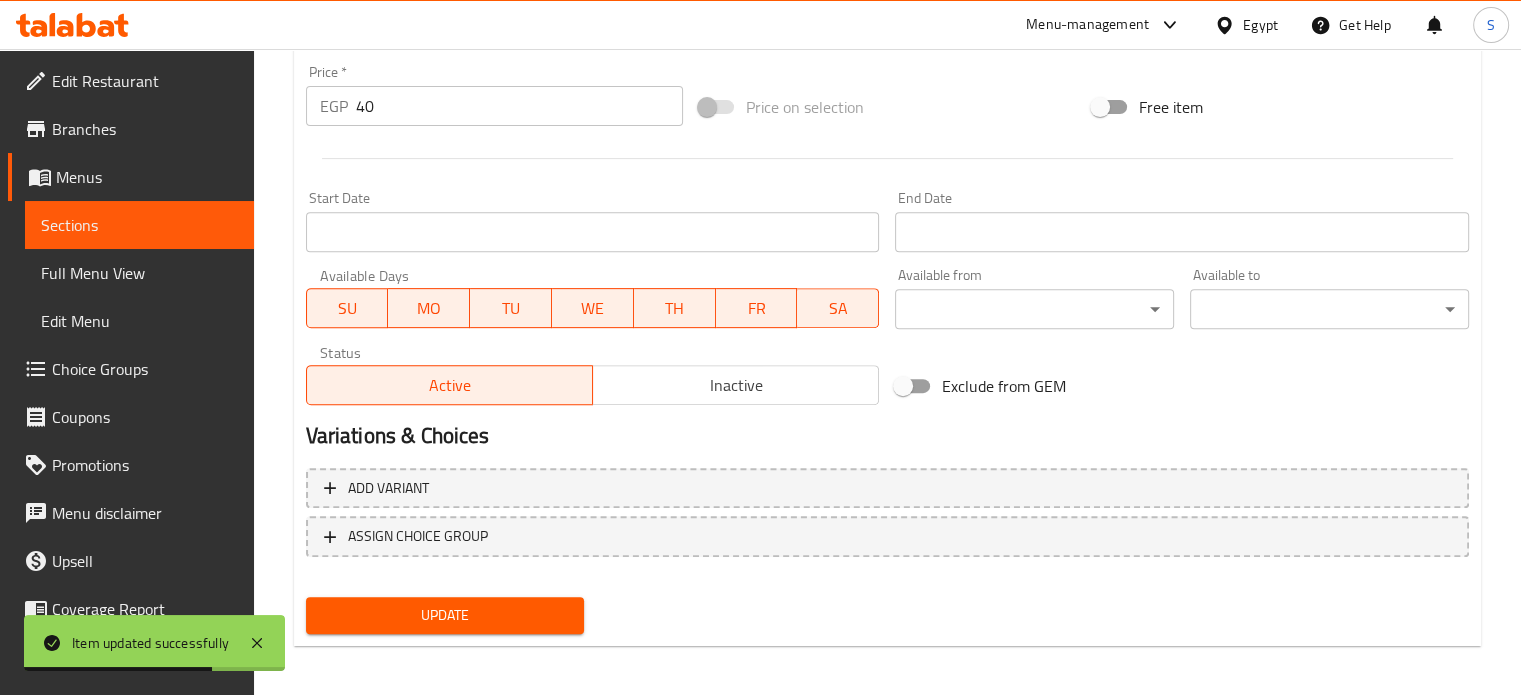 scroll, scrollTop: 745, scrollLeft: 0, axis: vertical 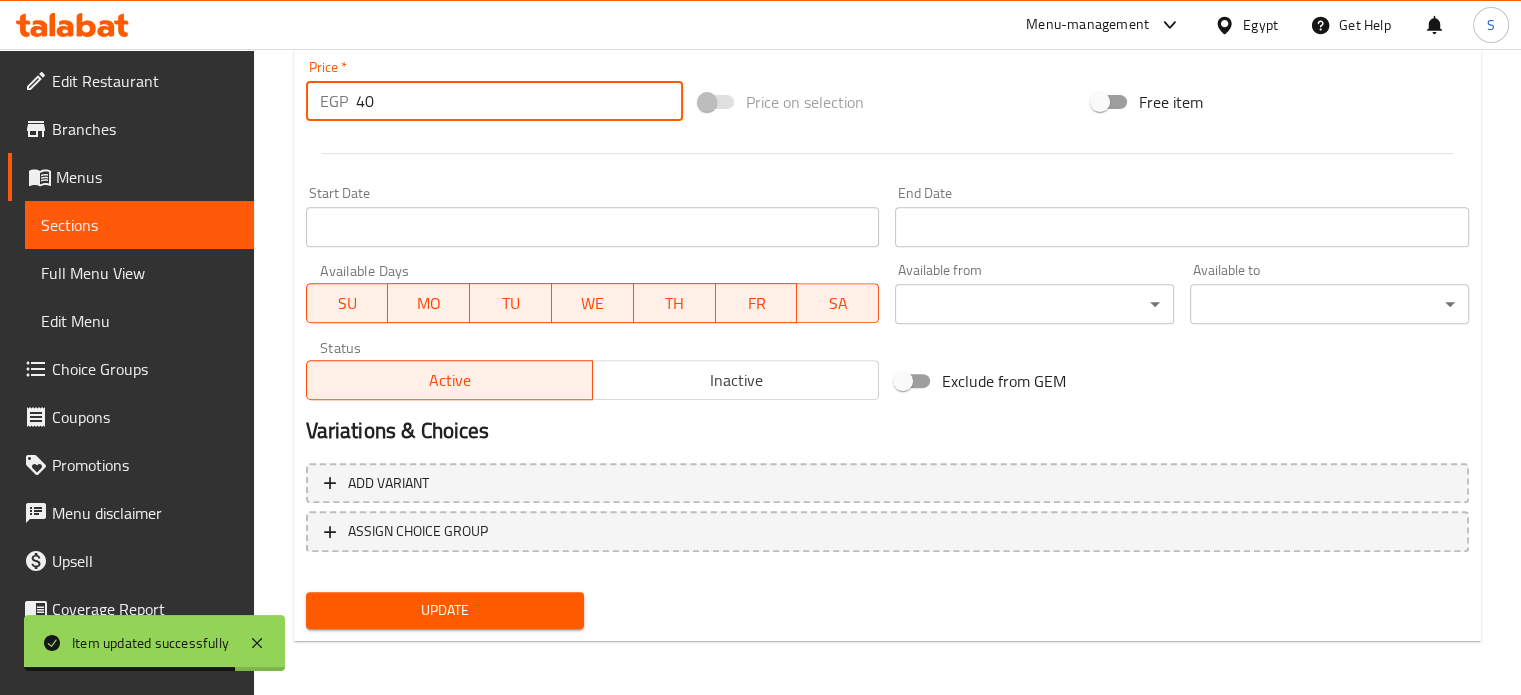 click on "40" at bounding box center (519, 101) 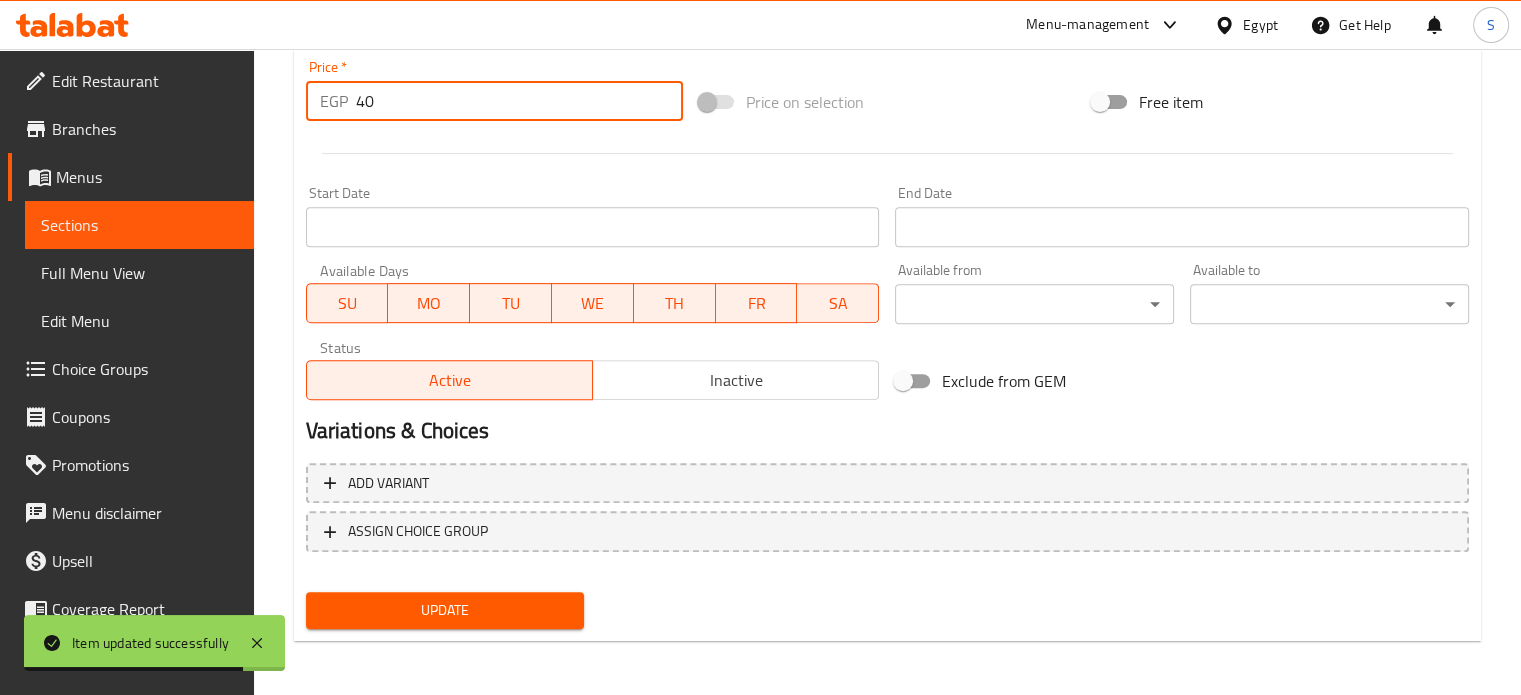 click on "40" at bounding box center [519, 101] 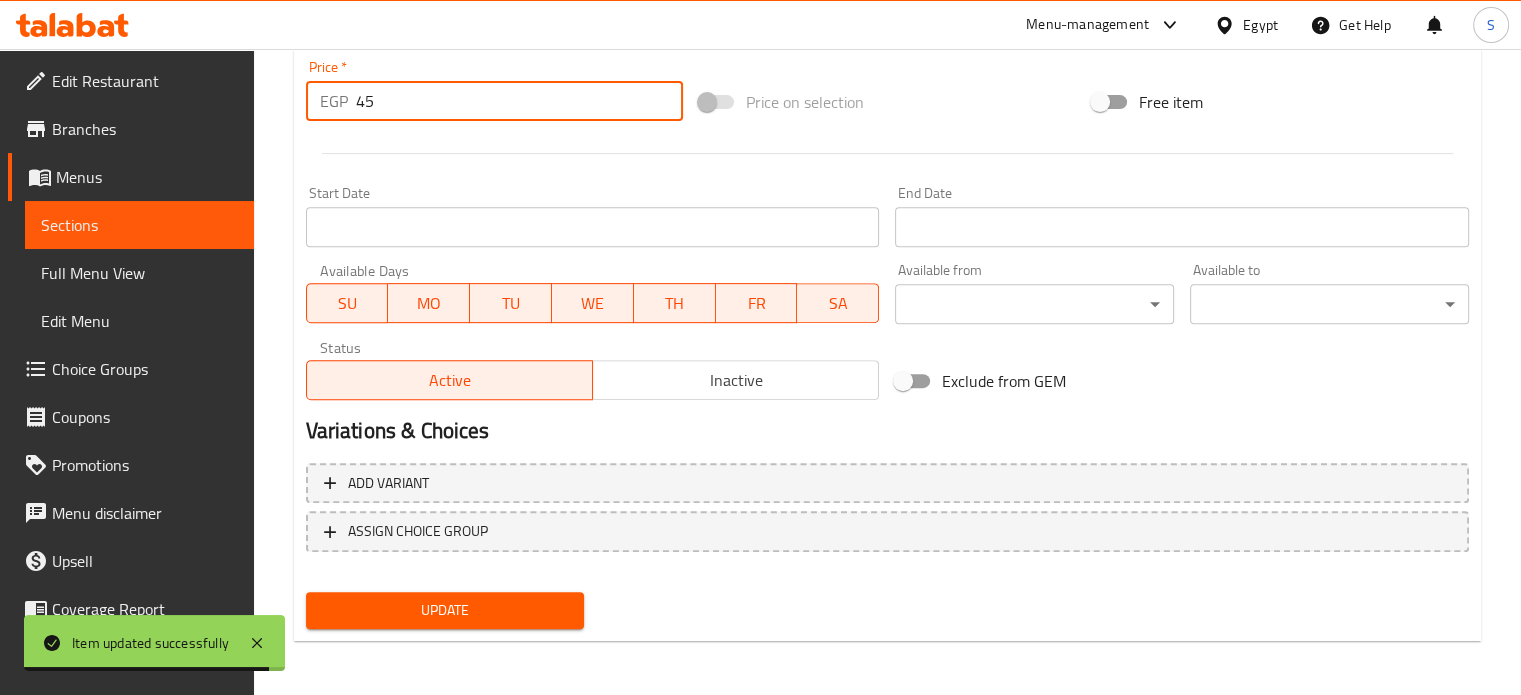 type on "45" 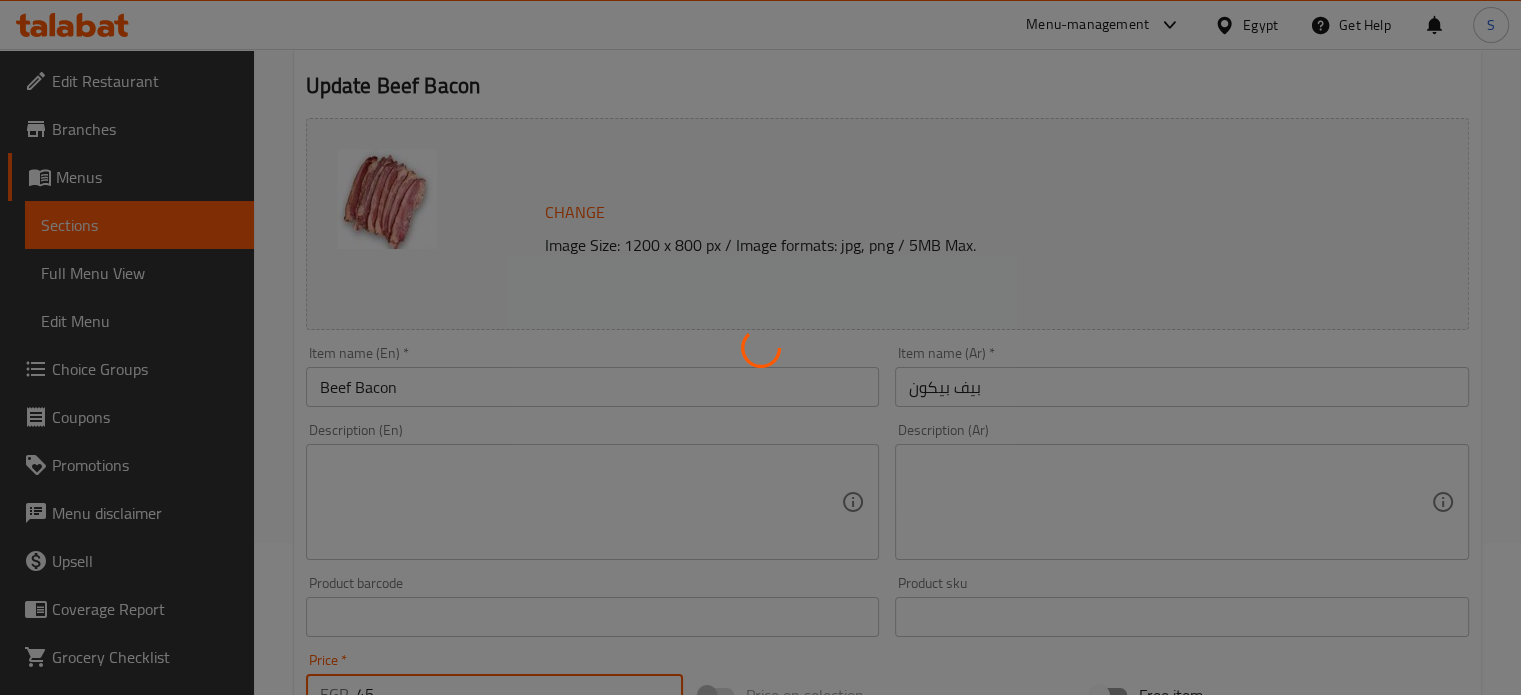 scroll, scrollTop: 0, scrollLeft: 0, axis: both 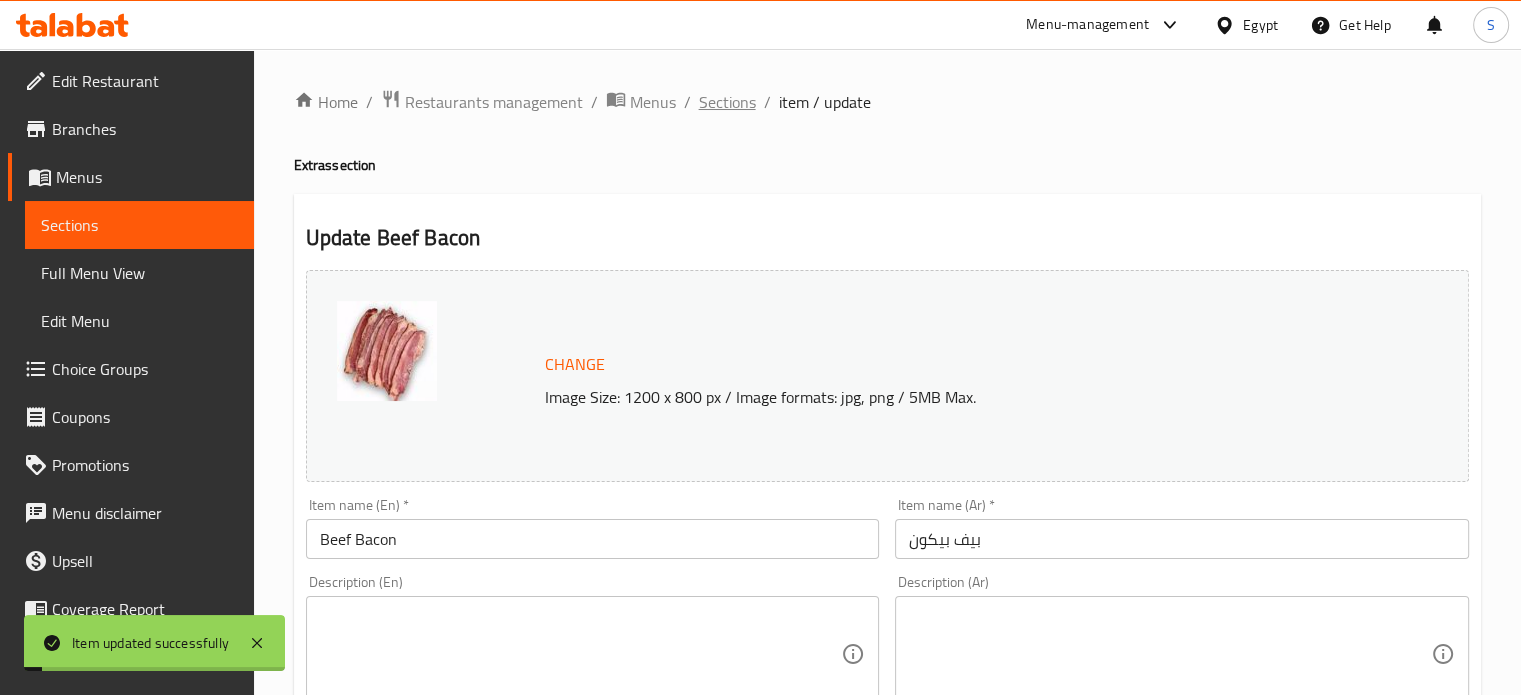 click on "Sections" at bounding box center [727, 102] 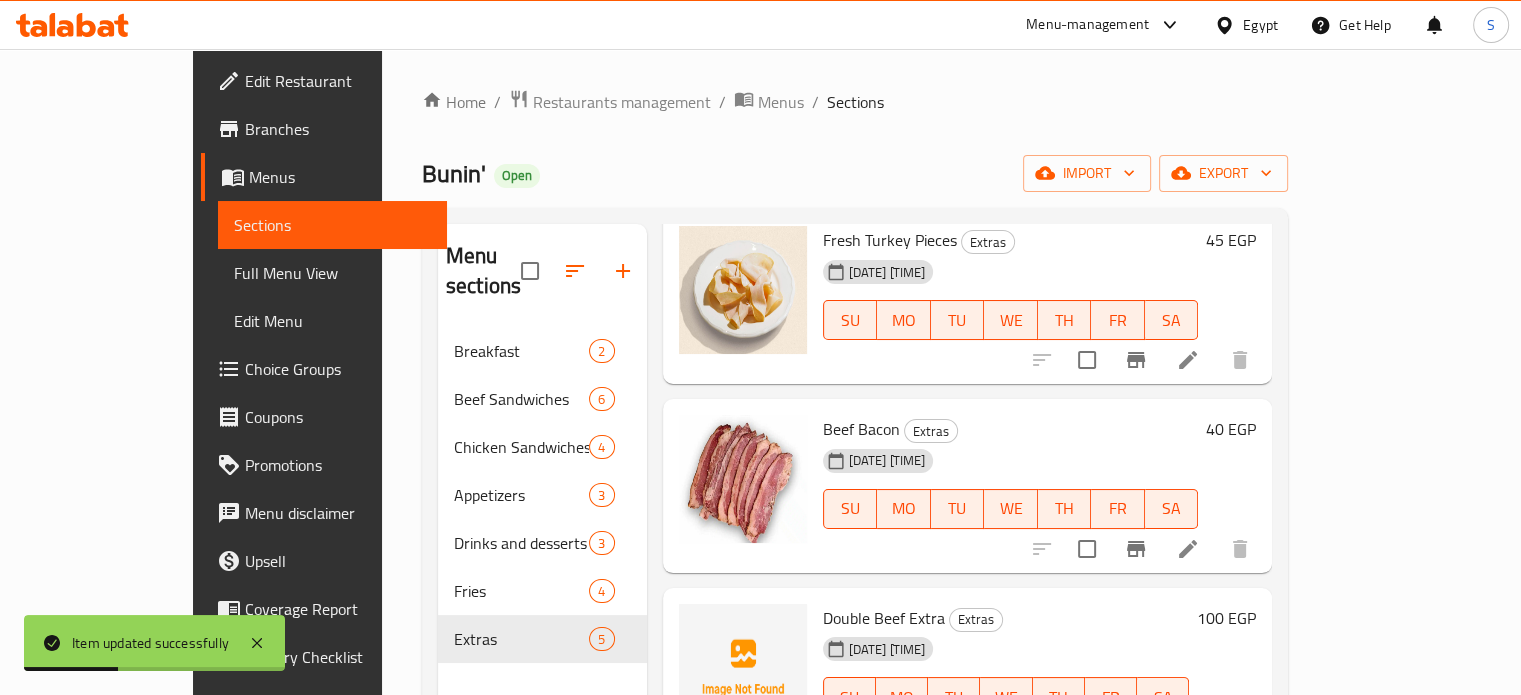 scroll, scrollTop: 297, scrollLeft: 0, axis: vertical 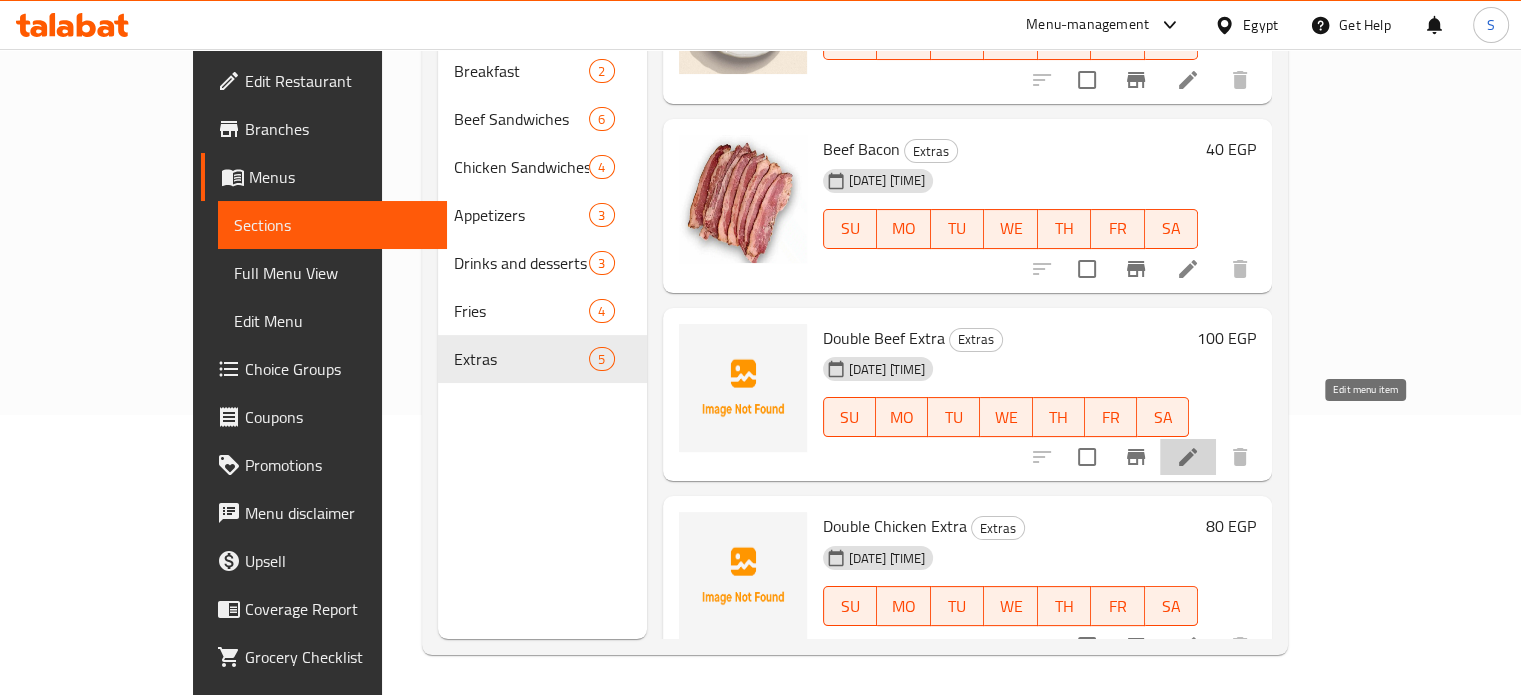 click 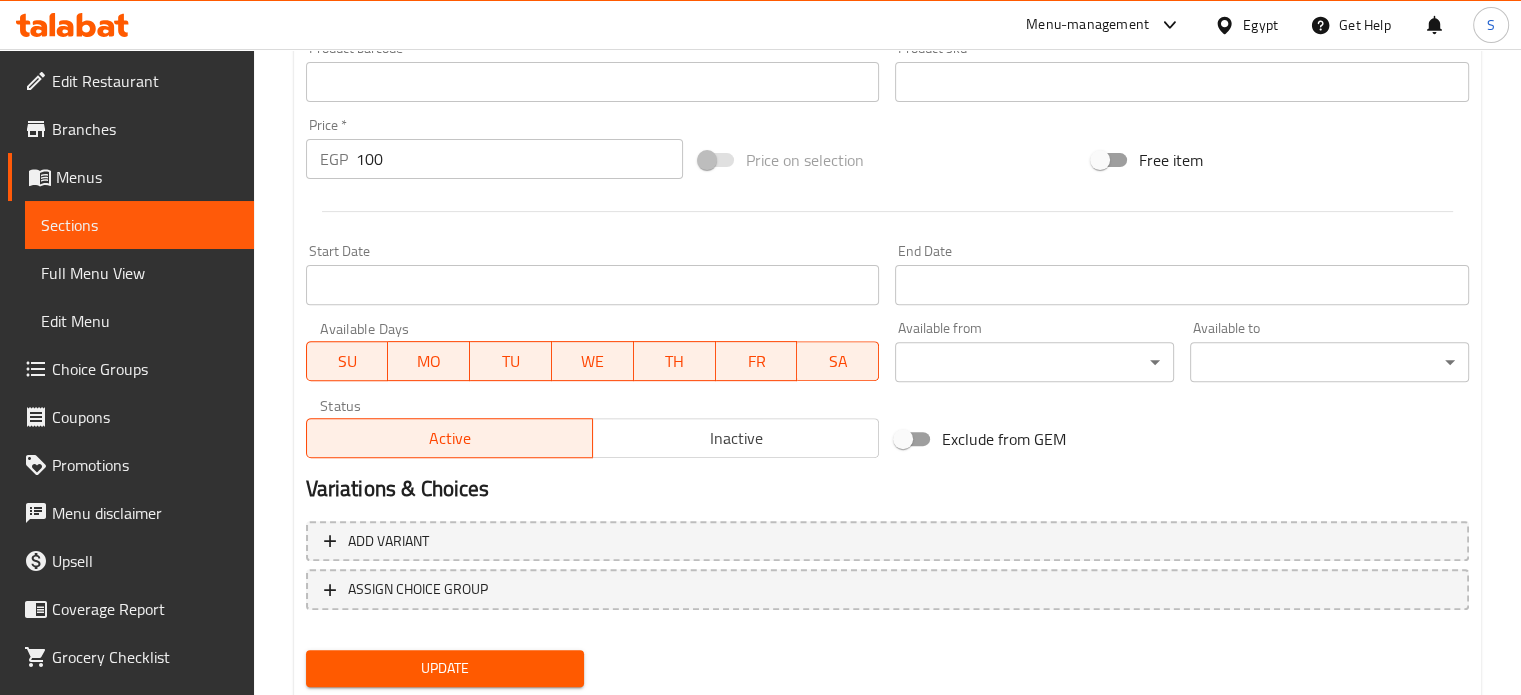 scroll, scrollTop: 717, scrollLeft: 0, axis: vertical 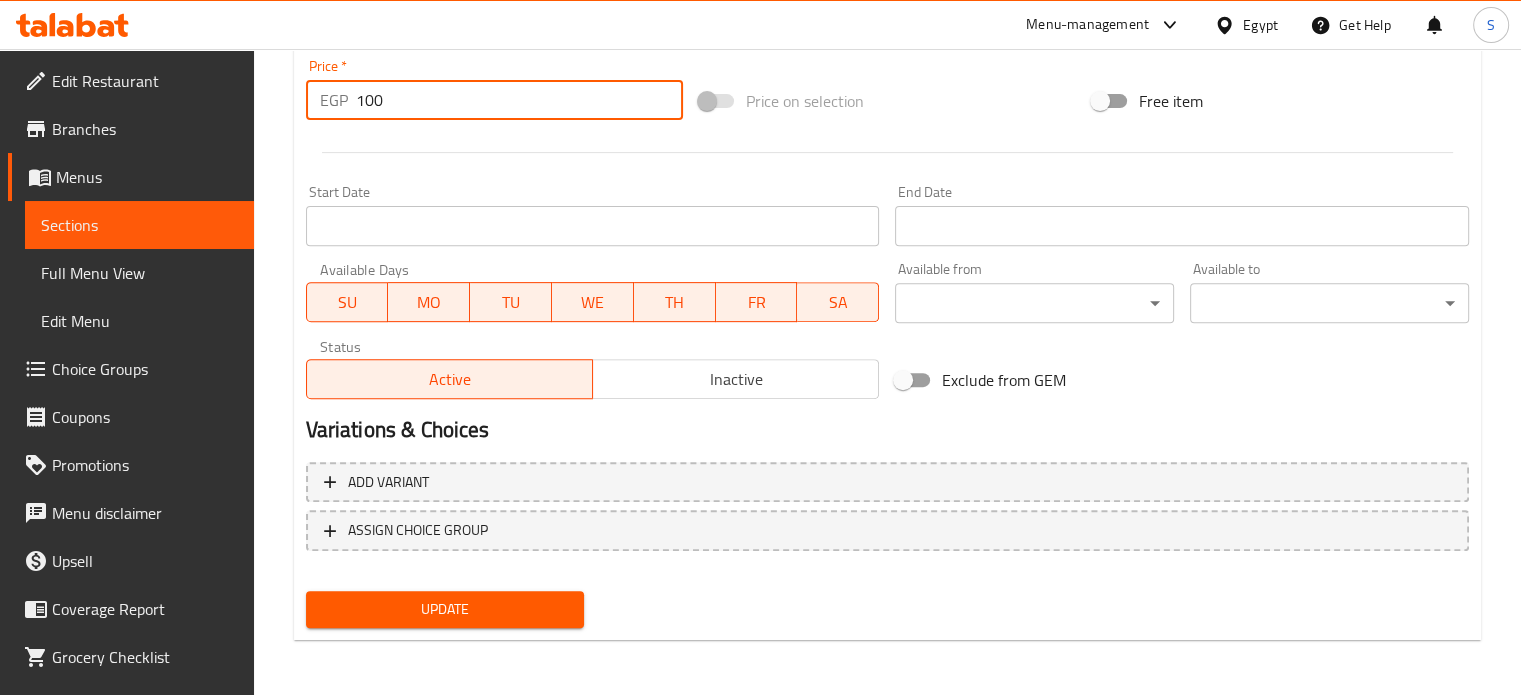 click on "100" at bounding box center [519, 100] 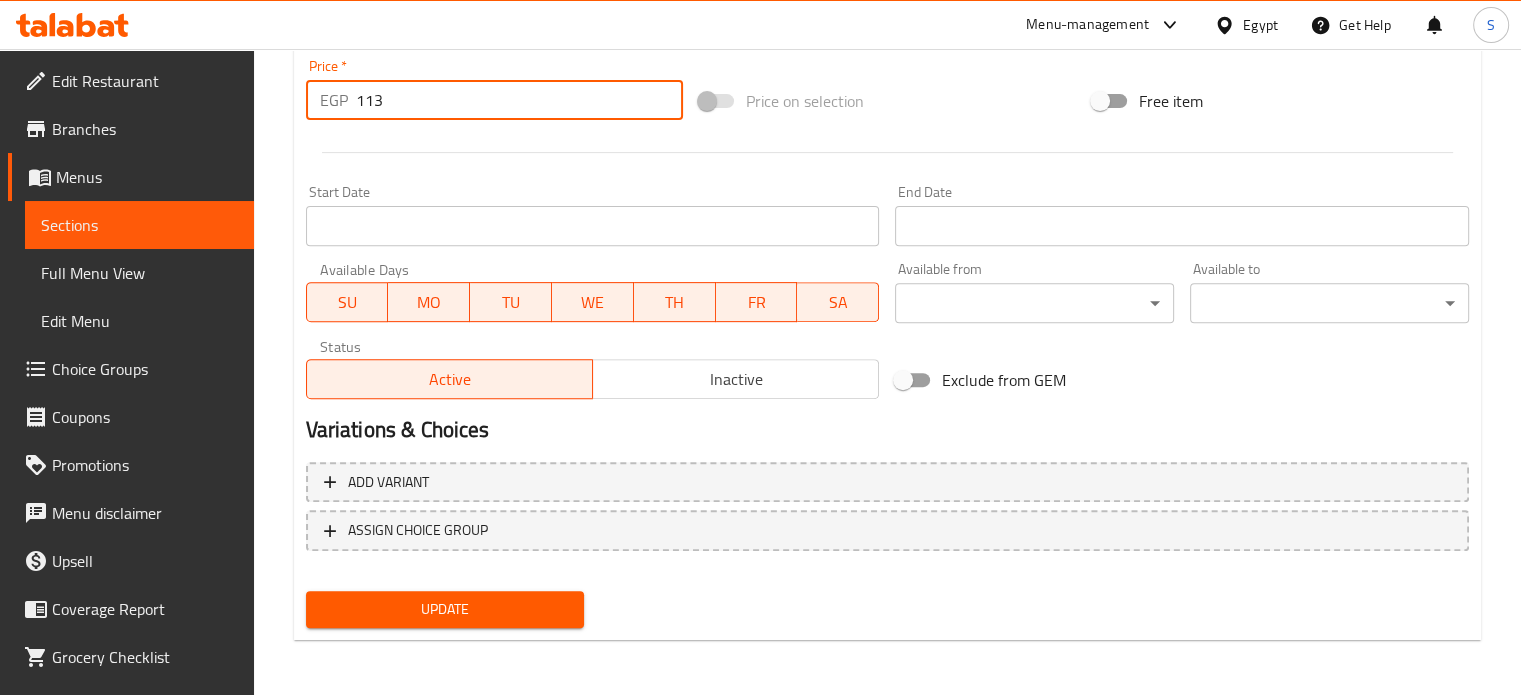 type on "113" 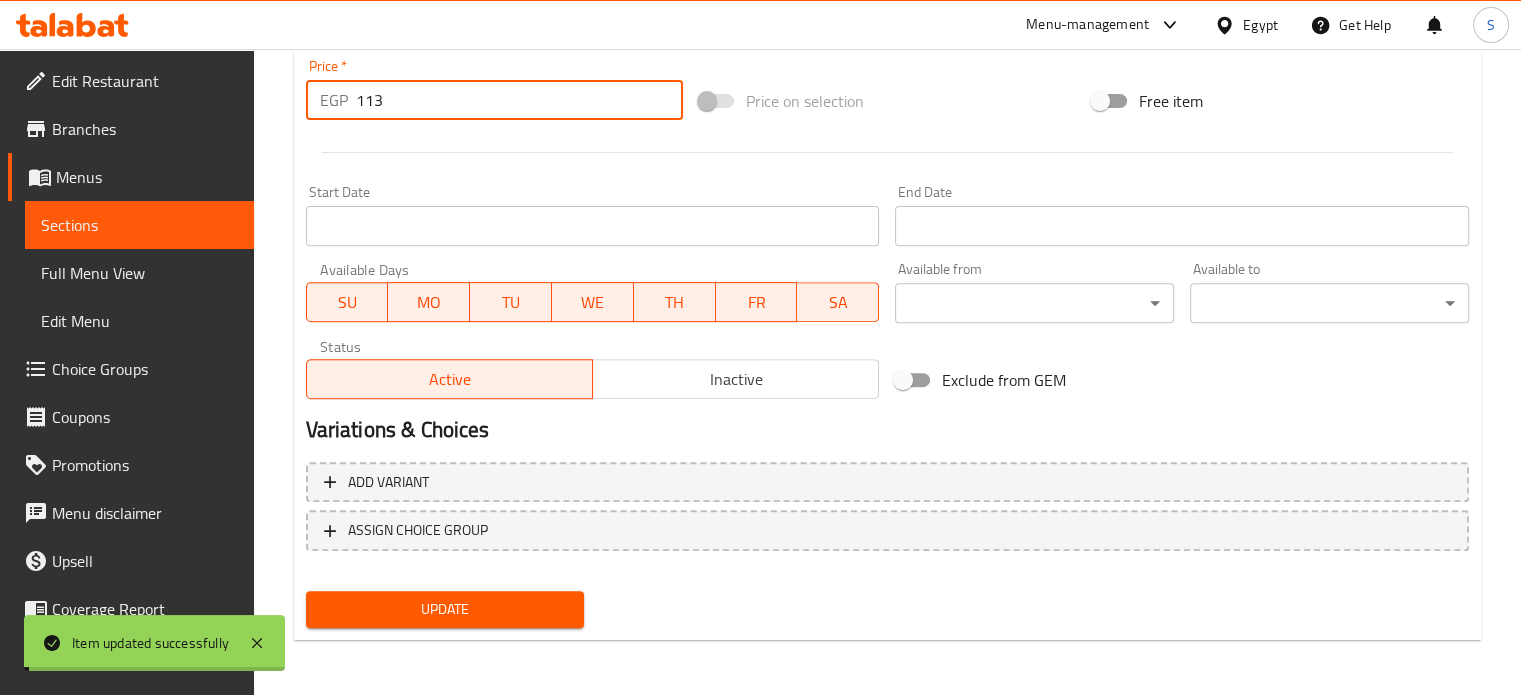 scroll, scrollTop: 0, scrollLeft: 0, axis: both 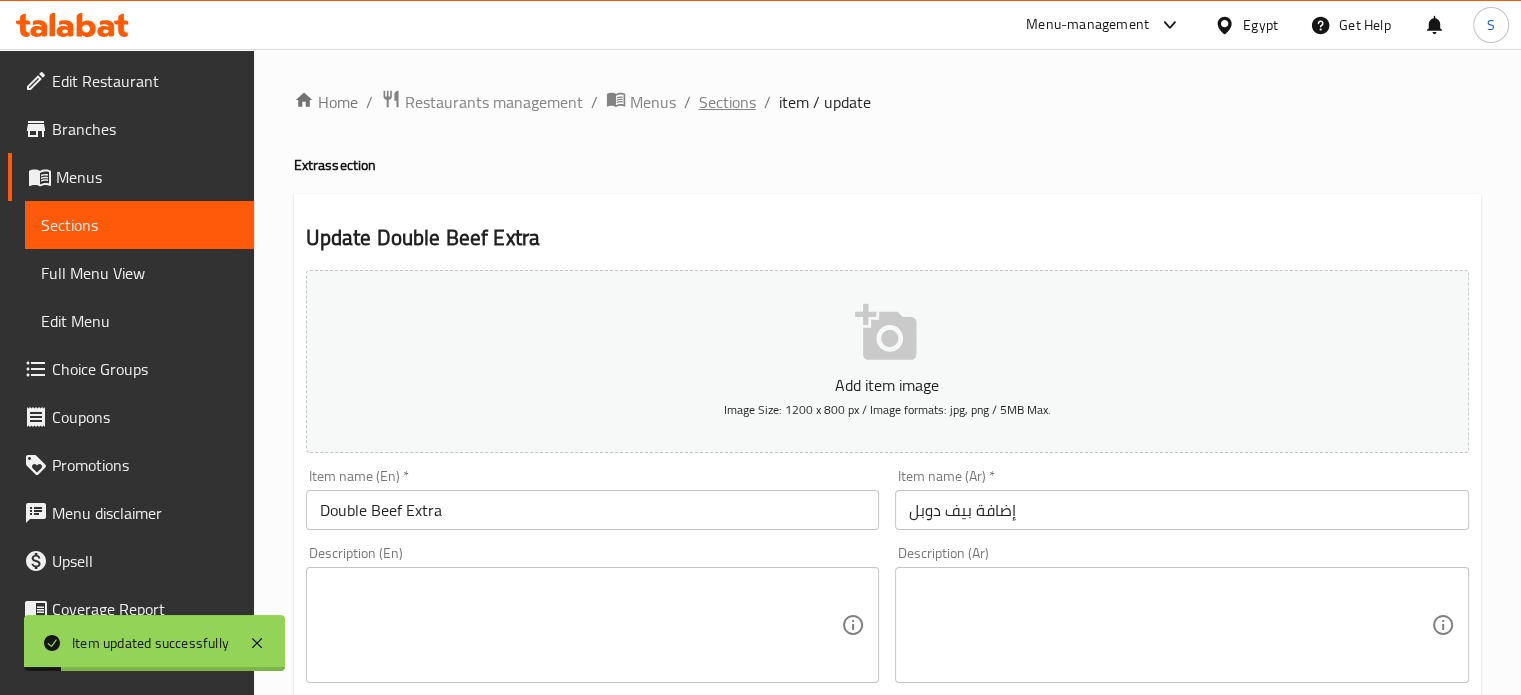 click on "Sections" at bounding box center (727, 102) 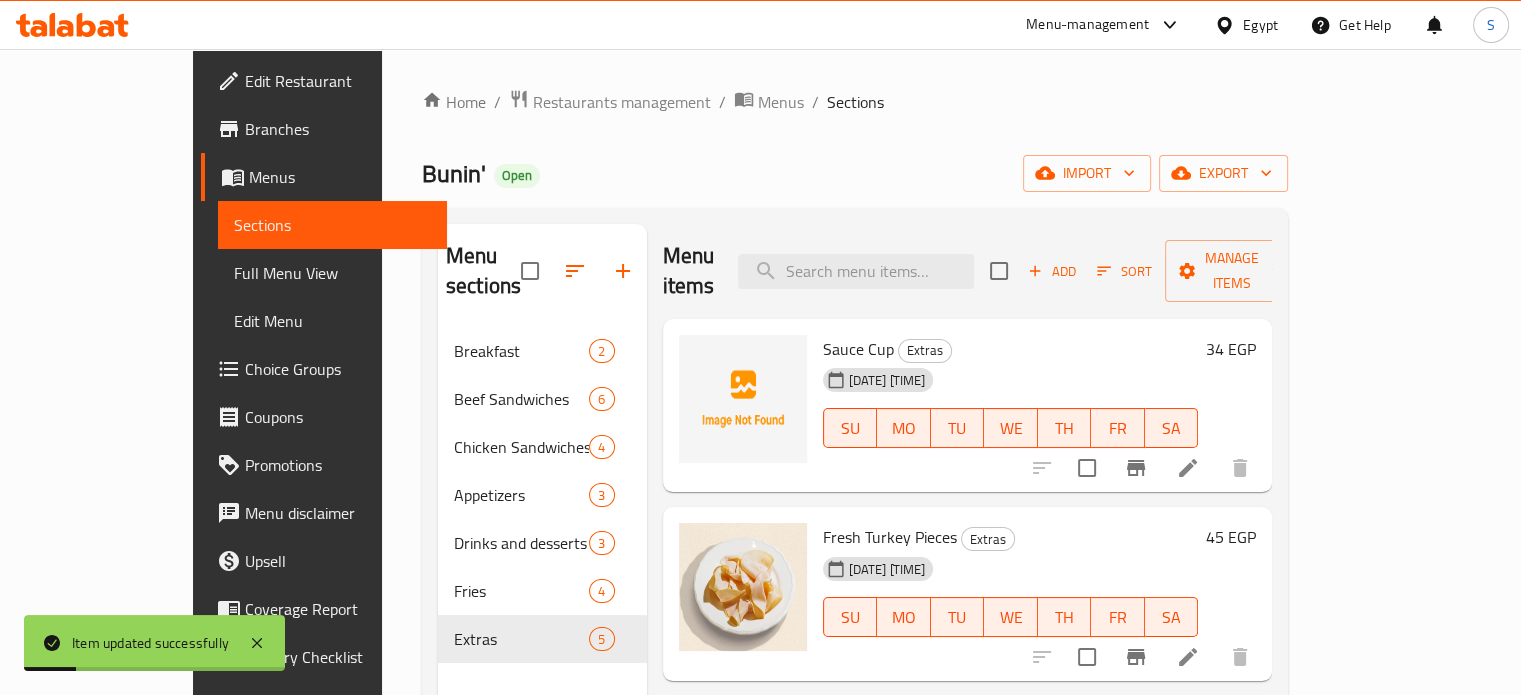 scroll, scrollTop: 297, scrollLeft: 0, axis: vertical 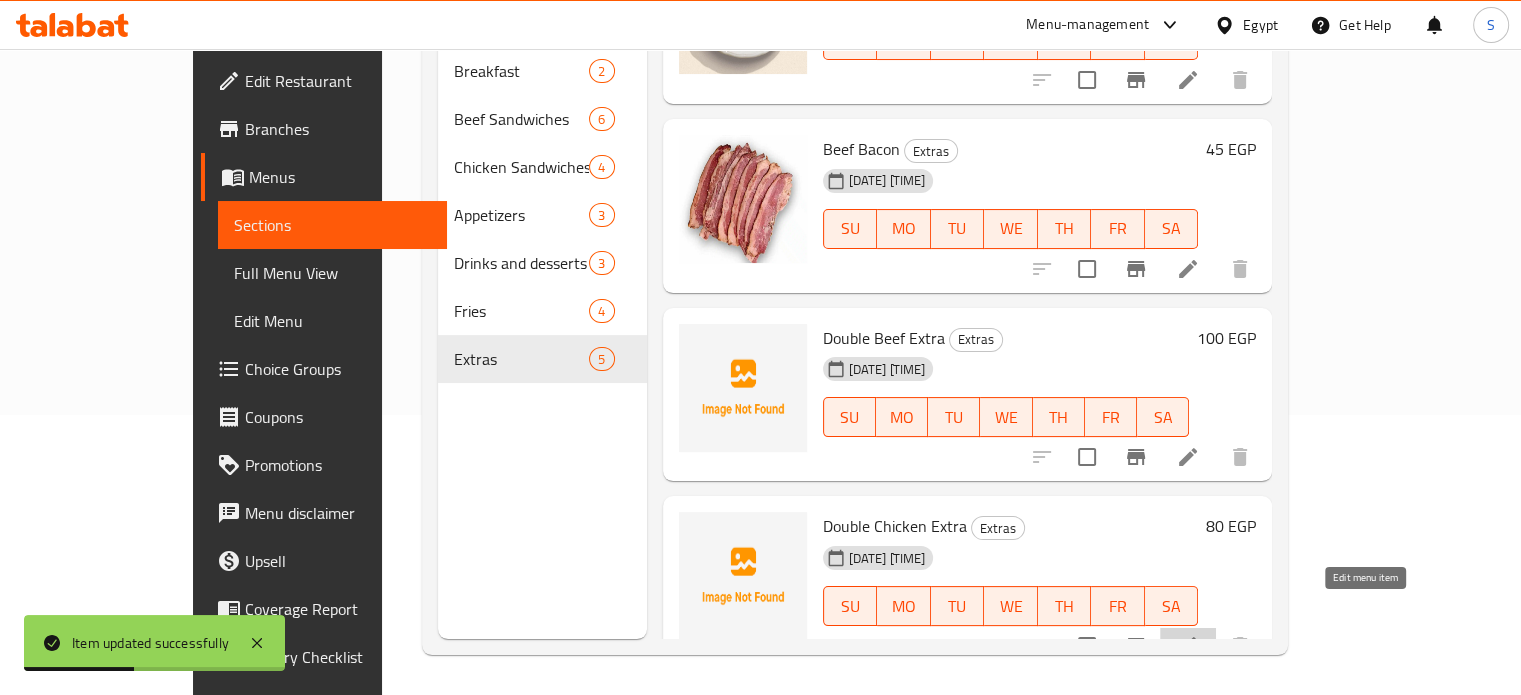 click 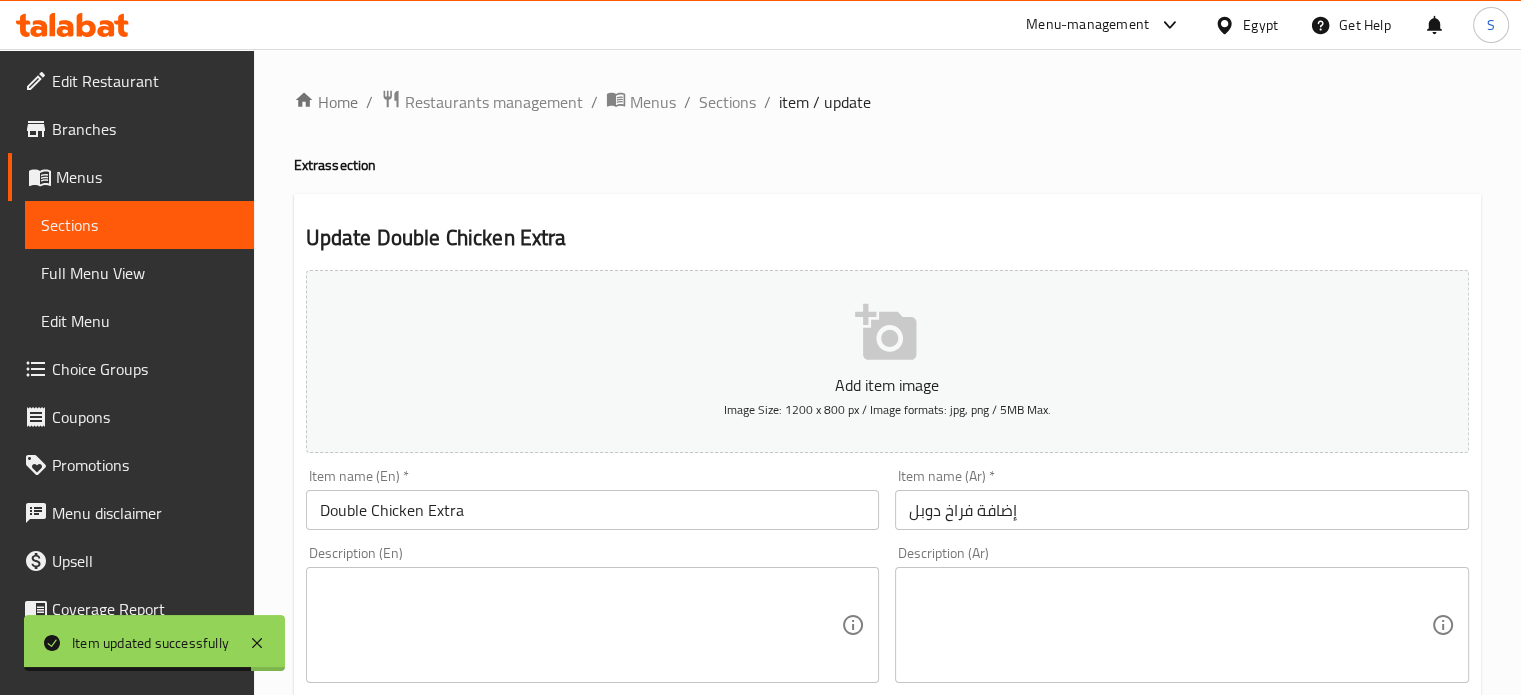scroll, scrollTop: 717, scrollLeft: 0, axis: vertical 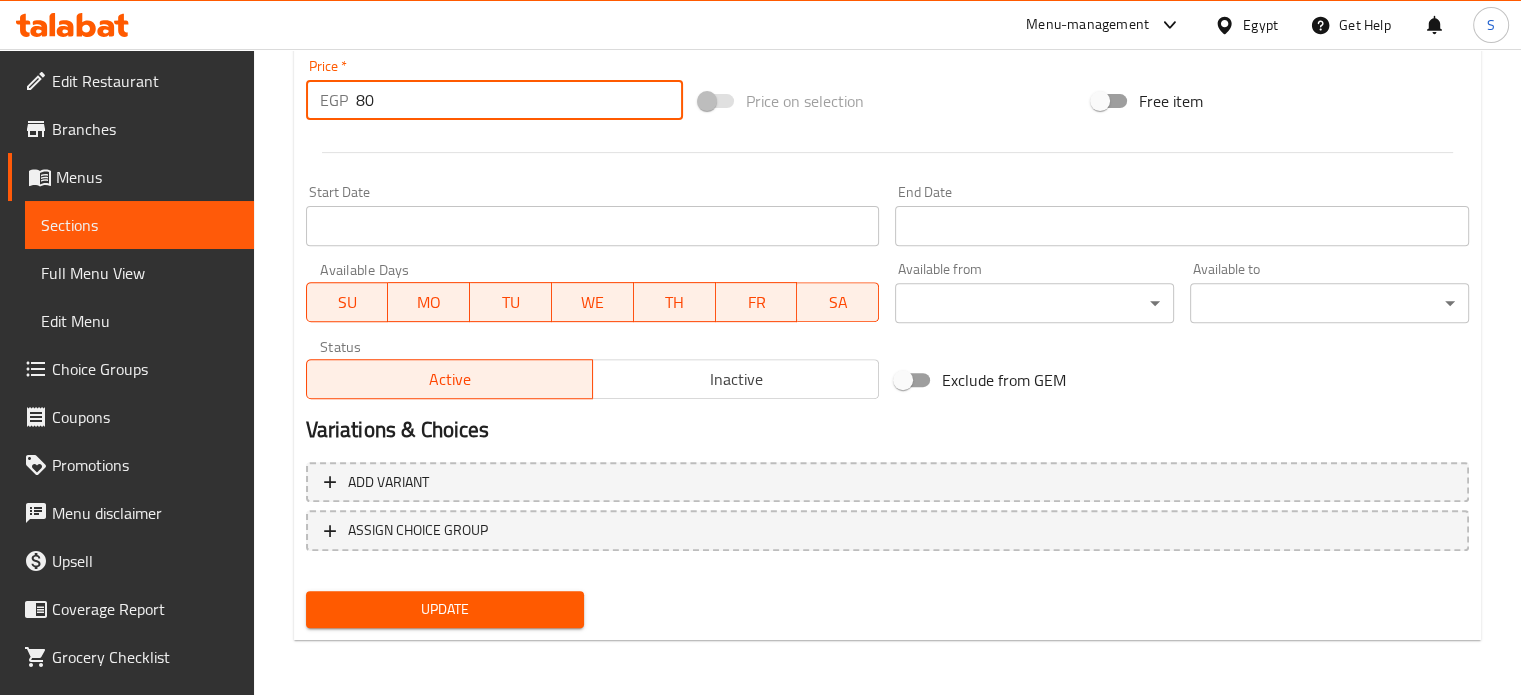 click on "80" at bounding box center [519, 100] 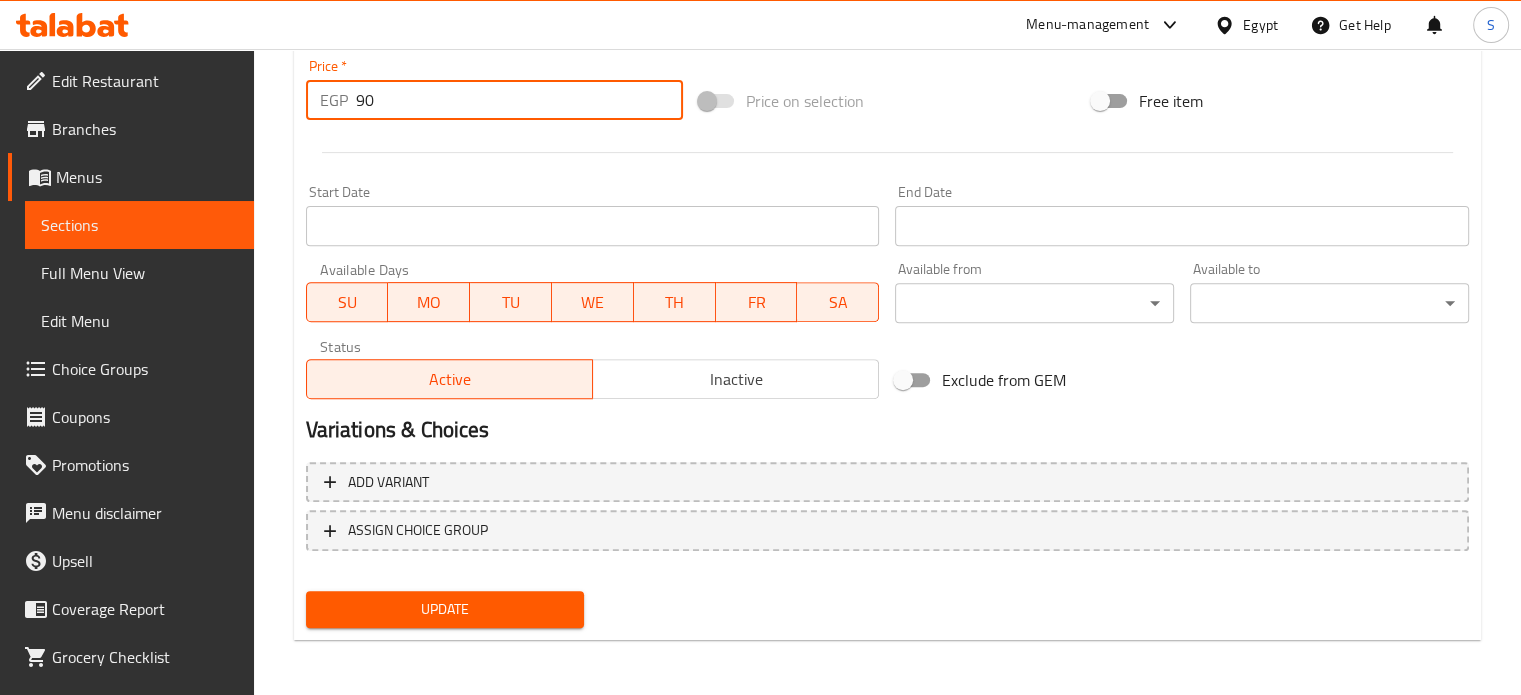 type on "90" 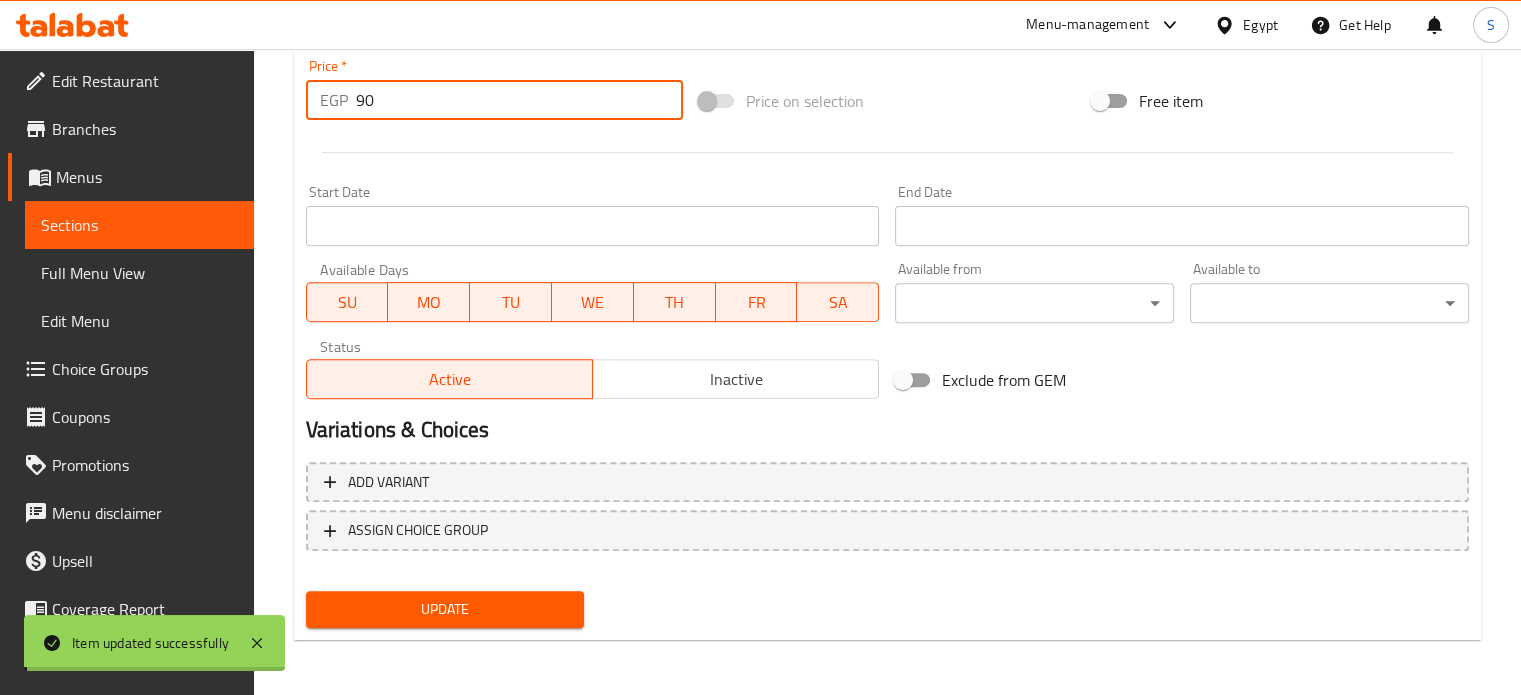 scroll, scrollTop: 0, scrollLeft: 0, axis: both 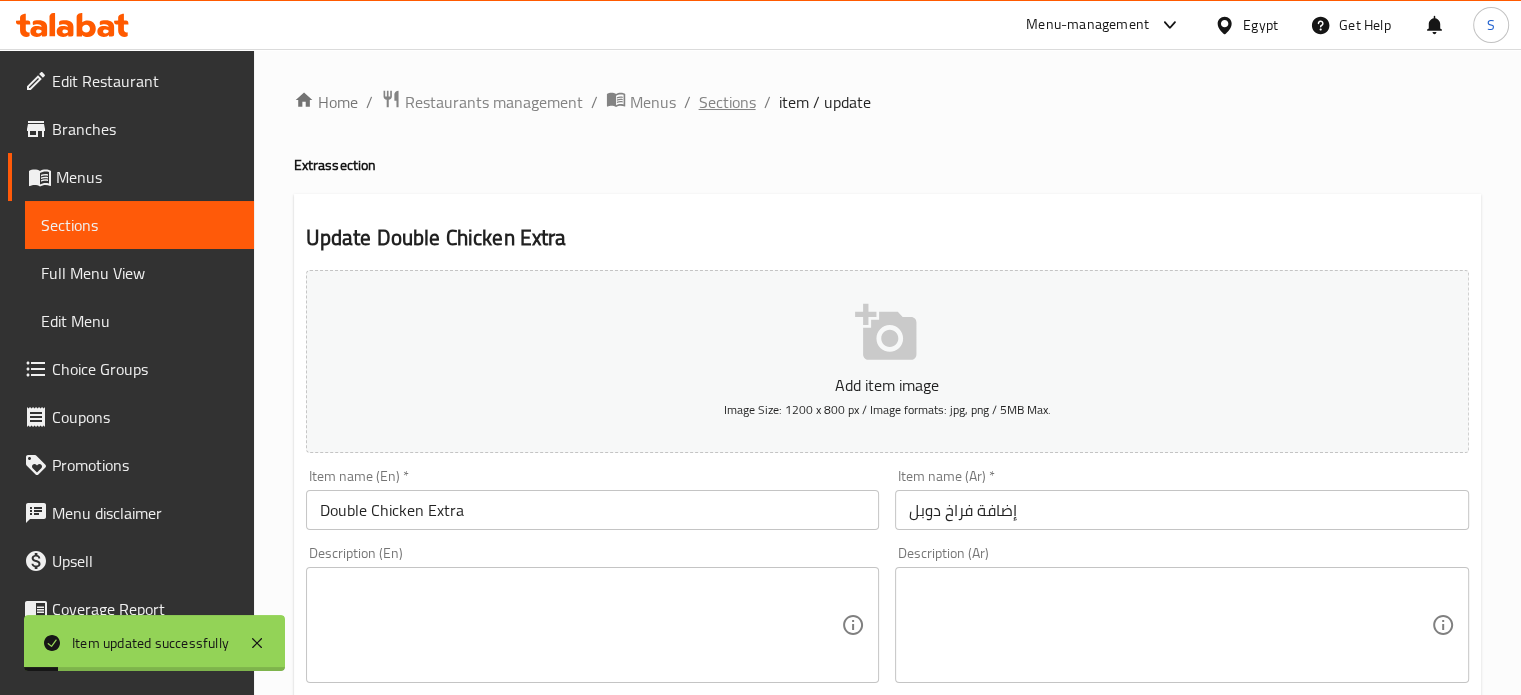 click on "Sections" at bounding box center (727, 102) 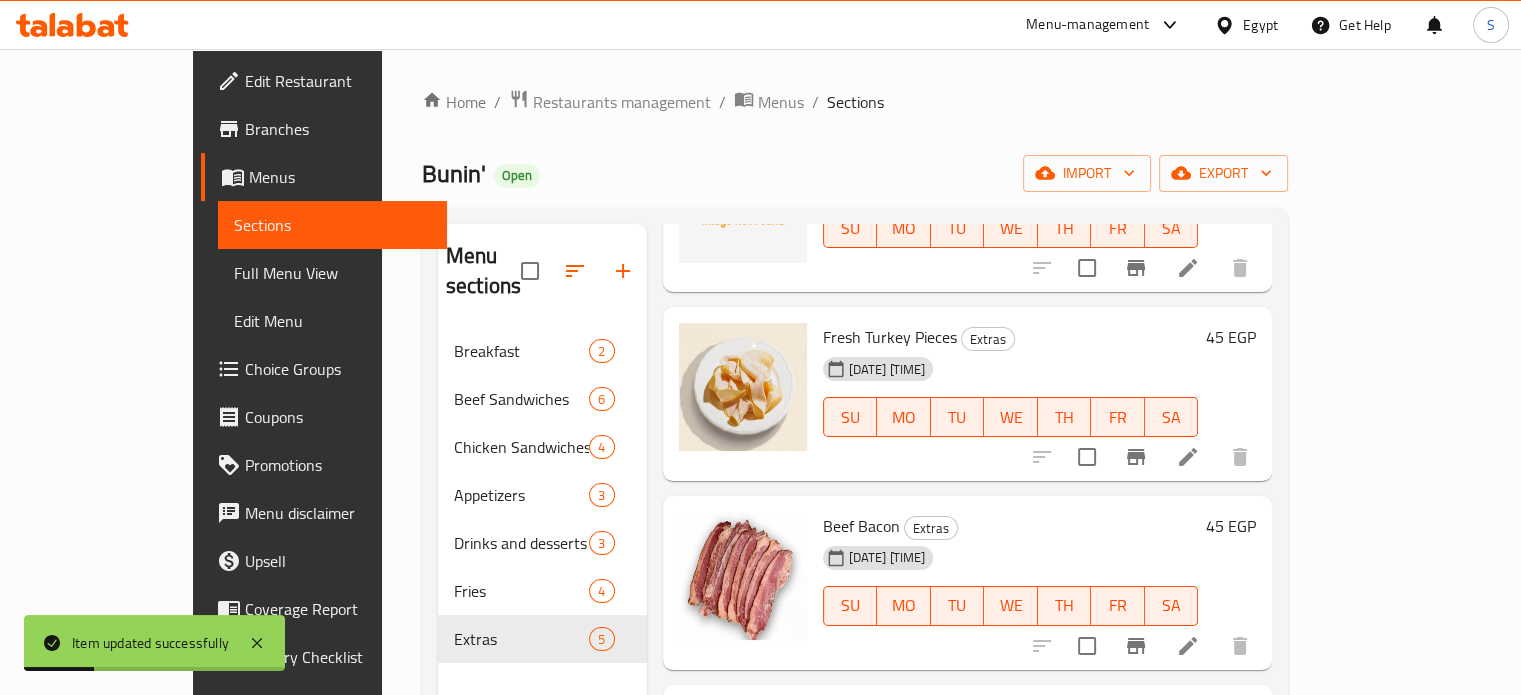 scroll, scrollTop: 192, scrollLeft: 0, axis: vertical 